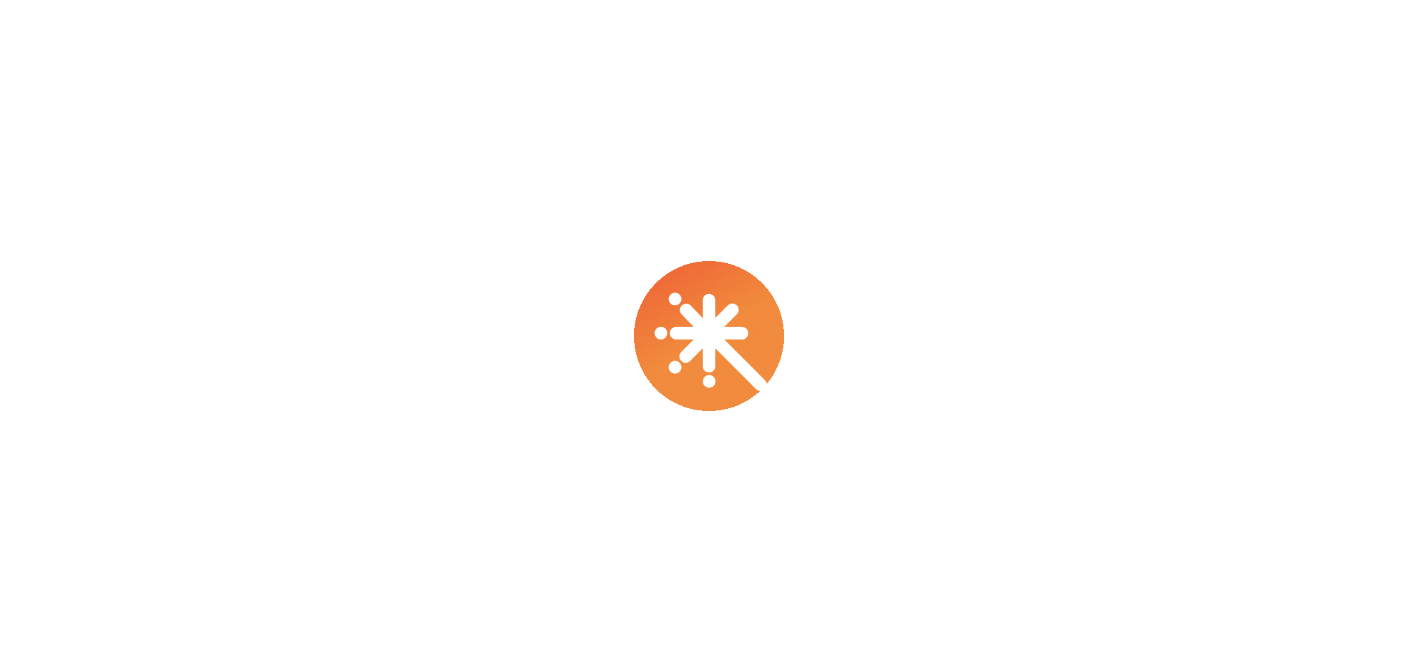 scroll, scrollTop: 0, scrollLeft: 0, axis: both 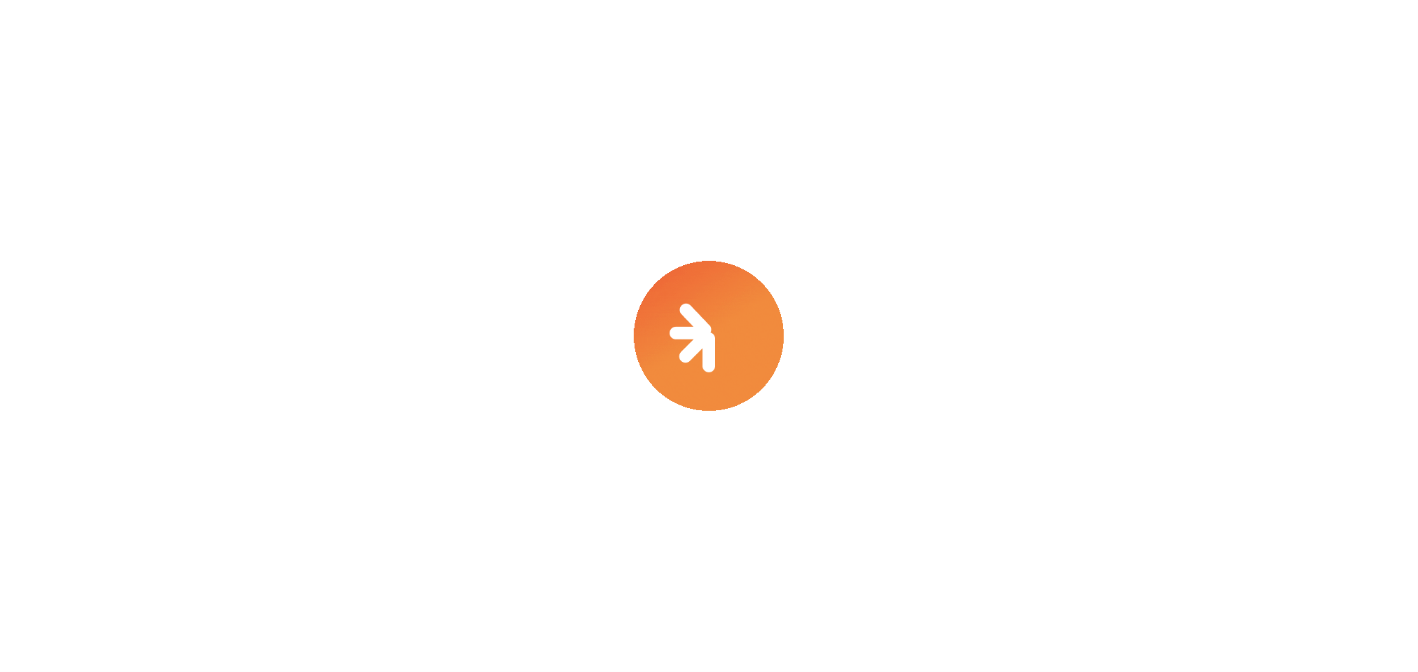 select on "****" 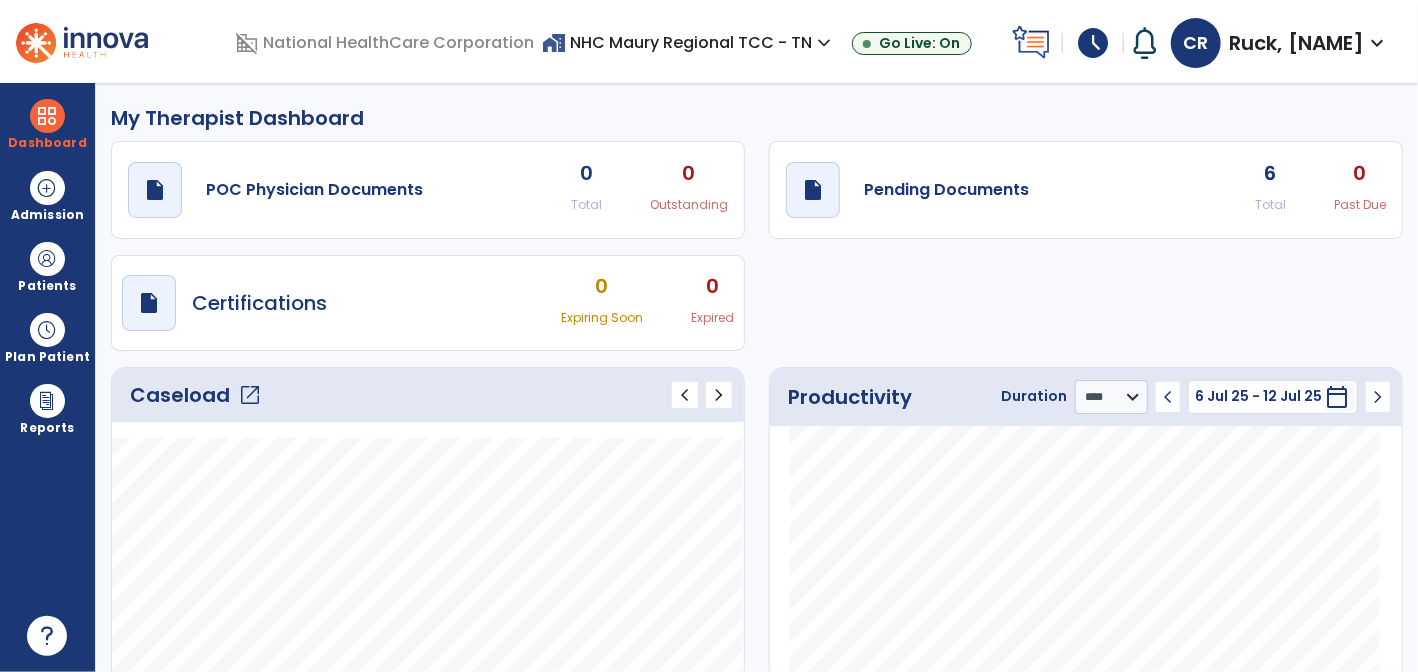 click on "Caseload   open_in_new" 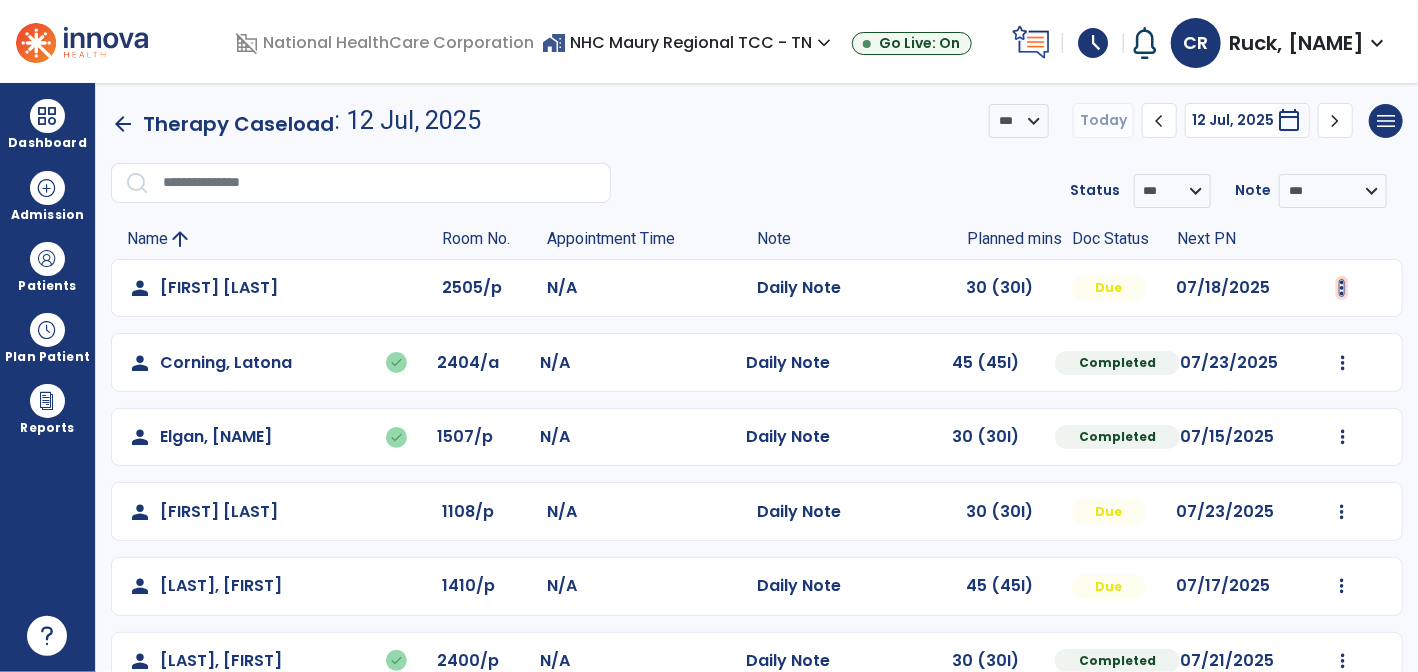 click at bounding box center [1342, 288] 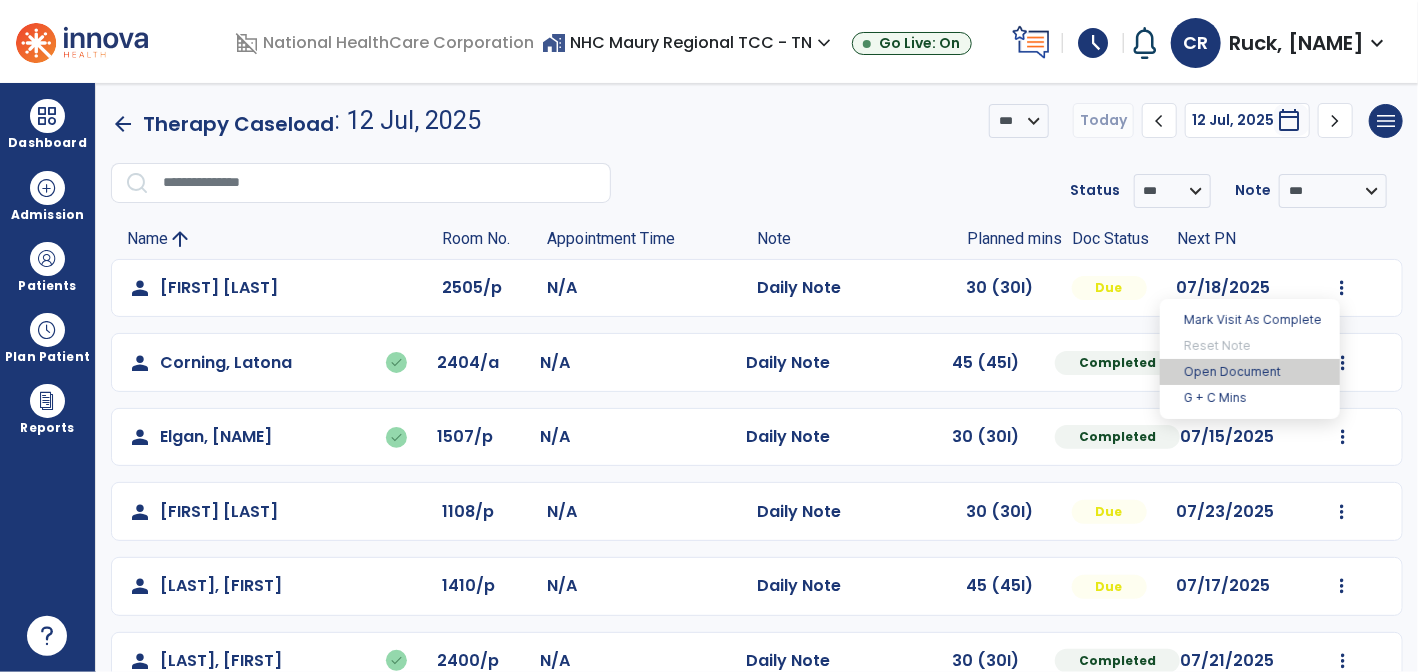 click on "Open Document" at bounding box center (1250, 372) 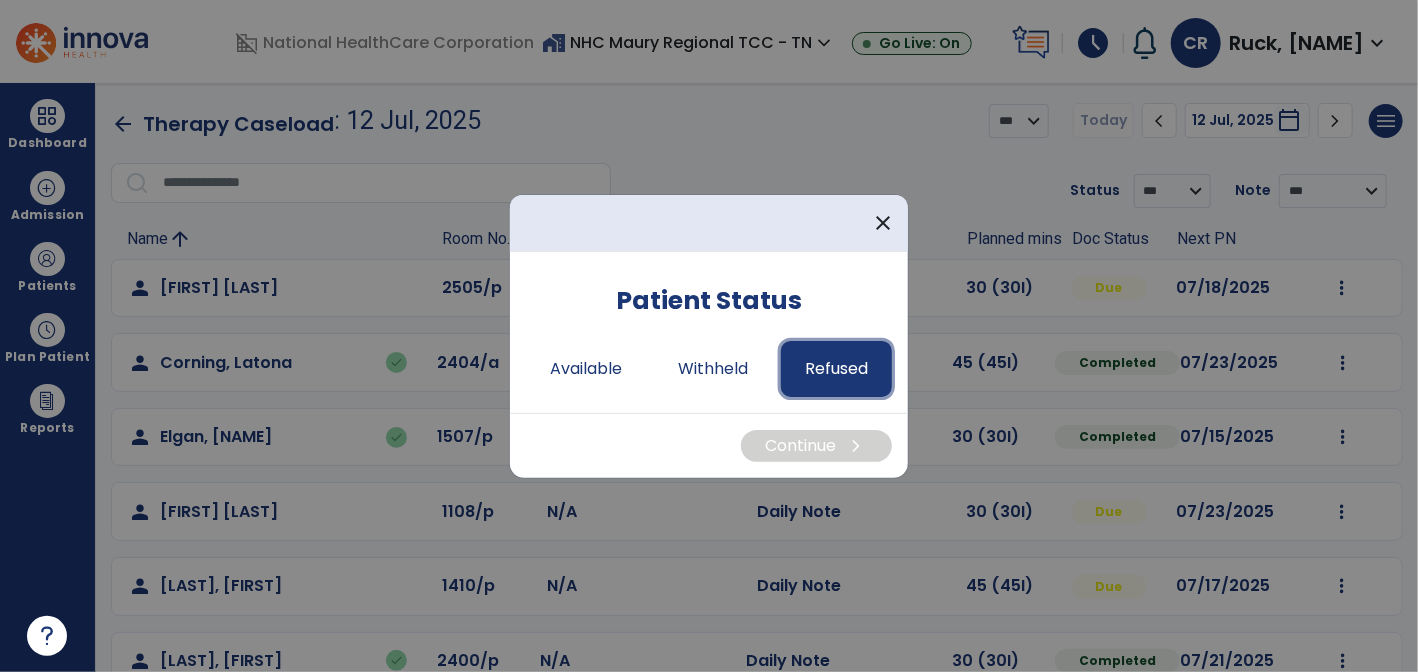 click on "Refused" at bounding box center (836, 369) 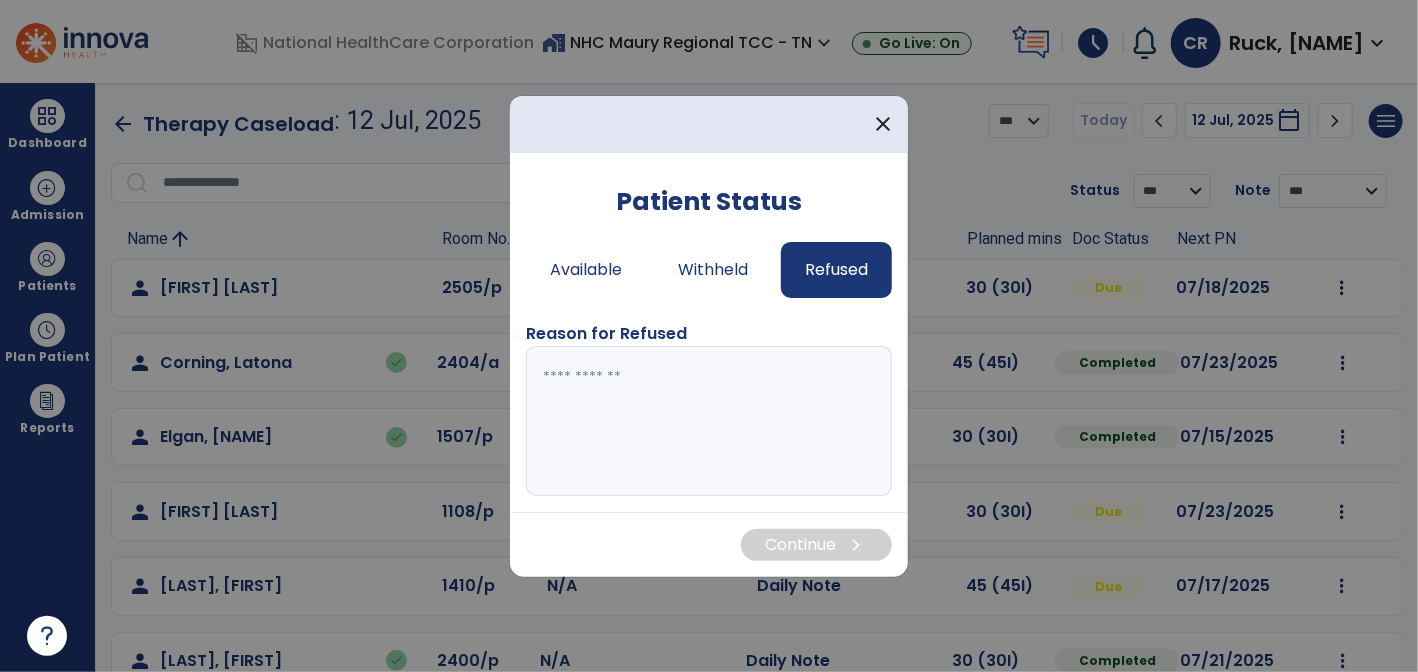 click at bounding box center (709, 421) 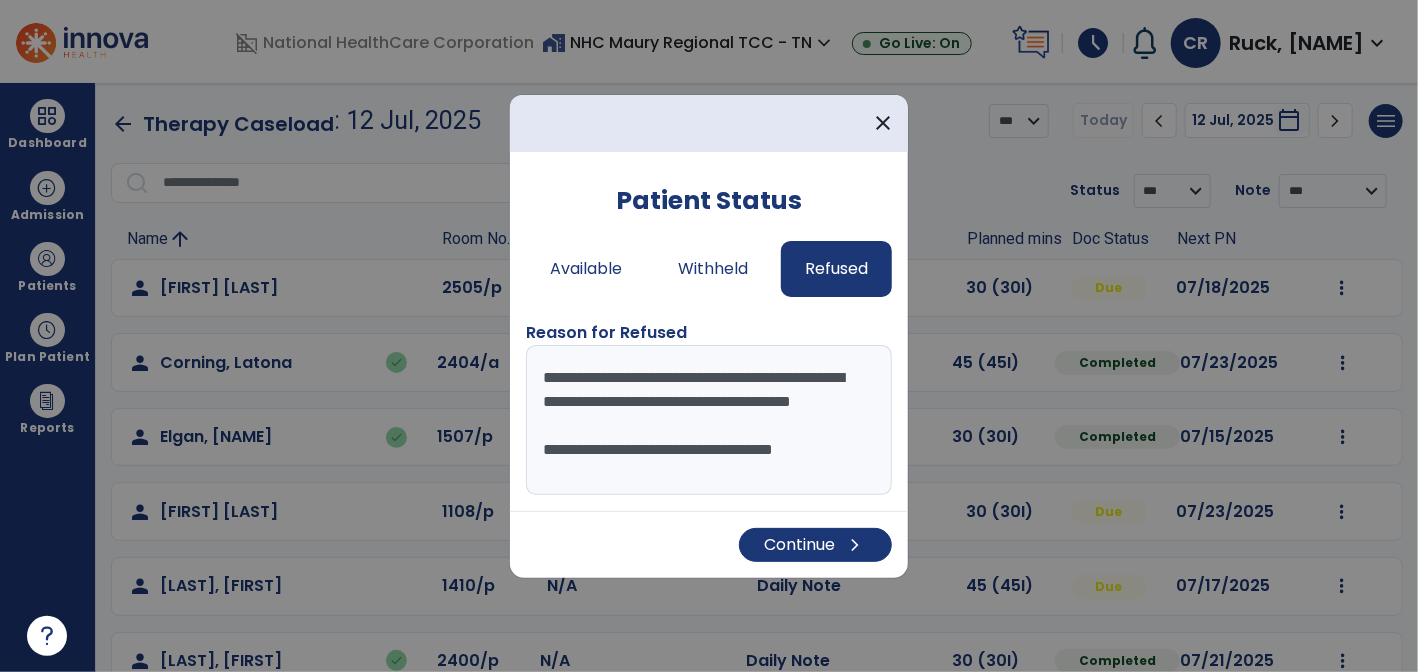 scroll, scrollTop: 16, scrollLeft: 0, axis: vertical 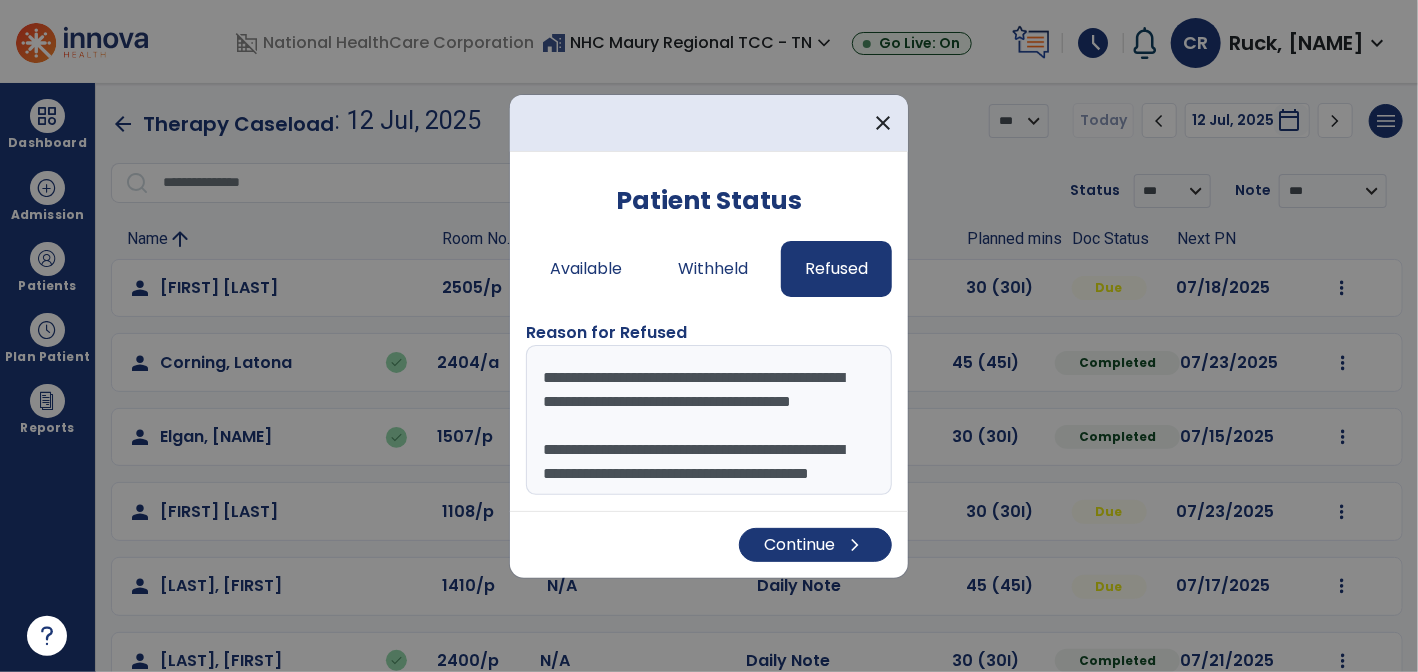 click on "**********" at bounding box center (709, 420) 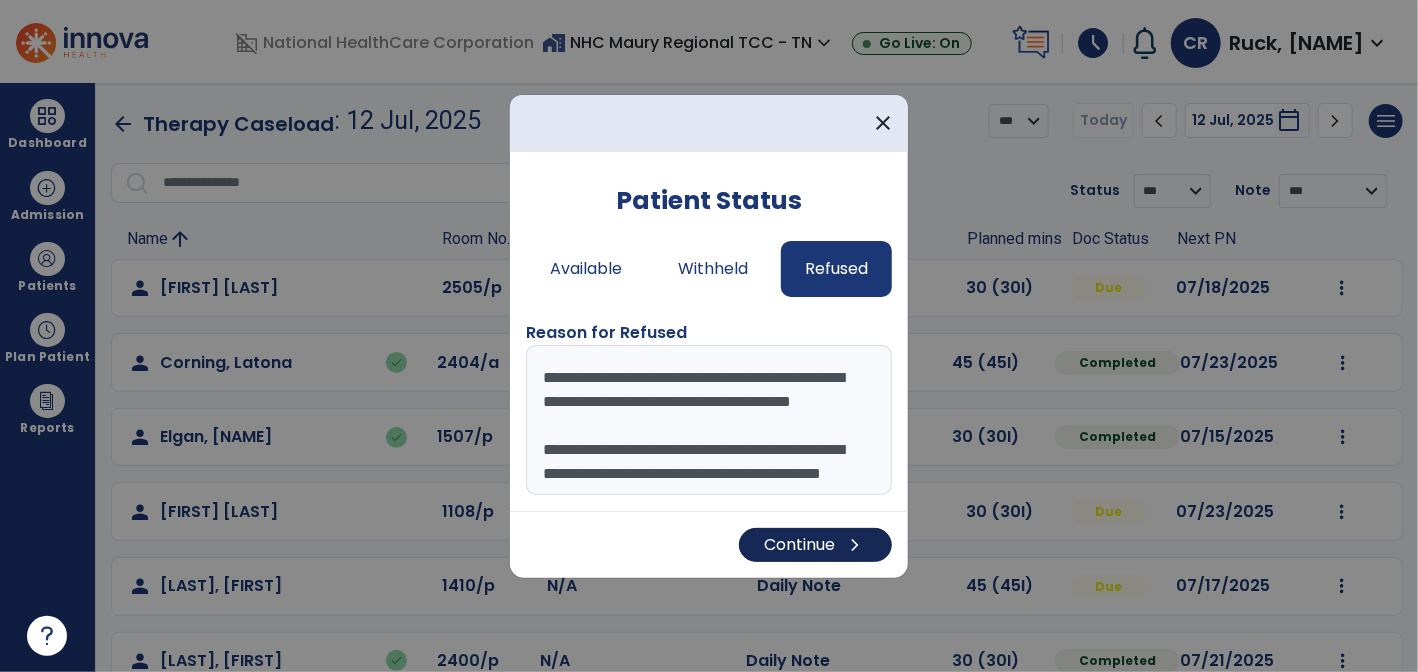 type on "**********" 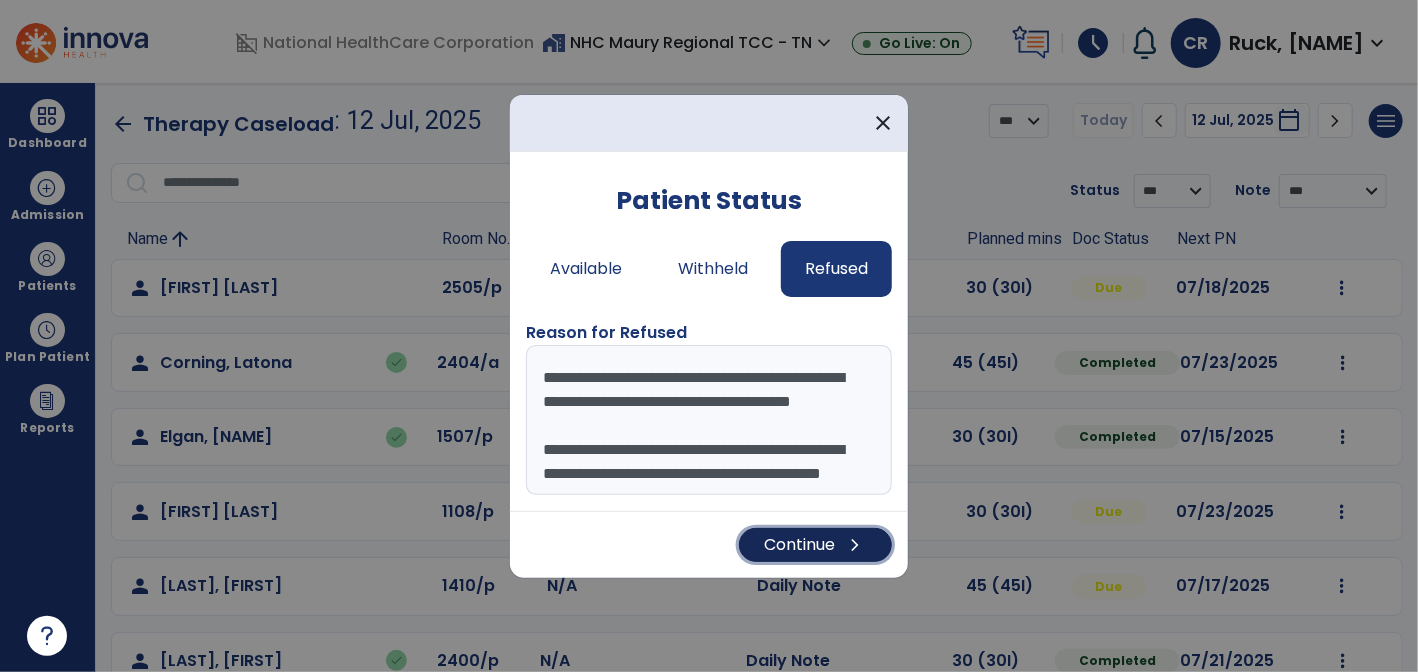 click on "Continue   chevron_right" at bounding box center [815, 545] 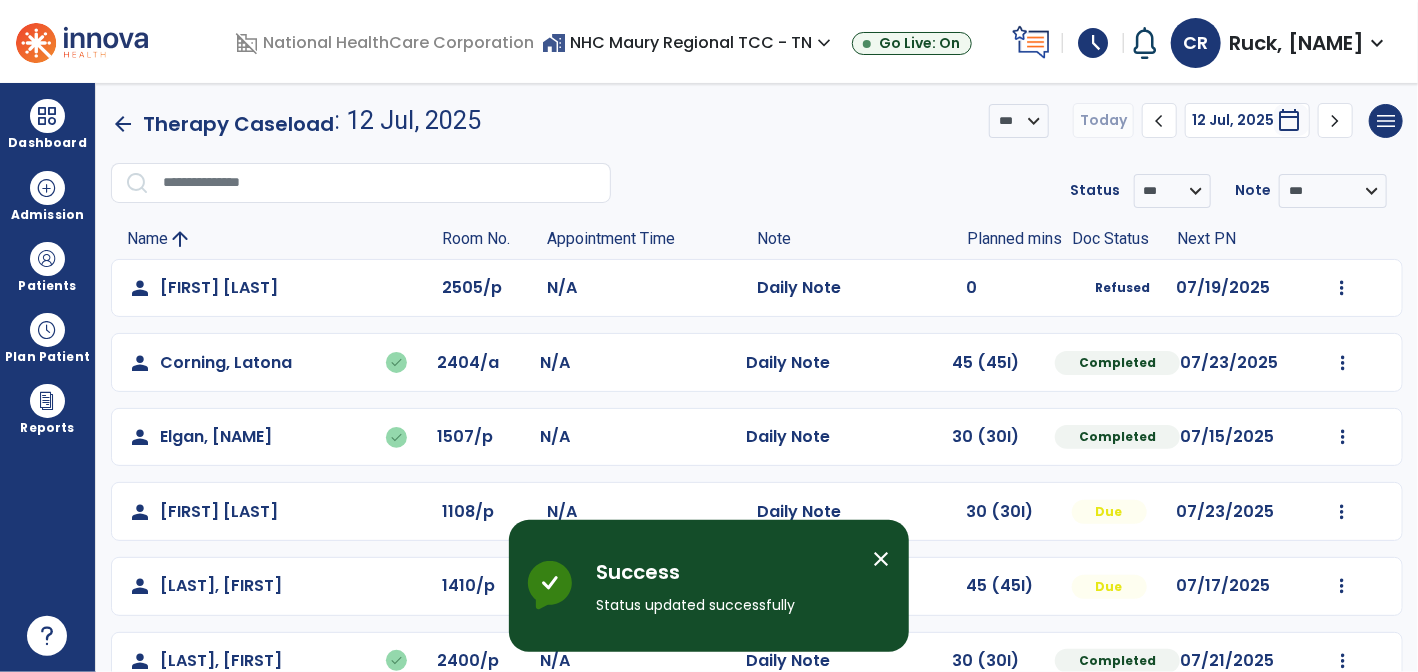 click on "close" at bounding box center (881, 559) 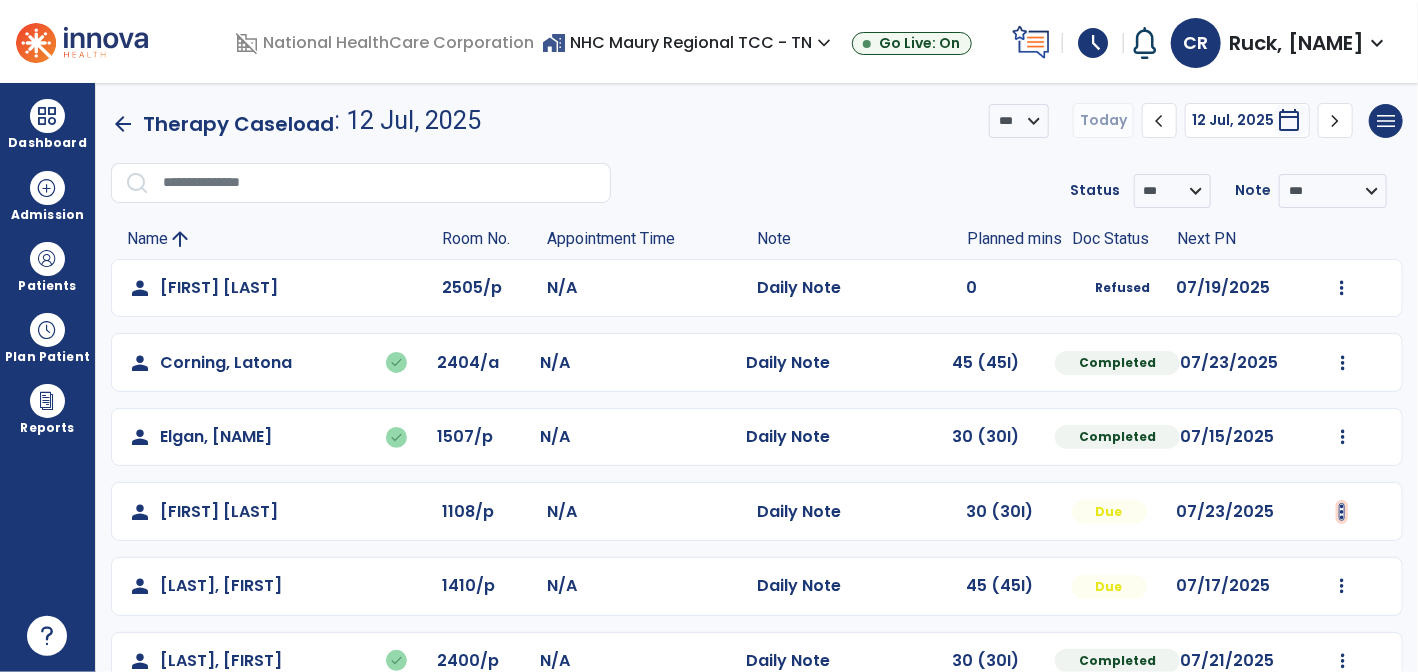 click at bounding box center (1342, 288) 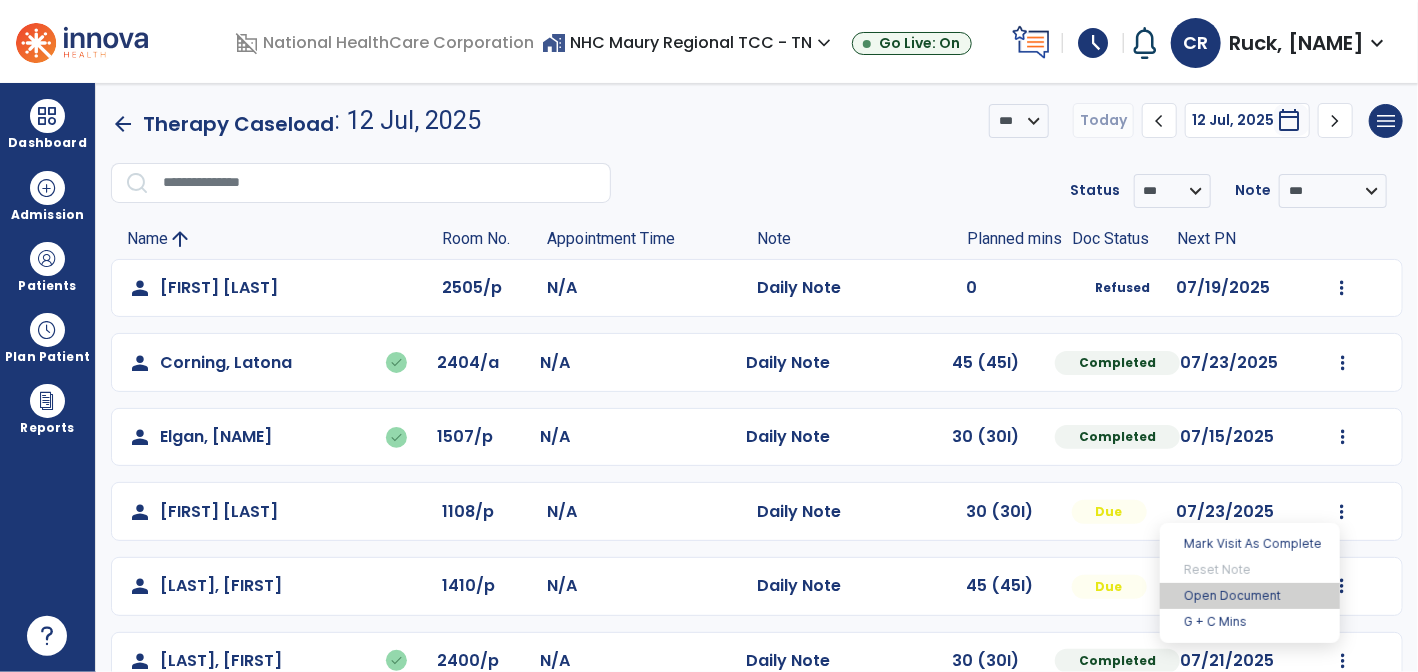 click on "Open Document" at bounding box center (1250, 596) 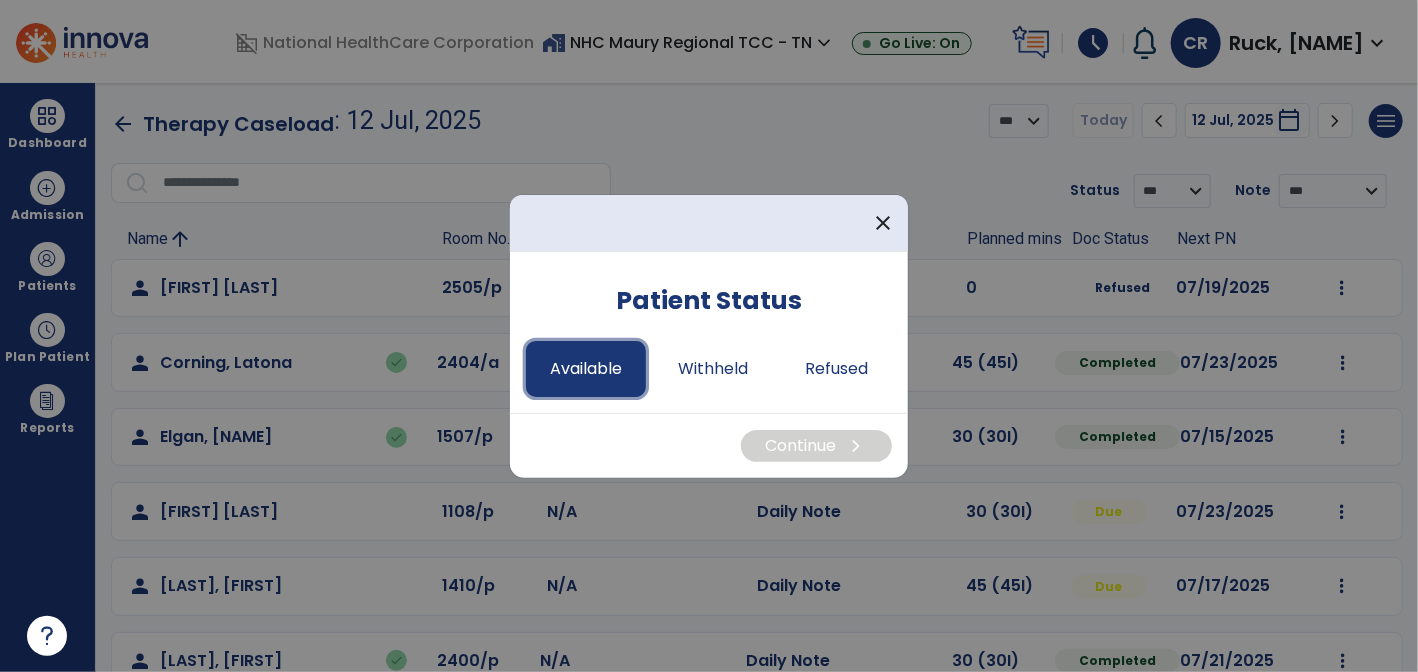click on "Available" at bounding box center [586, 369] 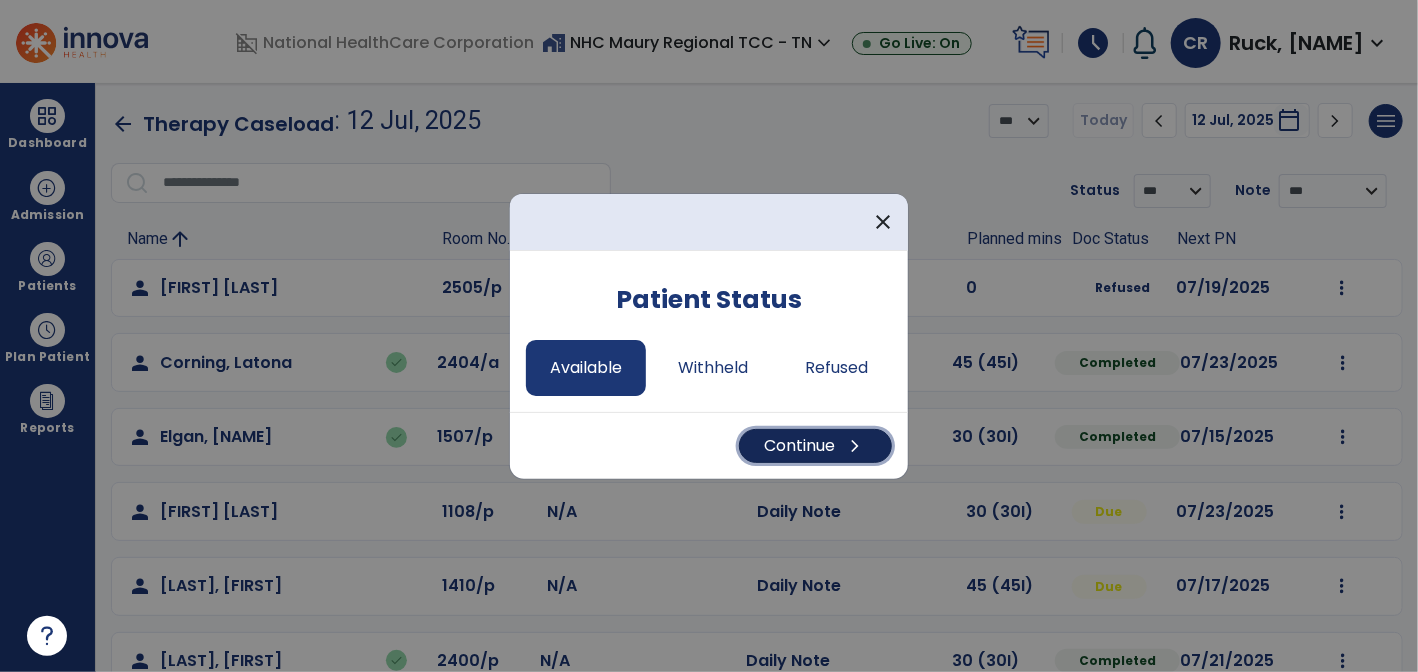 click on "Continue   chevron_right" at bounding box center (815, 446) 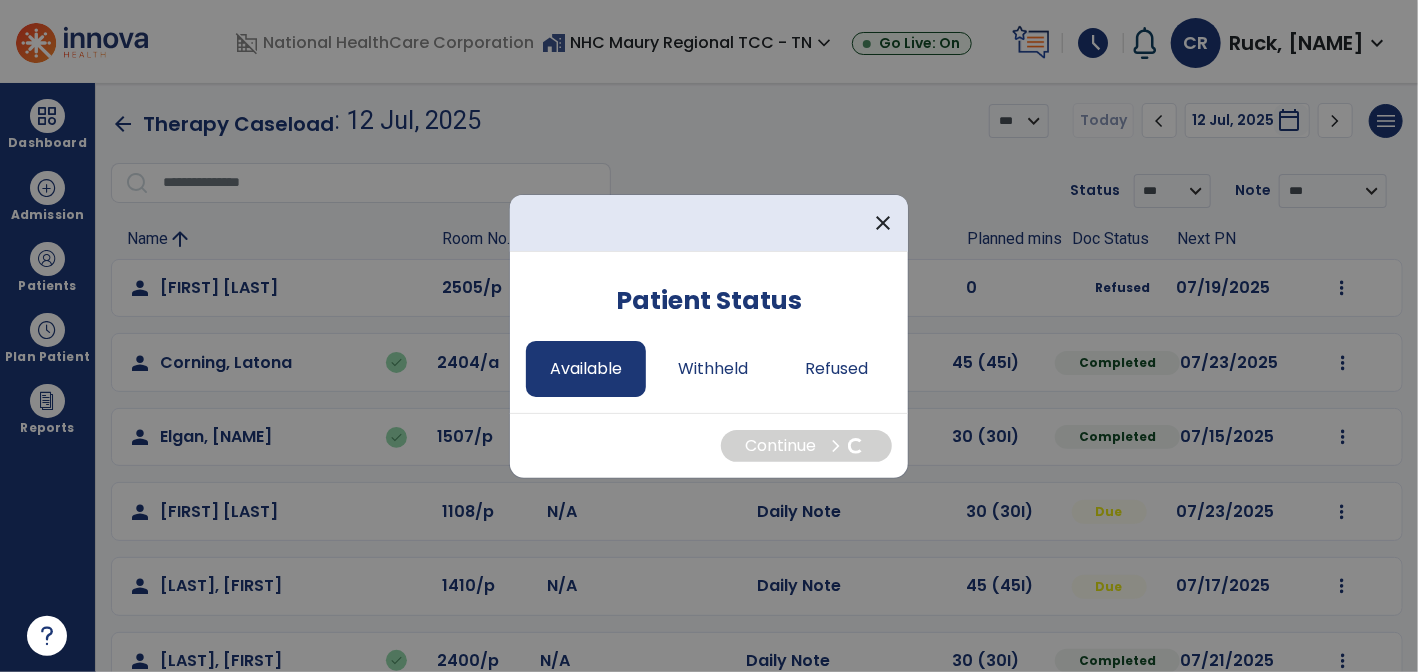 select on "*" 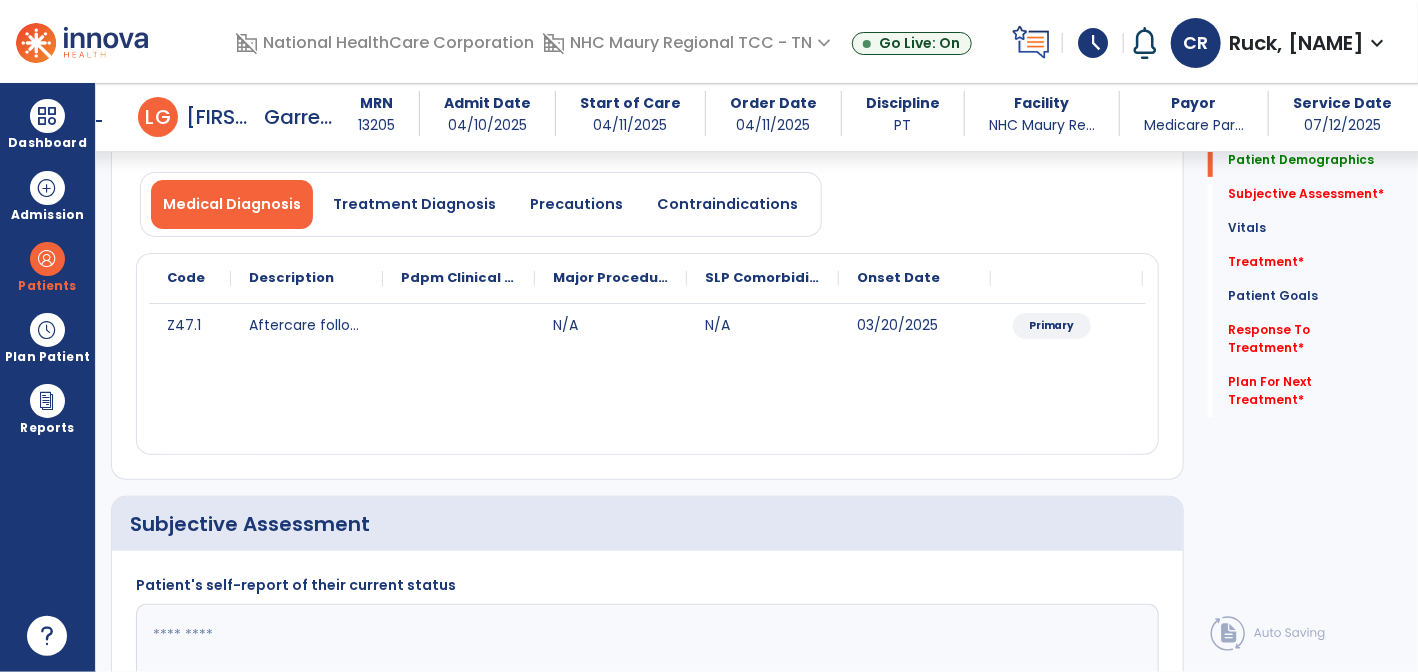 scroll, scrollTop: 146, scrollLeft: 0, axis: vertical 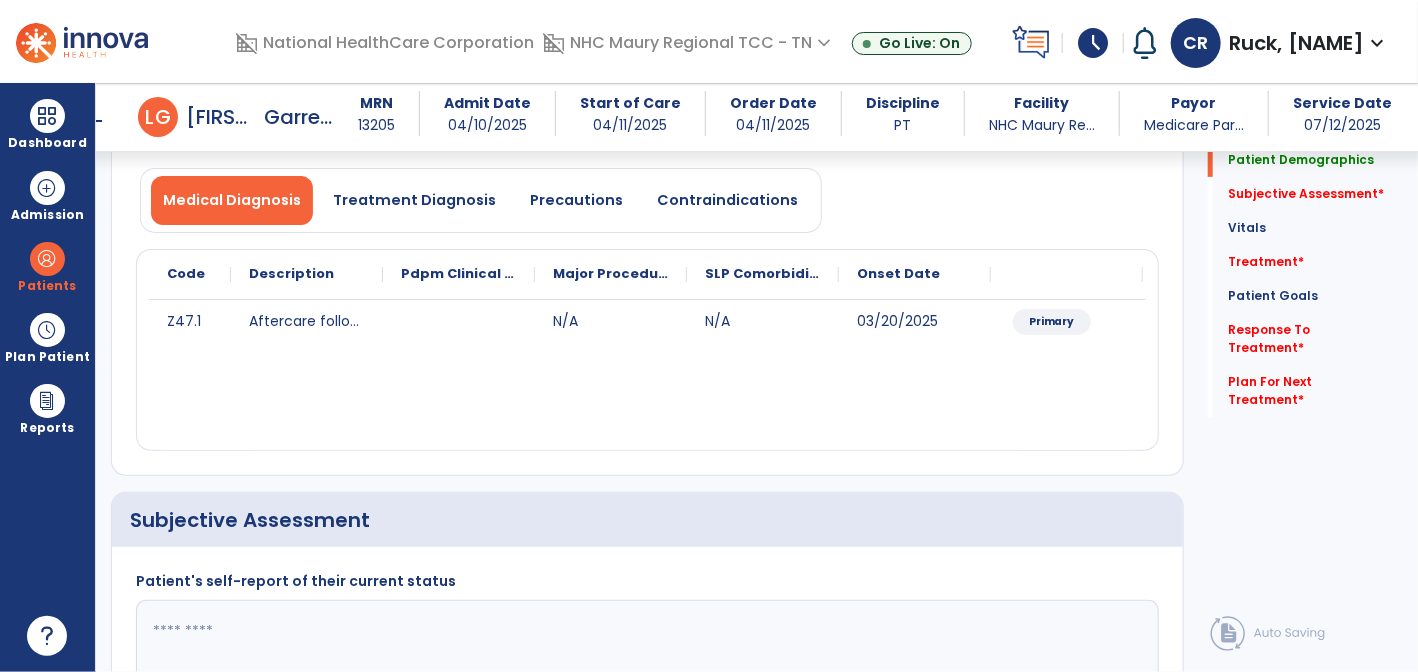 click 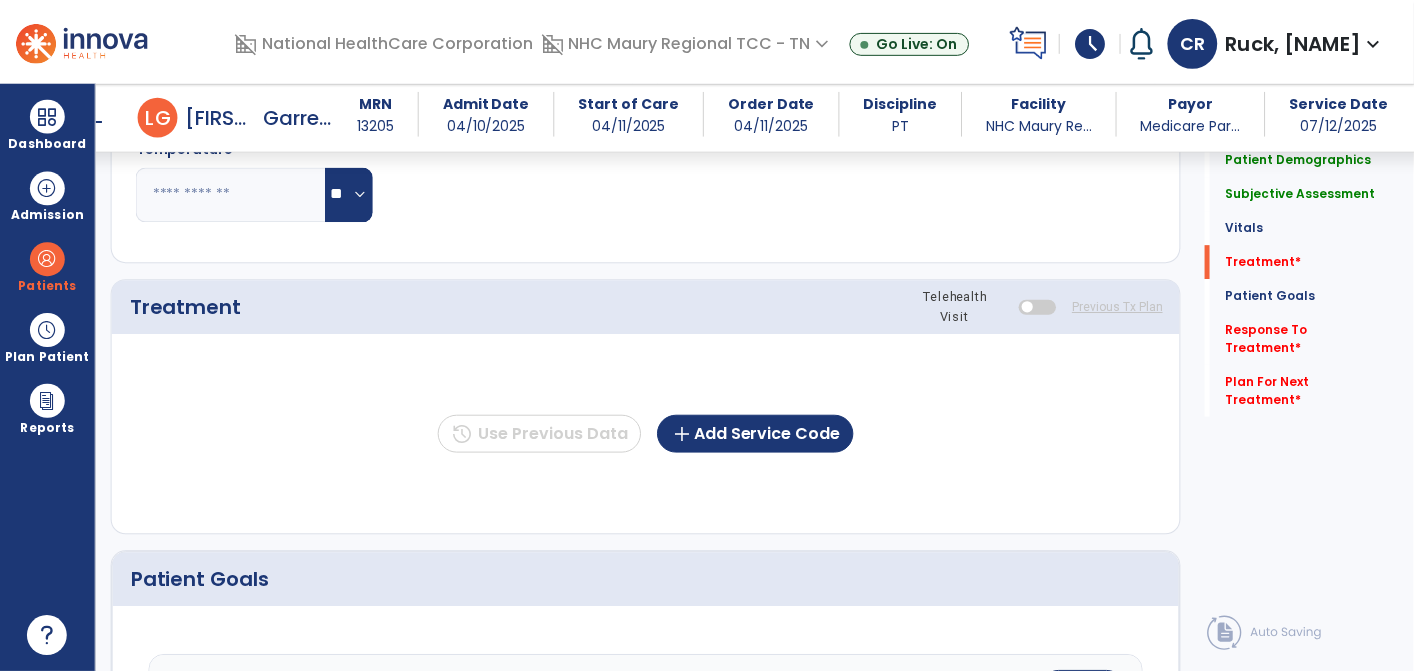 scroll, scrollTop: 1080, scrollLeft: 0, axis: vertical 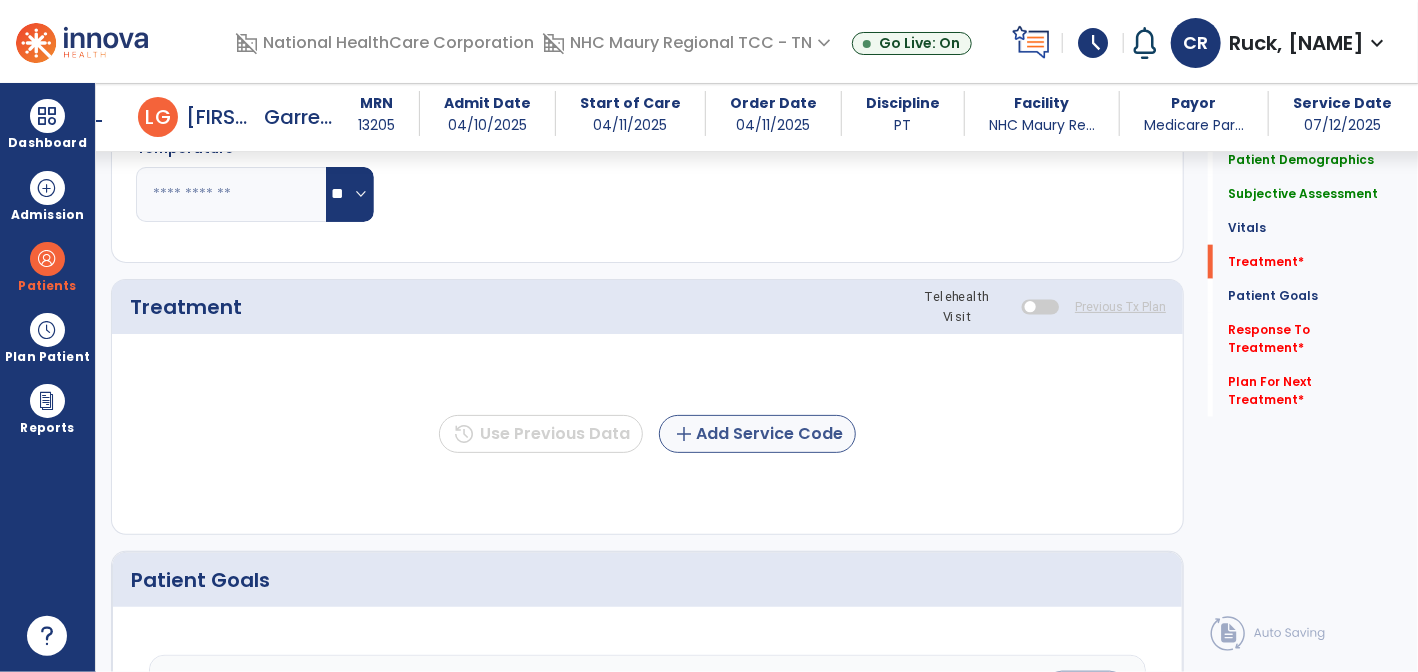 type on "**********" 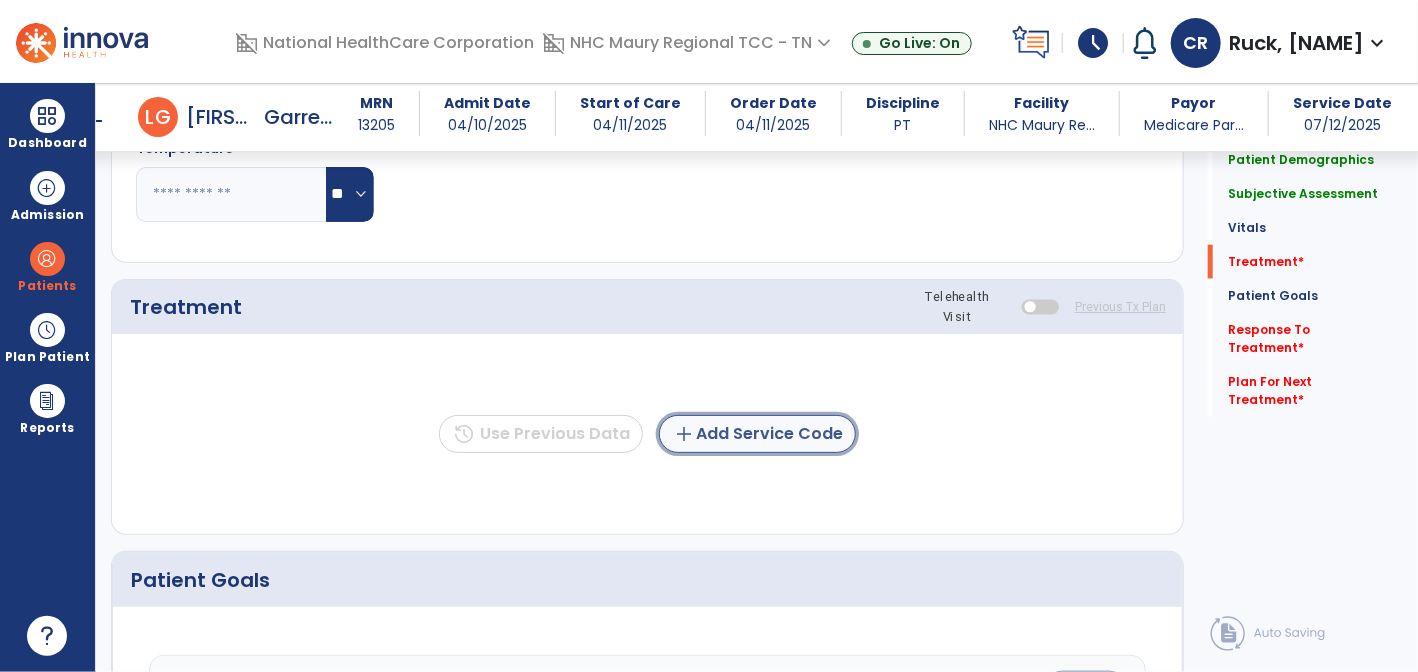 click on "add  Add Service Code" 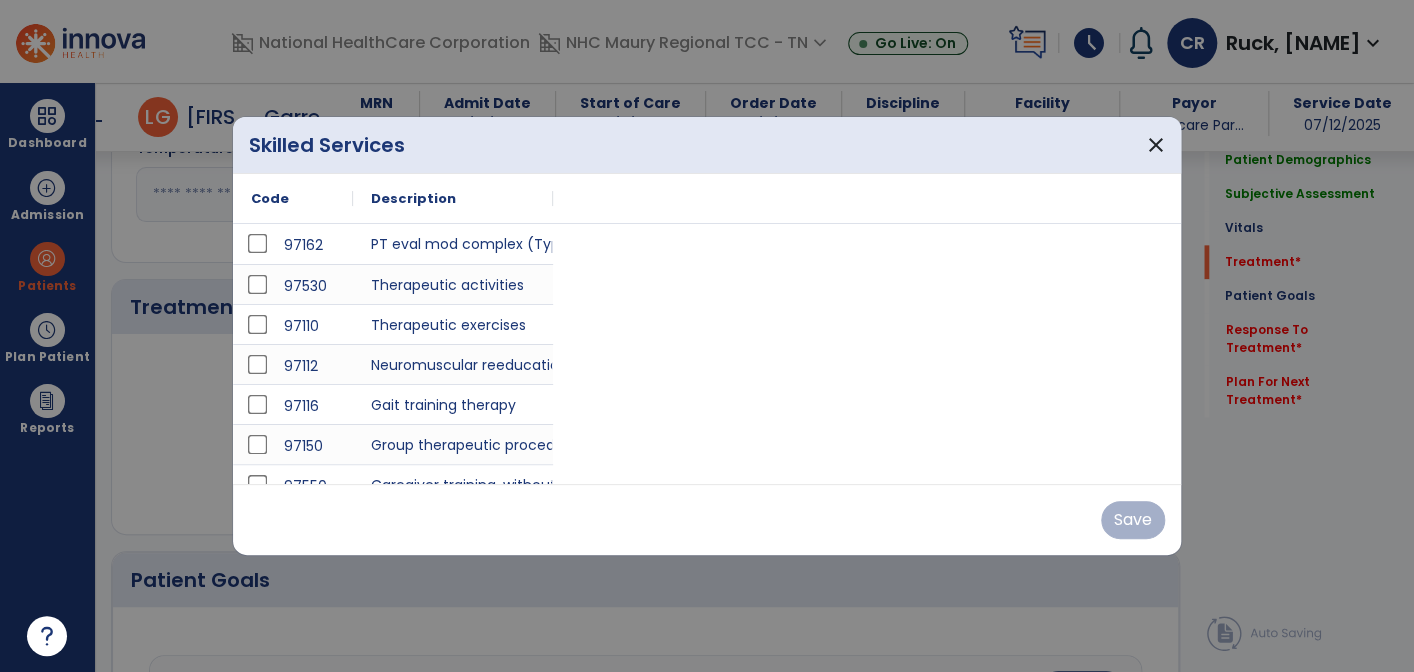scroll, scrollTop: 1080, scrollLeft: 0, axis: vertical 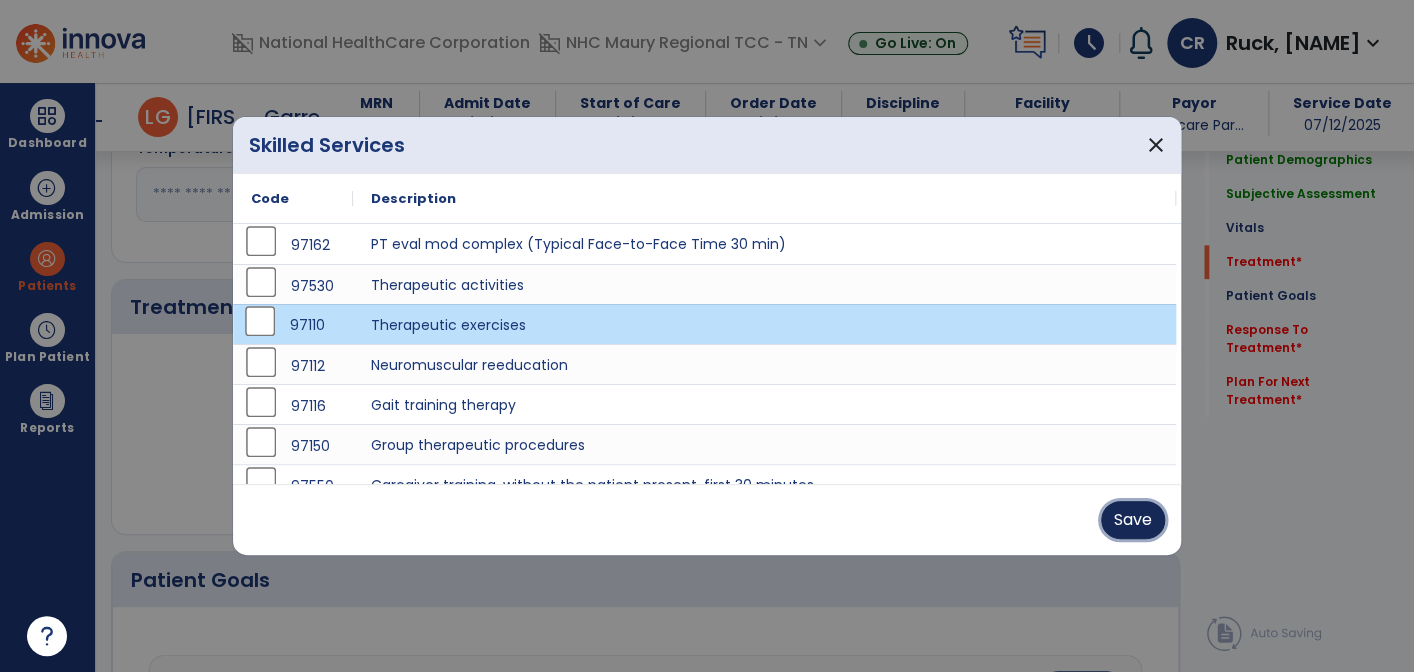 click on "Save" at bounding box center [1133, 520] 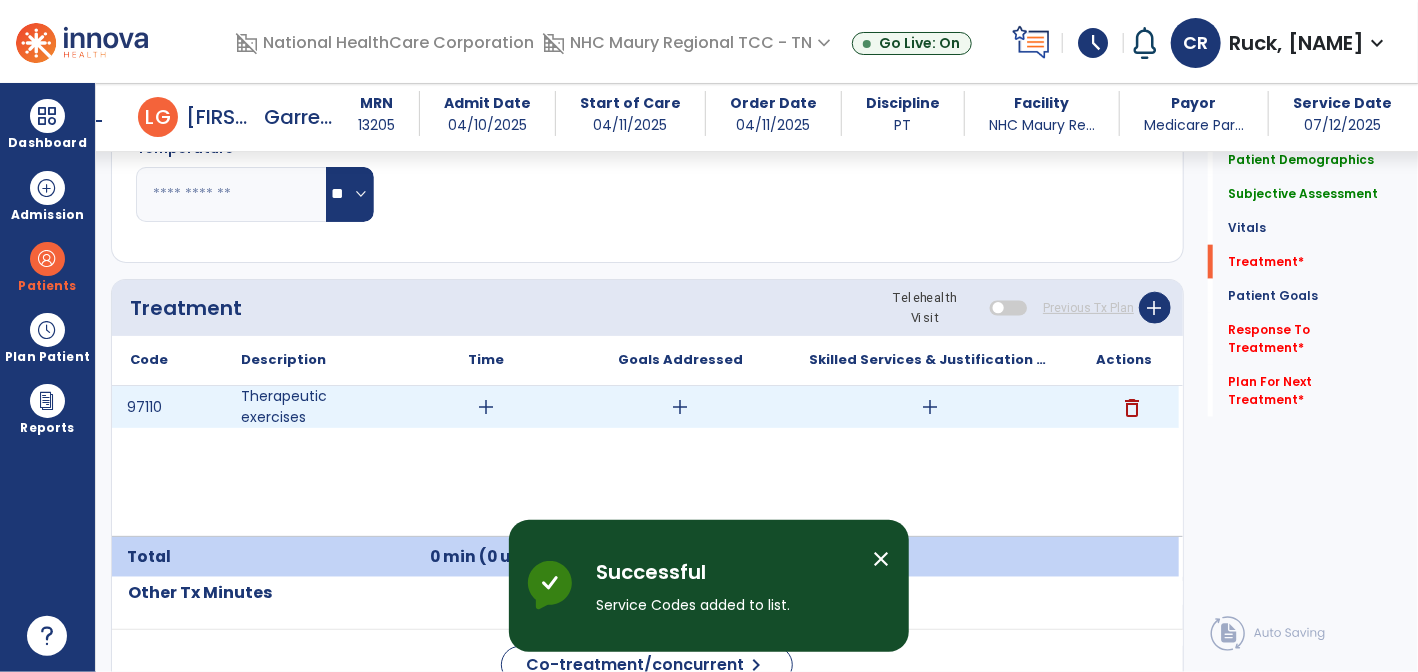 click on "add" at bounding box center [486, 407] 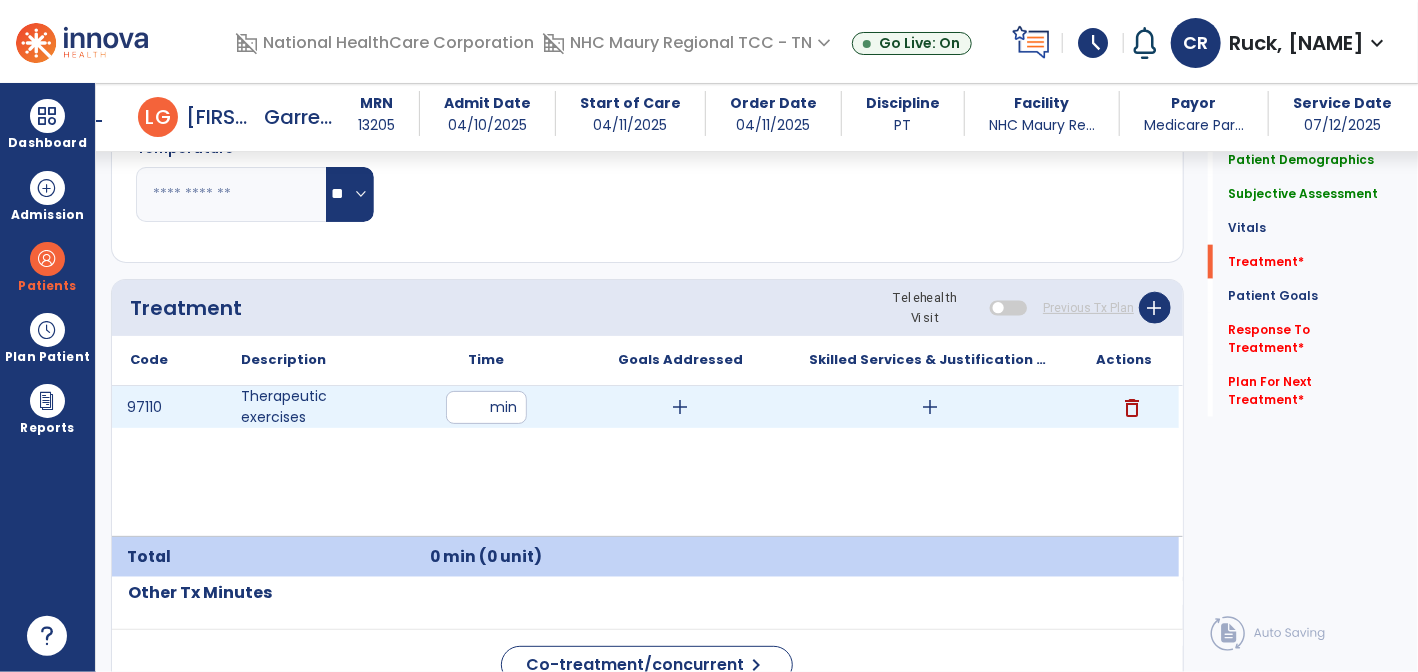 type on "**" 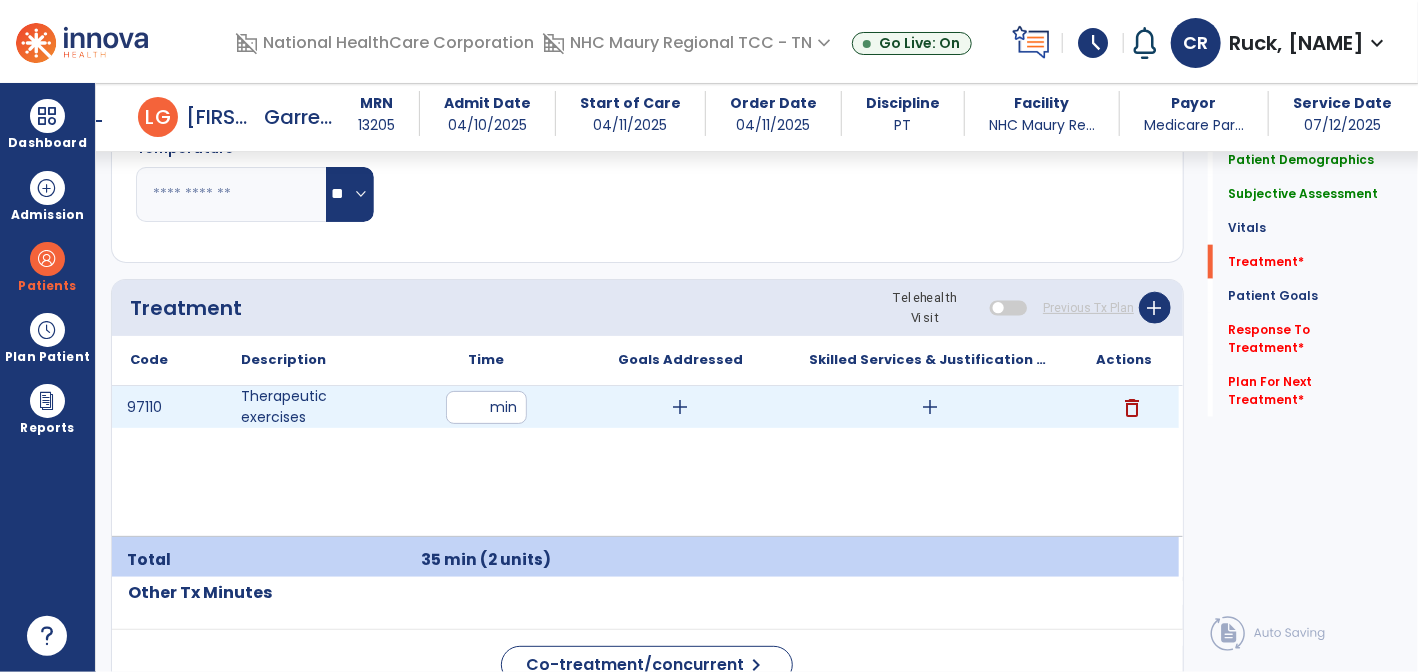 click on "add" at bounding box center (930, 407) 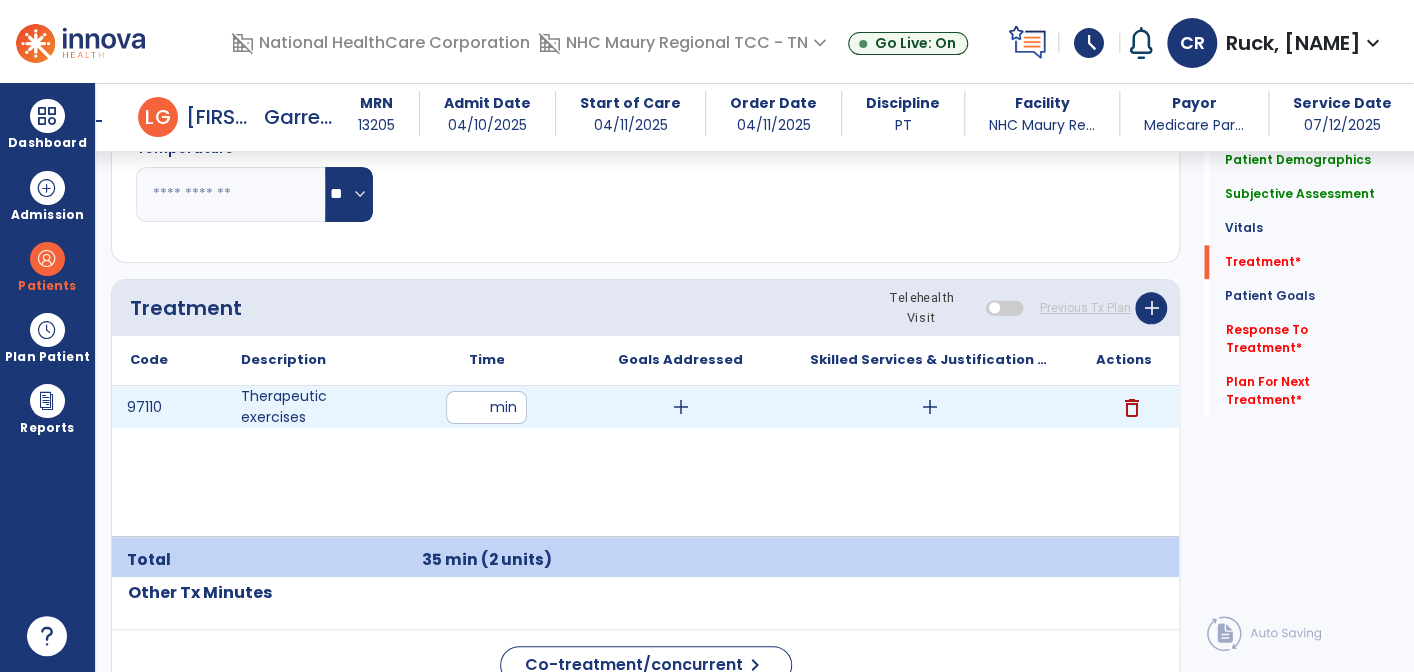 scroll, scrollTop: 1080, scrollLeft: 0, axis: vertical 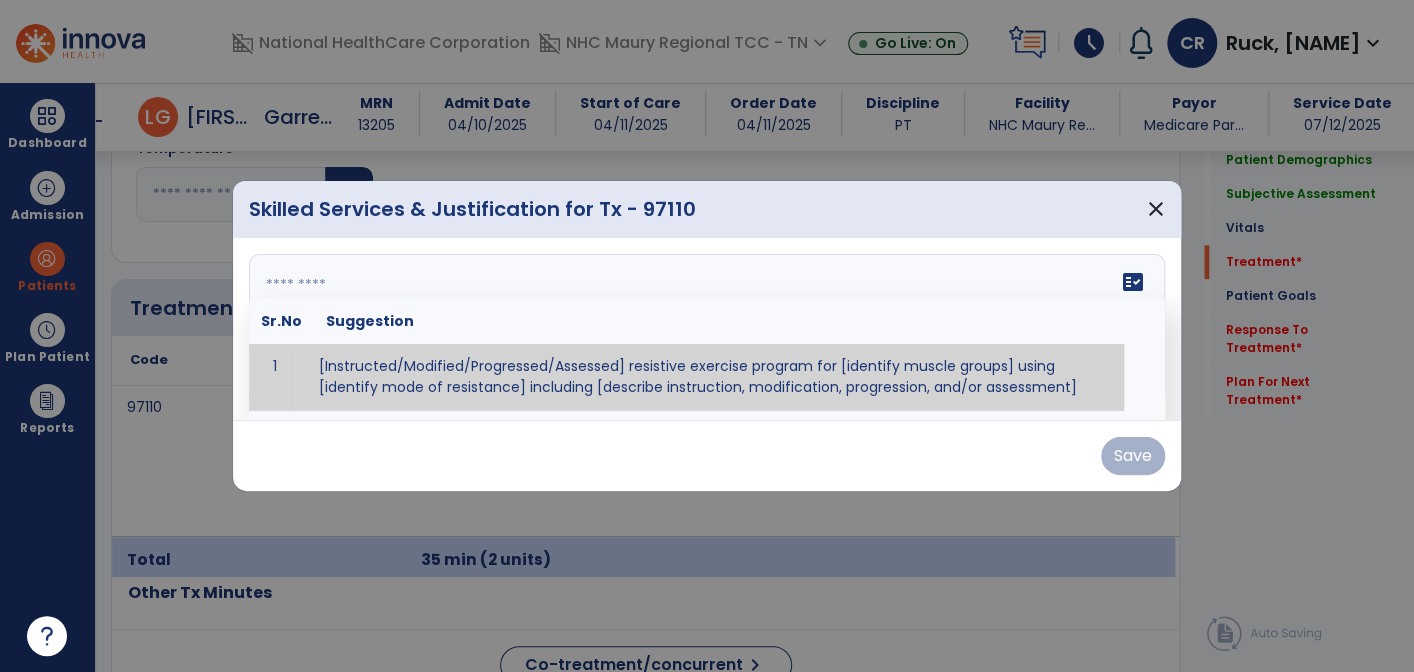 click at bounding box center [707, 329] 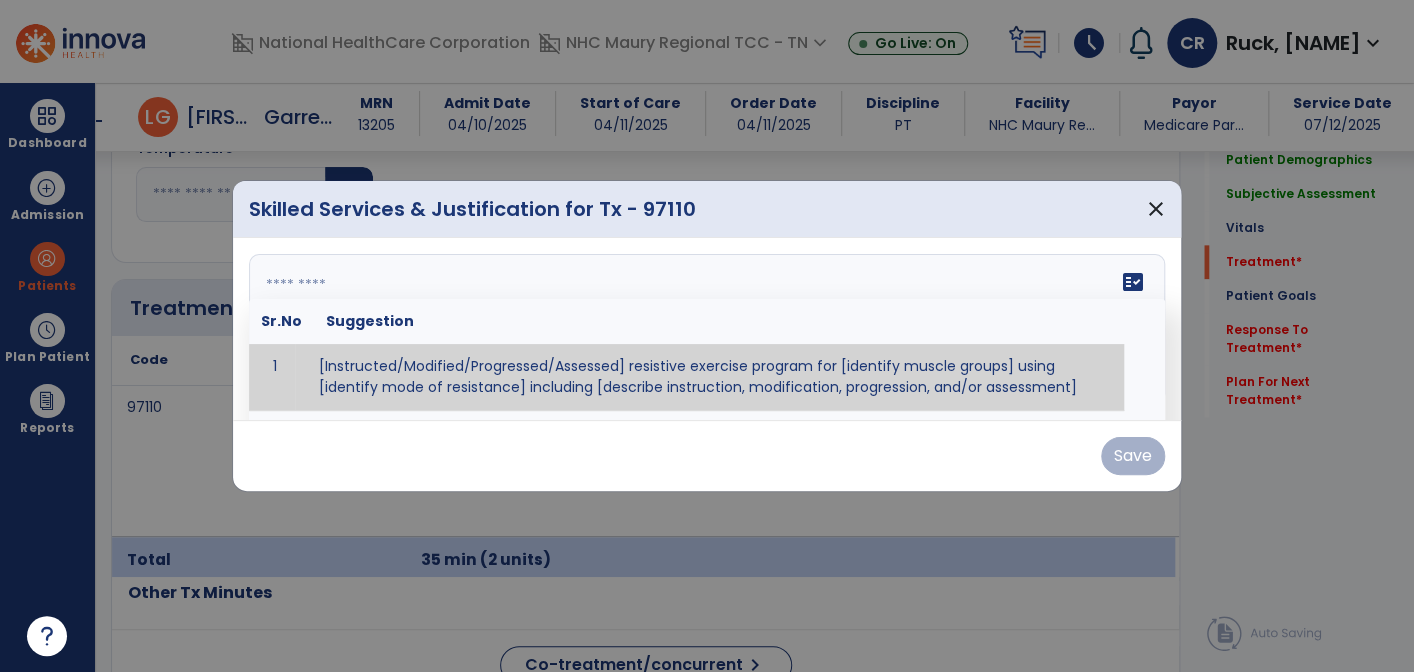 type on "*" 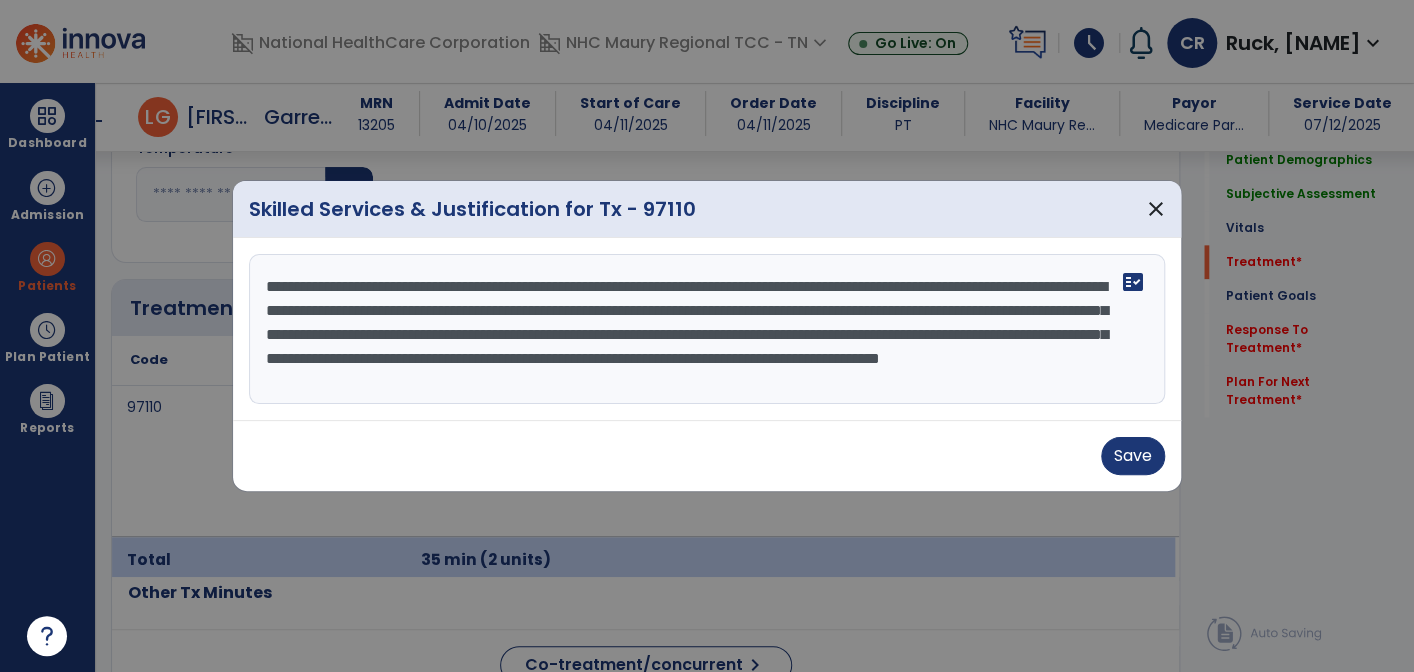 scroll, scrollTop: 16, scrollLeft: 0, axis: vertical 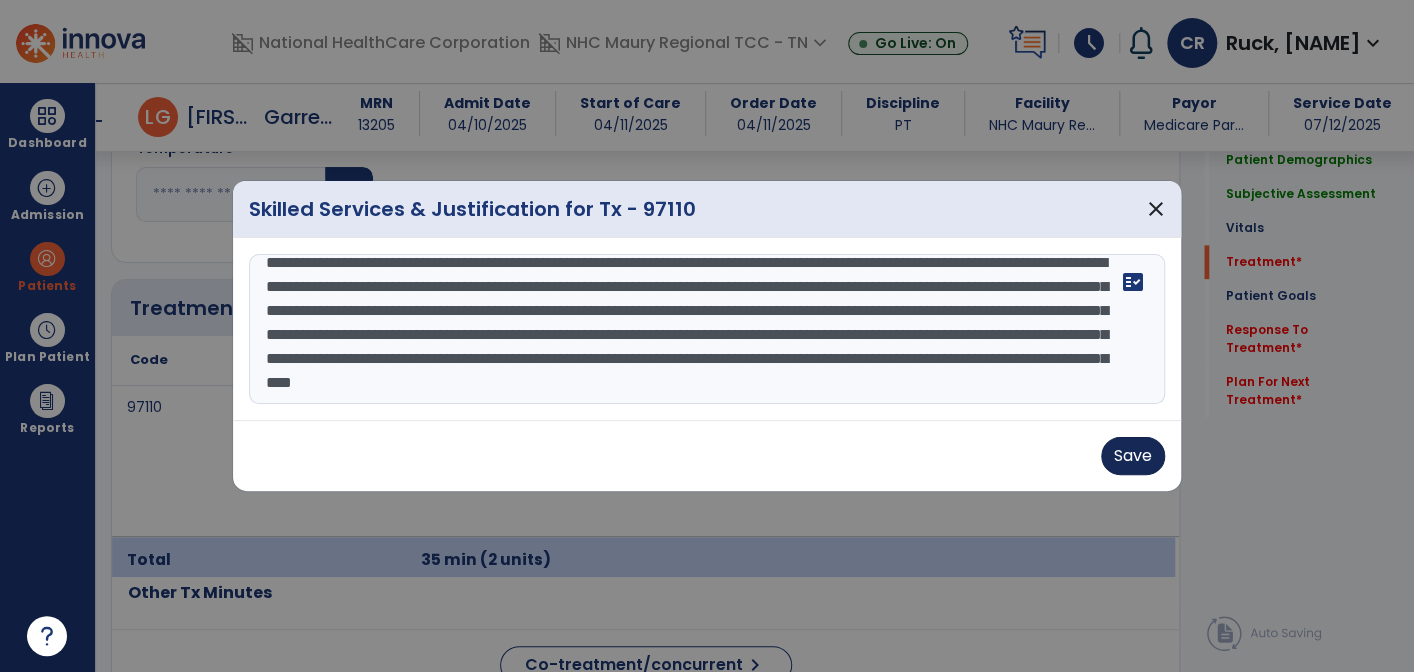 type on "**********" 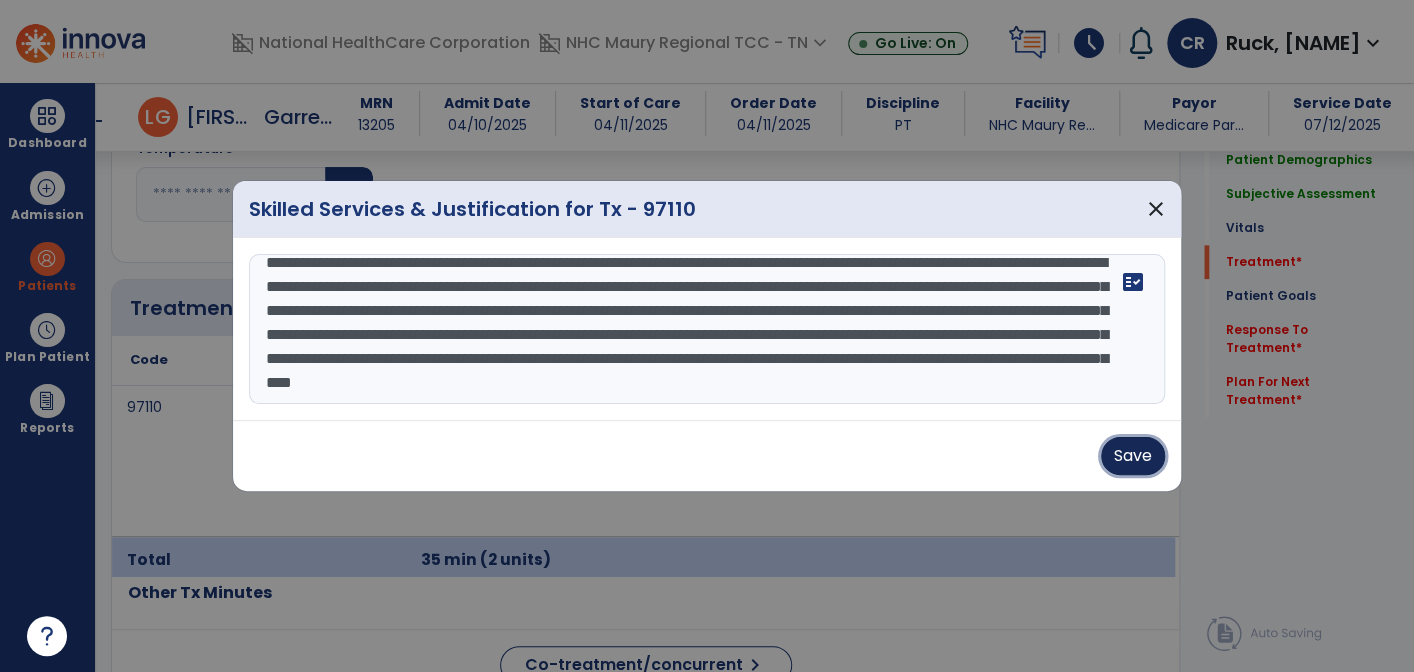 click on "Save" at bounding box center (1133, 456) 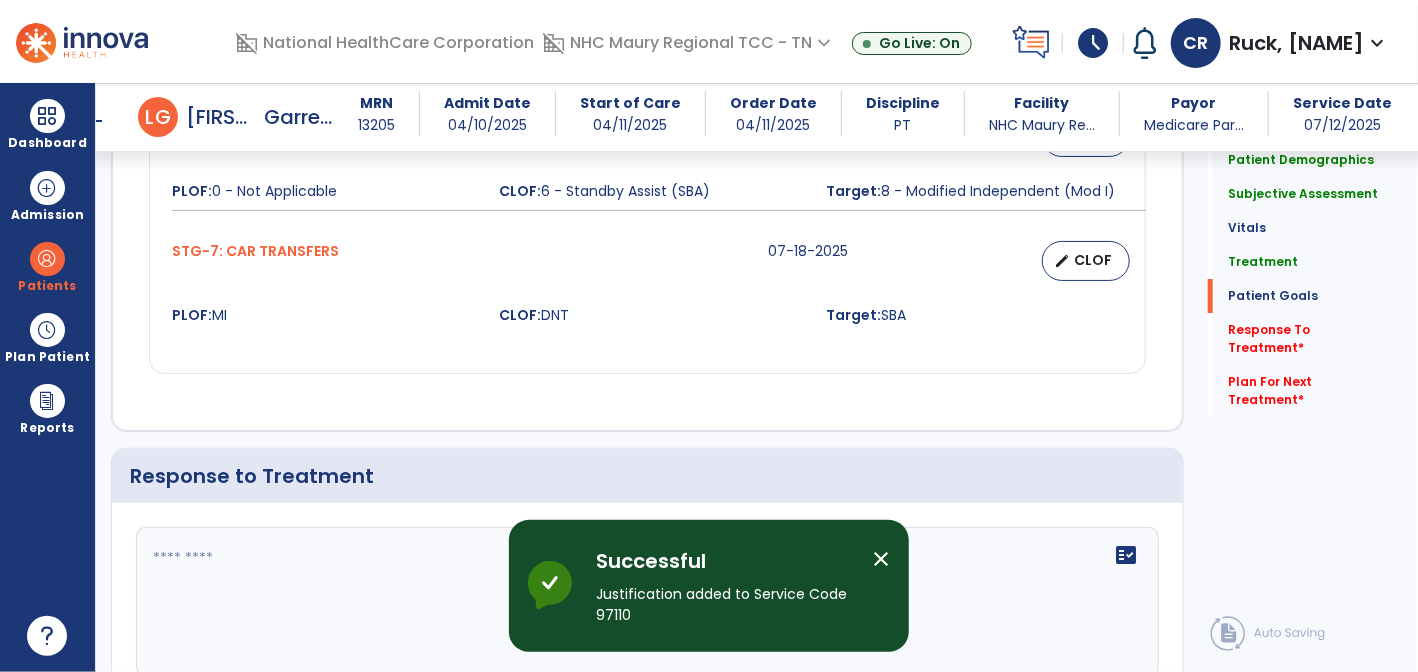 scroll, scrollTop: 3294, scrollLeft: 0, axis: vertical 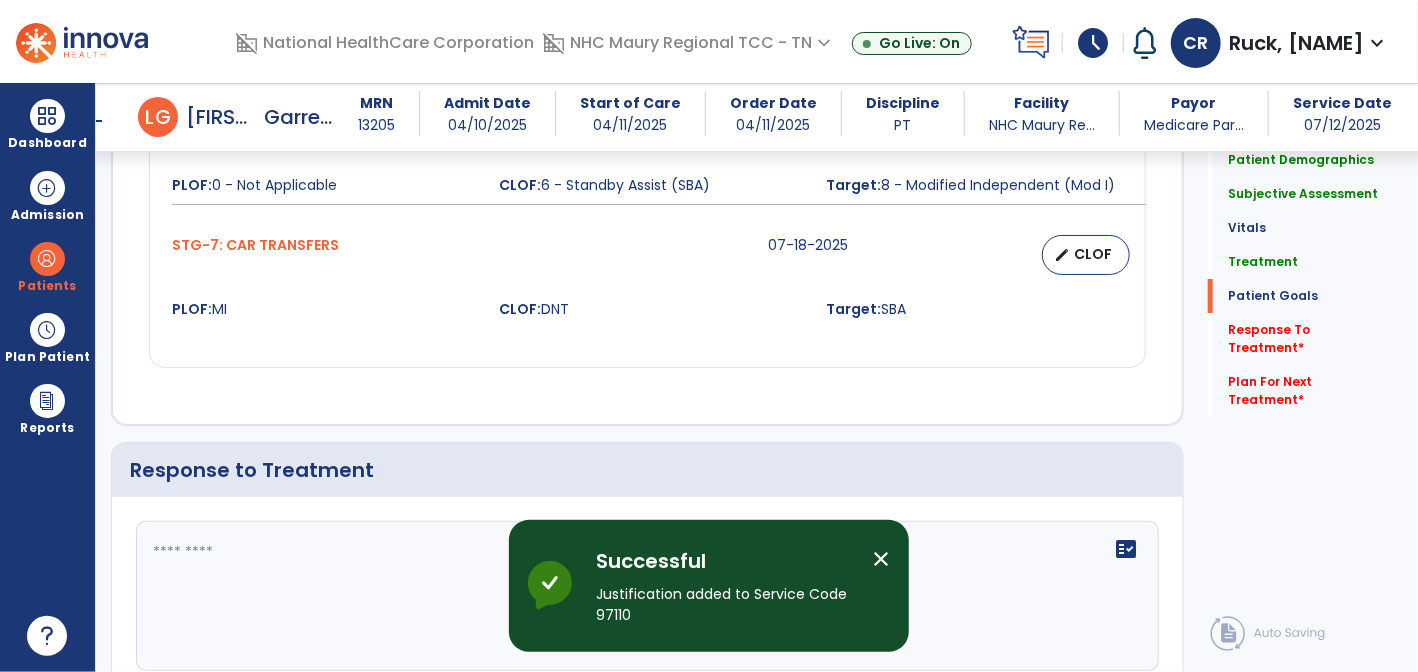click on "close" at bounding box center [881, 559] 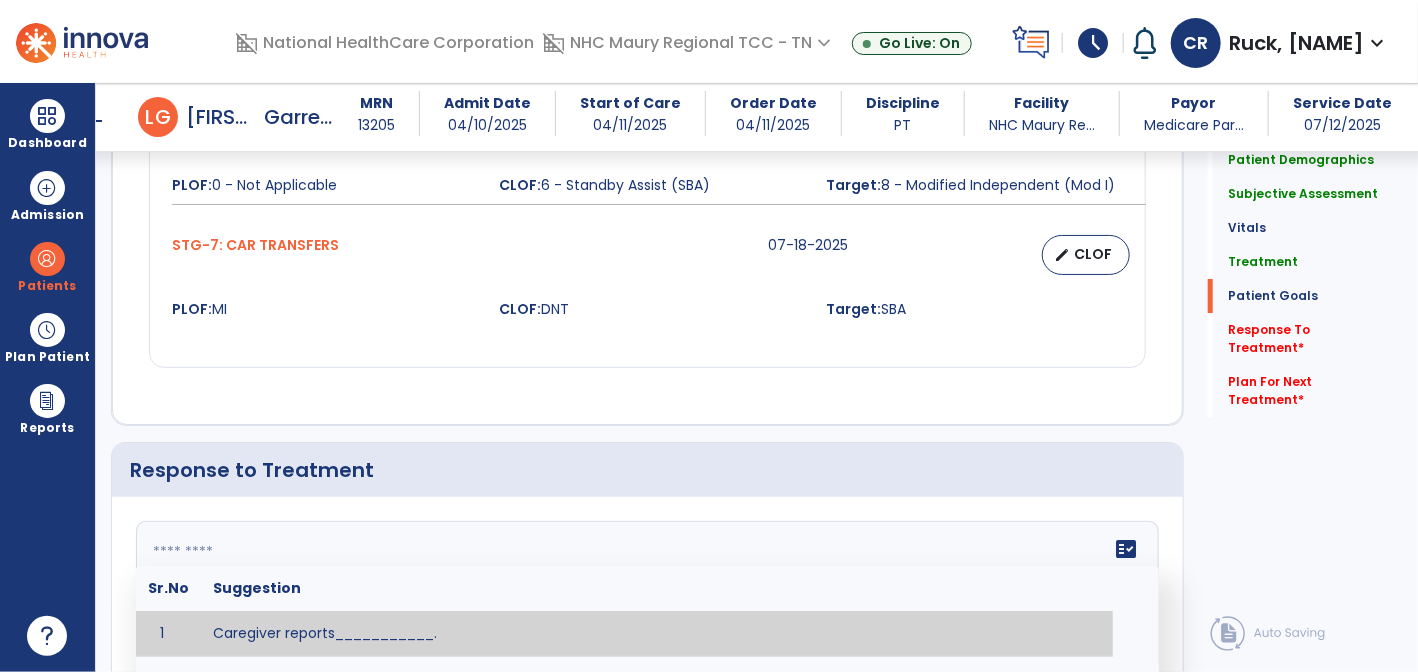 click on "fact_check  Sr.No Suggestion 1 Caregiver reports___________. 2 Change in ________ status has resulted in setback in_______due to ________, requiring patient to need more assist for __________.   Treatment plan adjustments to be made include________.  Progress towards goals is expected to continue due to_________. 3 Decreased pain in __________ to [LEVEL] in response to [MODALITY/TREATMENT] allows for improvement in _________. 4 Functional gains in _______ have impacted the patient's ability to perform_________ with a reduction in assist levels to_________. 5 Functional progress this week has been significant due to__________. 6 Gains in ________ have improved the patient's ability to perform ______with decreased levels of assist to___________. 7 Improvement in ________allows patient to tolerate higher levels of challenges in_________. 8 Pain in [AREA] has decreased to [LEVEL] in response to [TREATMENT/MODALITY], allowing fore ease in completing__________. 9 10 11 12 13 14 15 16 17 18 19 20 21" 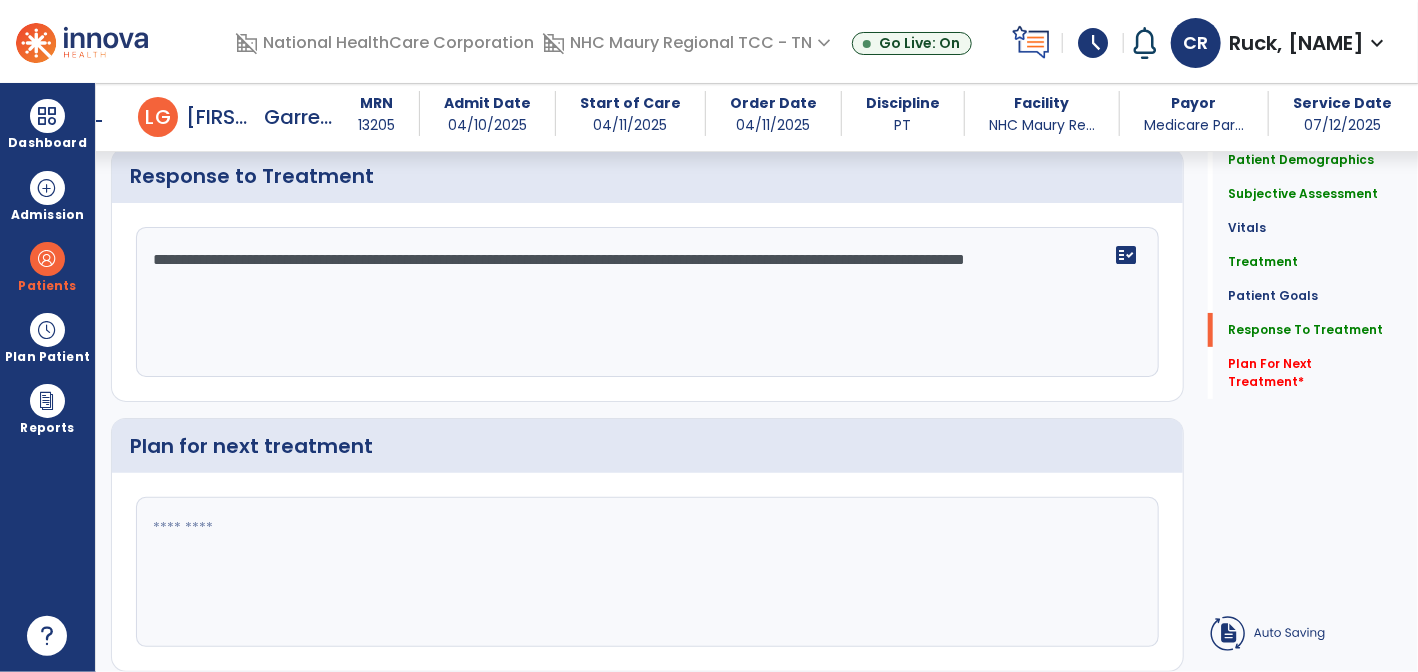 scroll, scrollTop: 3590, scrollLeft: 0, axis: vertical 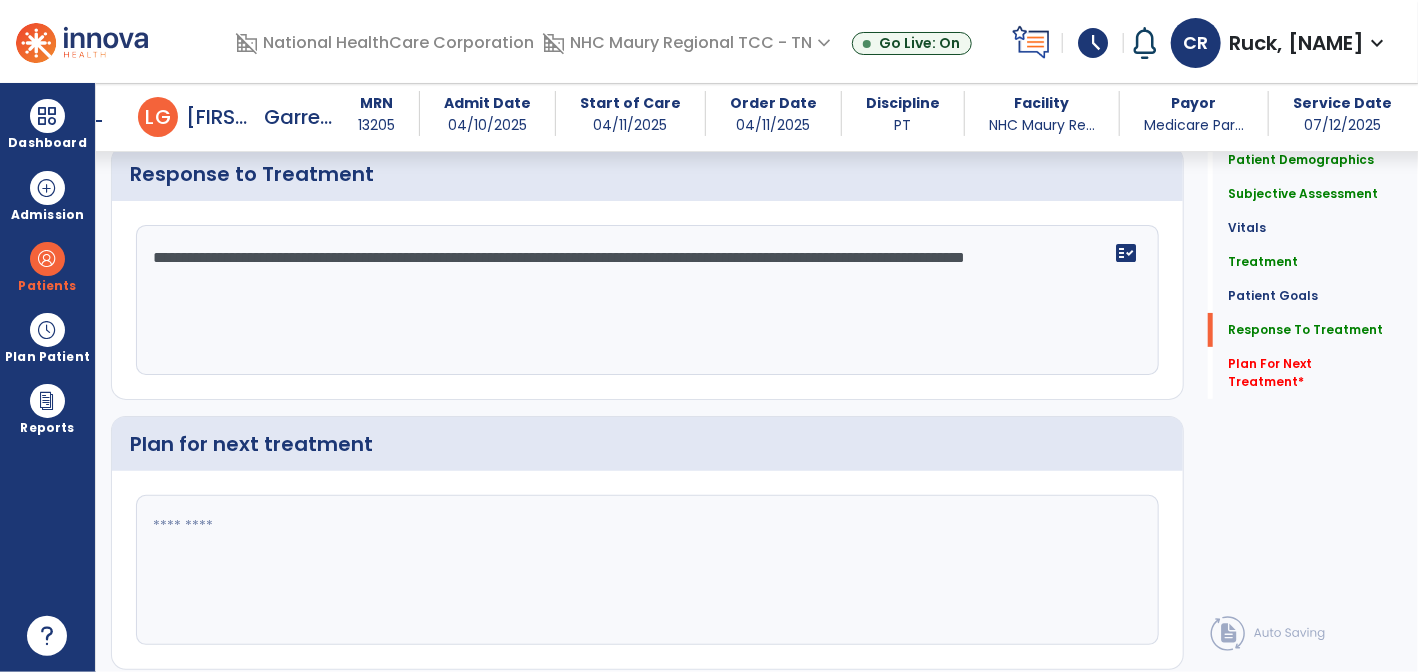 type on "**********" 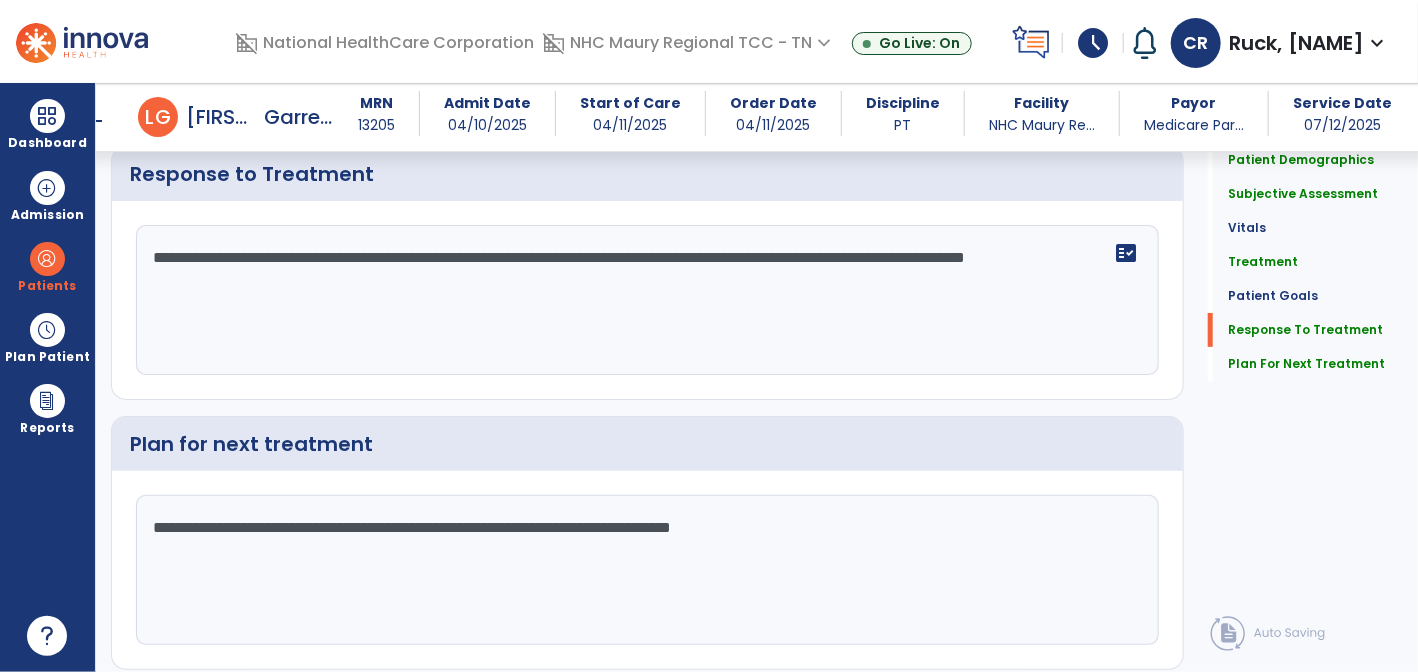 scroll, scrollTop: 3646, scrollLeft: 0, axis: vertical 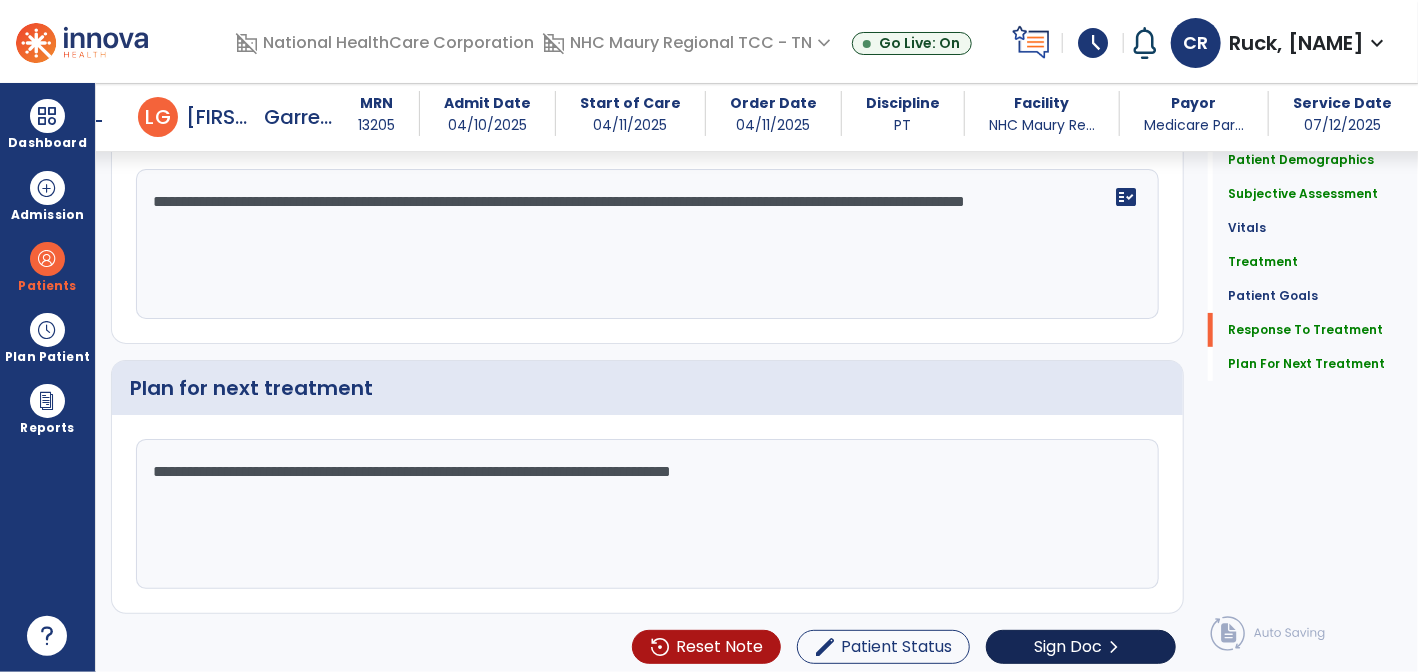 type on "**********" 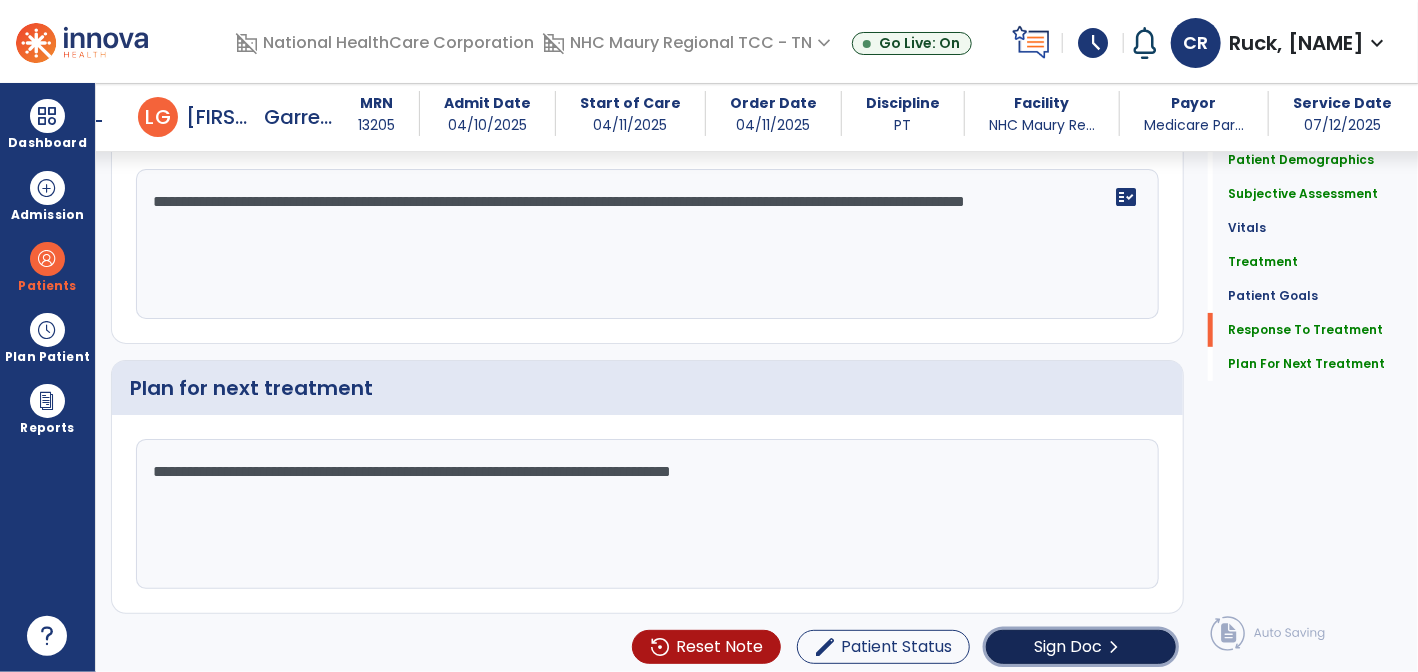 click on "Sign Doc" 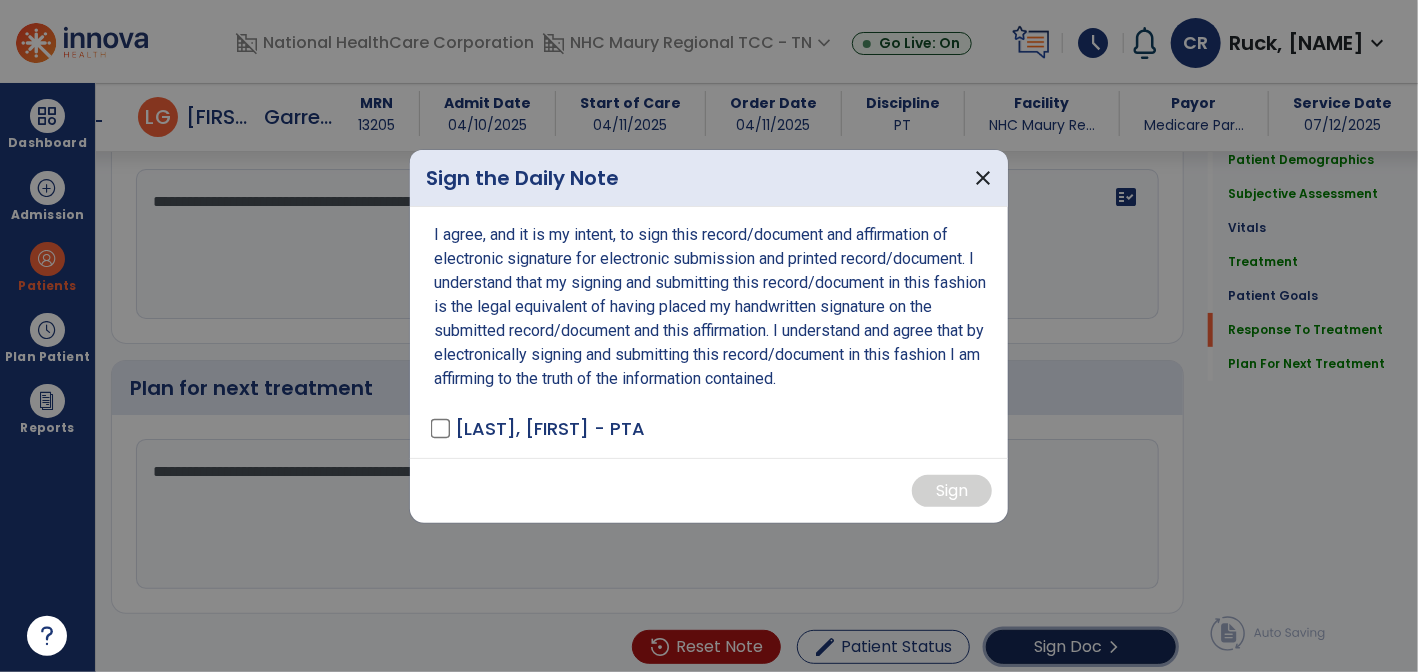 scroll, scrollTop: 3646, scrollLeft: 0, axis: vertical 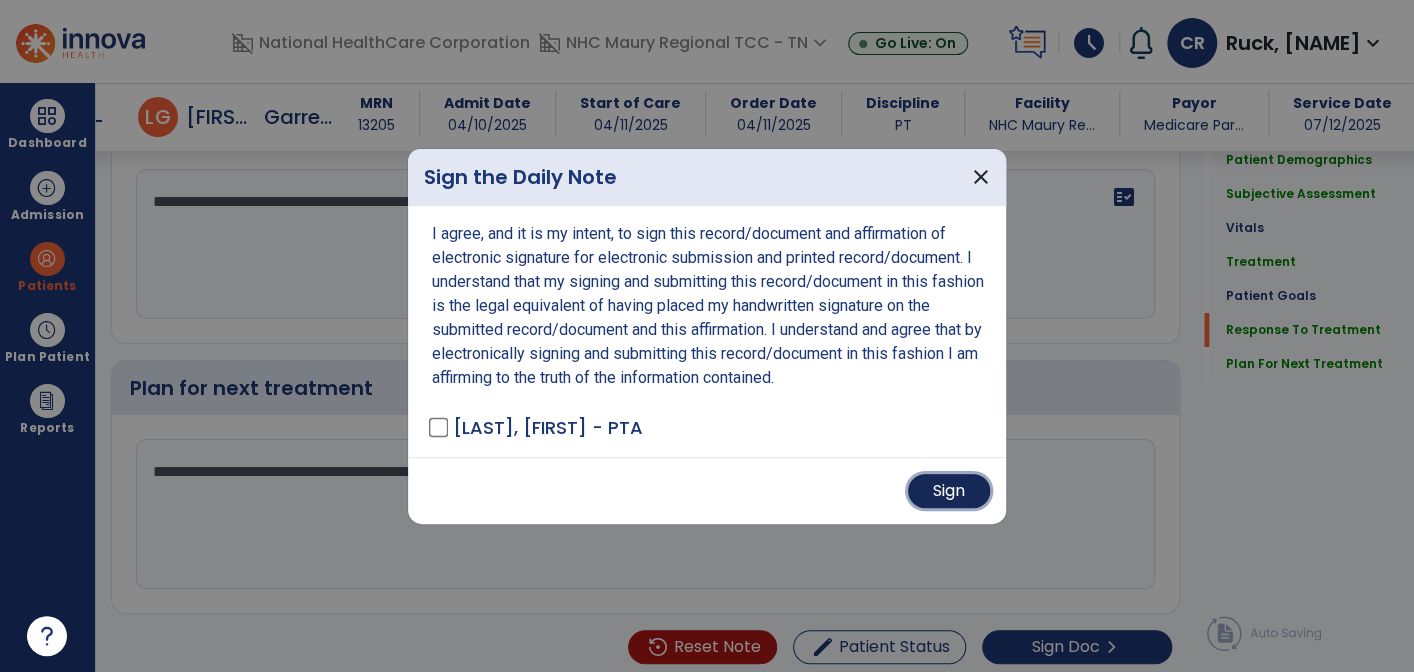 click on "Sign" at bounding box center (949, 491) 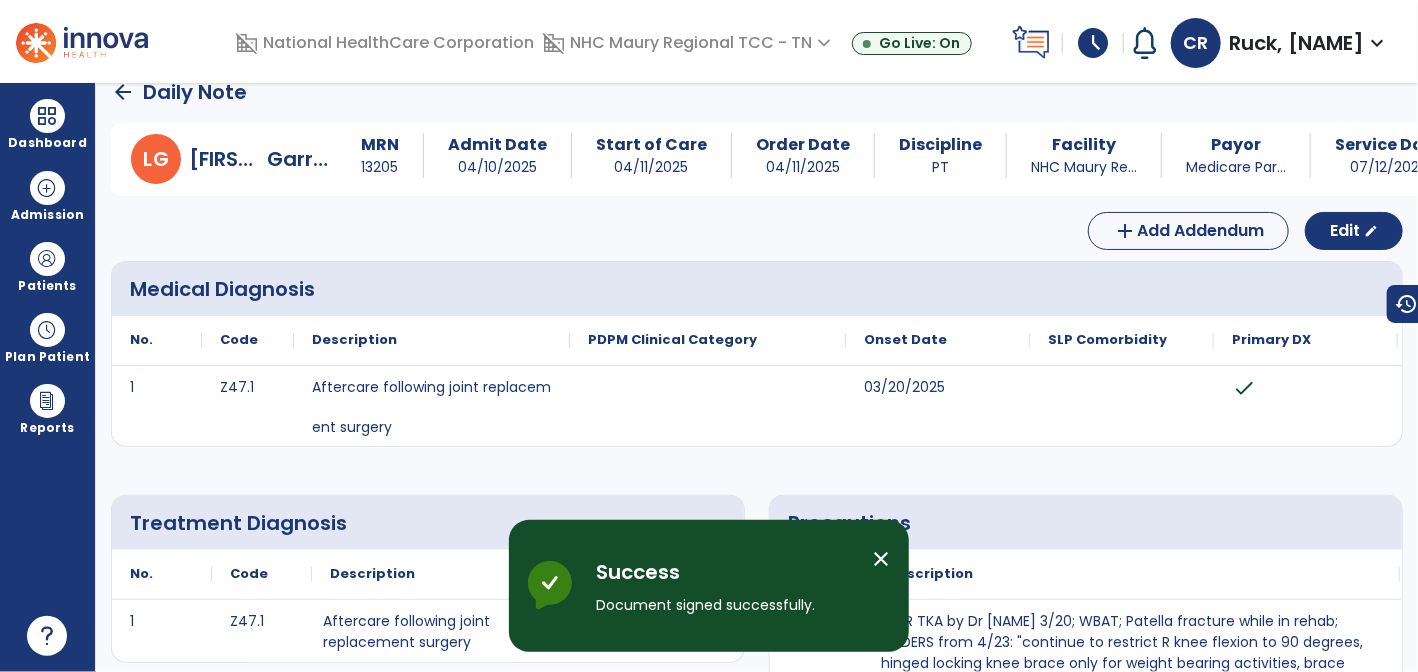 scroll, scrollTop: 0, scrollLeft: 0, axis: both 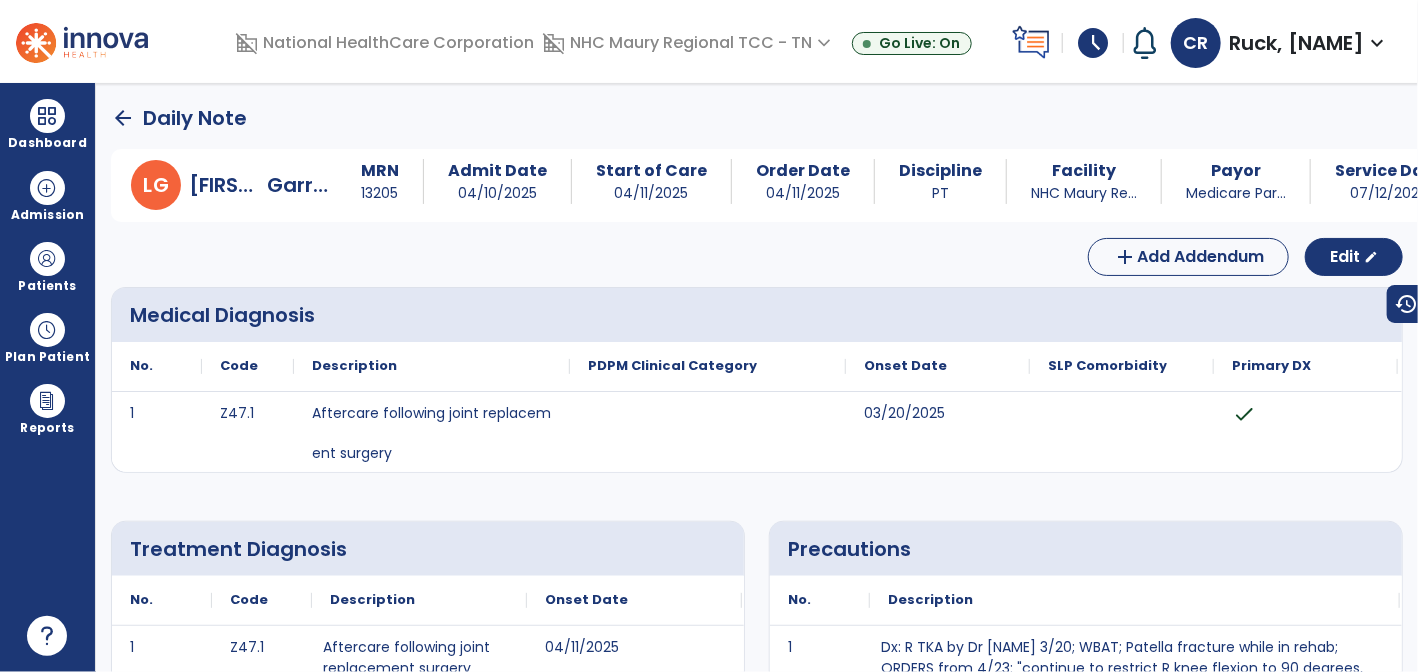 click on "arrow_back" 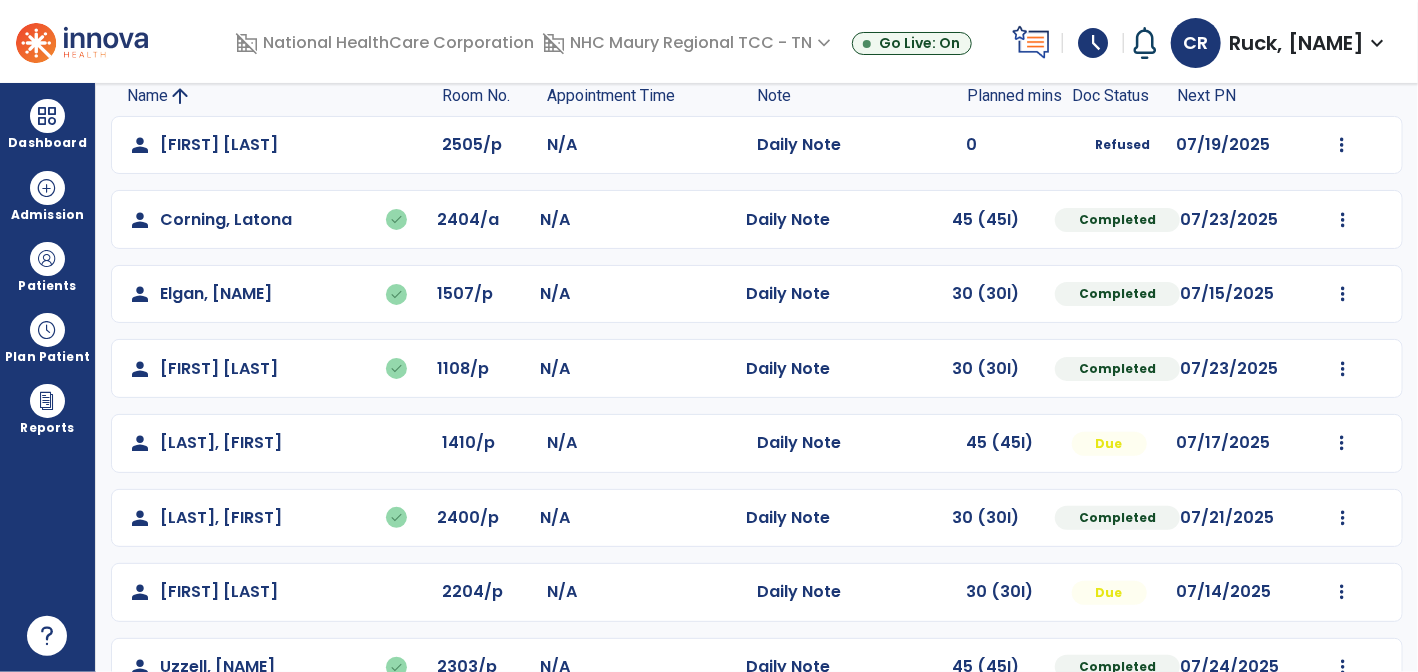 scroll, scrollTop: 142, scrollLeft: 0, axis: vertical 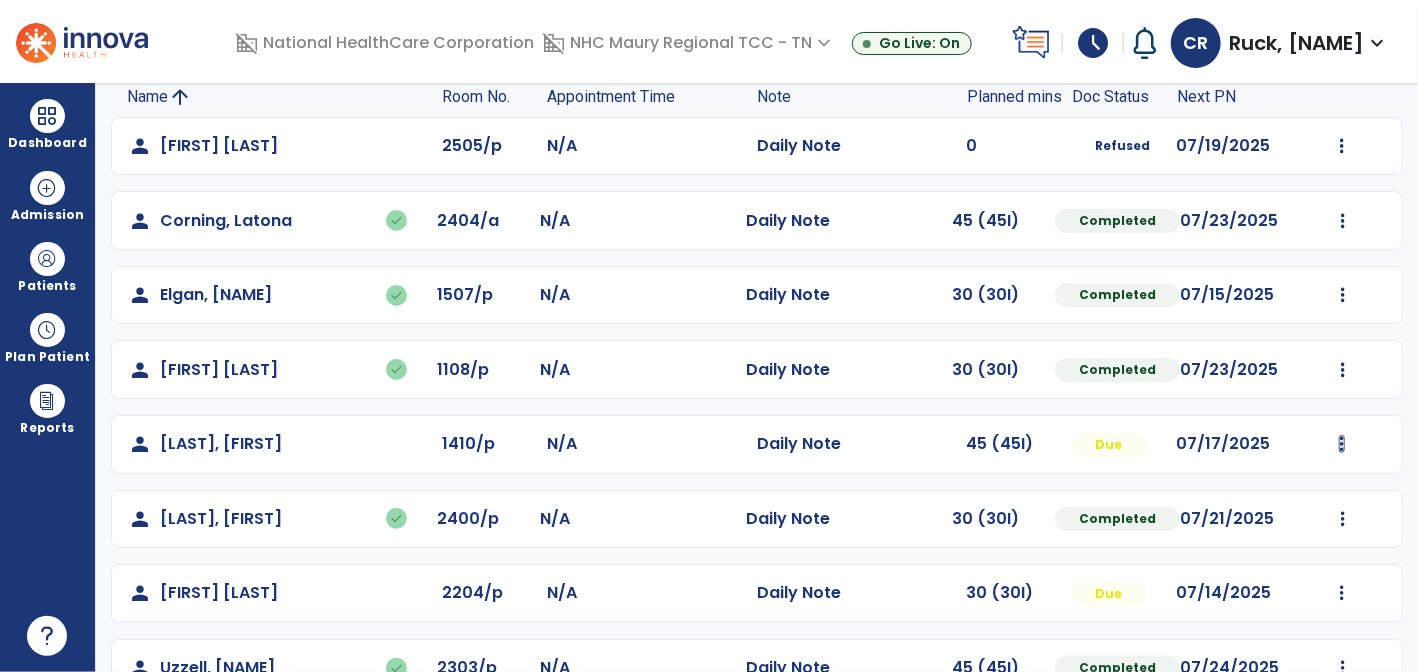 click on "Mark Visit As Complete   Reset Note   Open Document   G + C Mins" 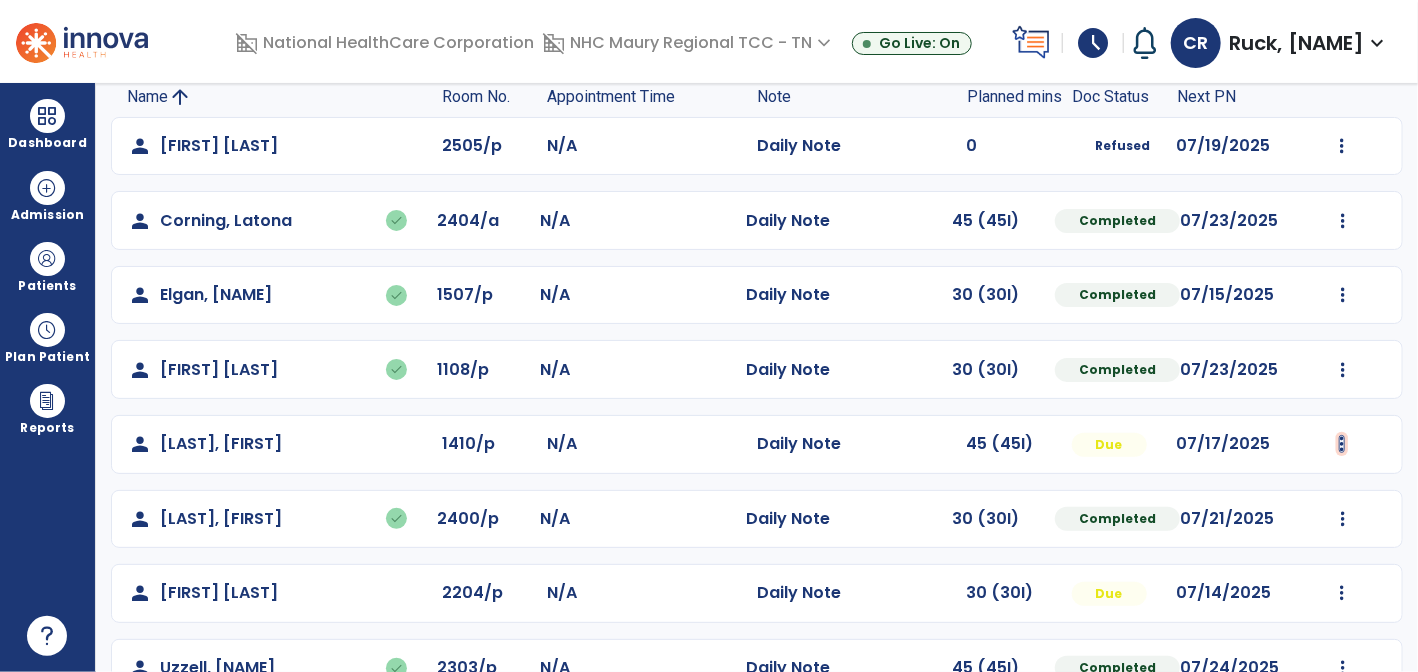 click at bounding box center [1342, 146] 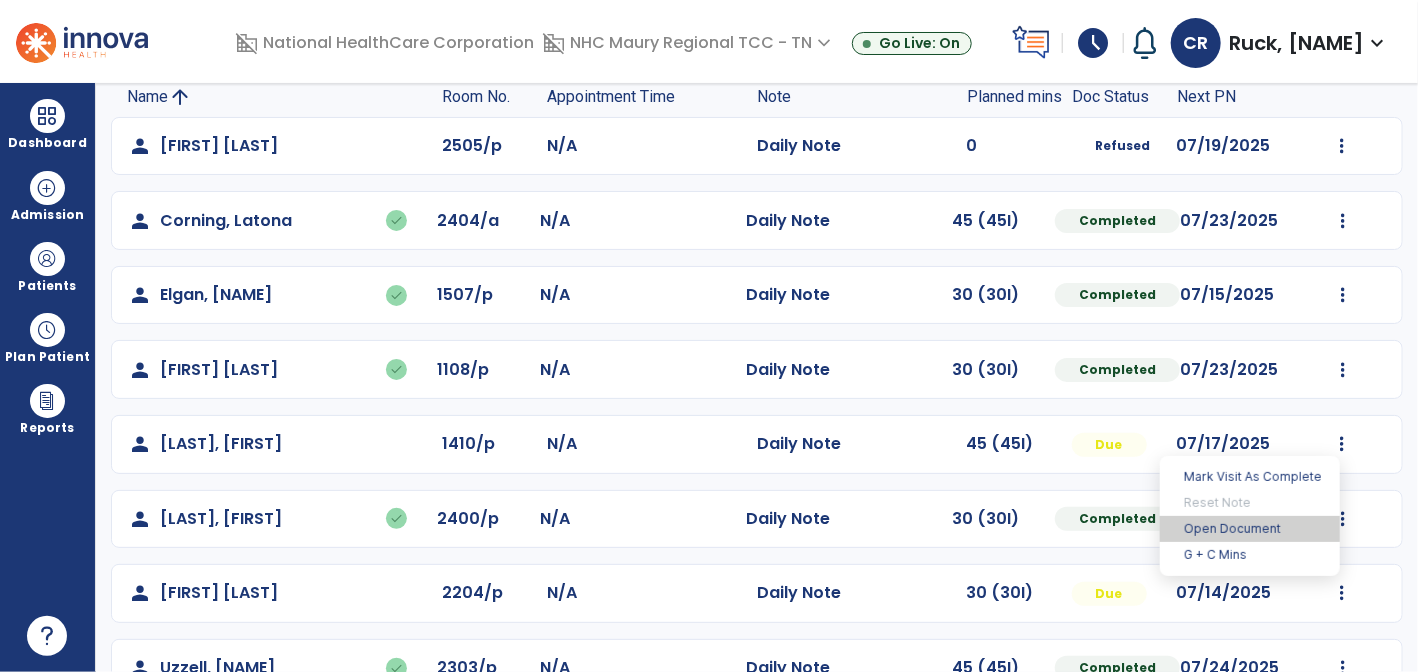 click on "Open Document" at bounding box center (1250, 529) 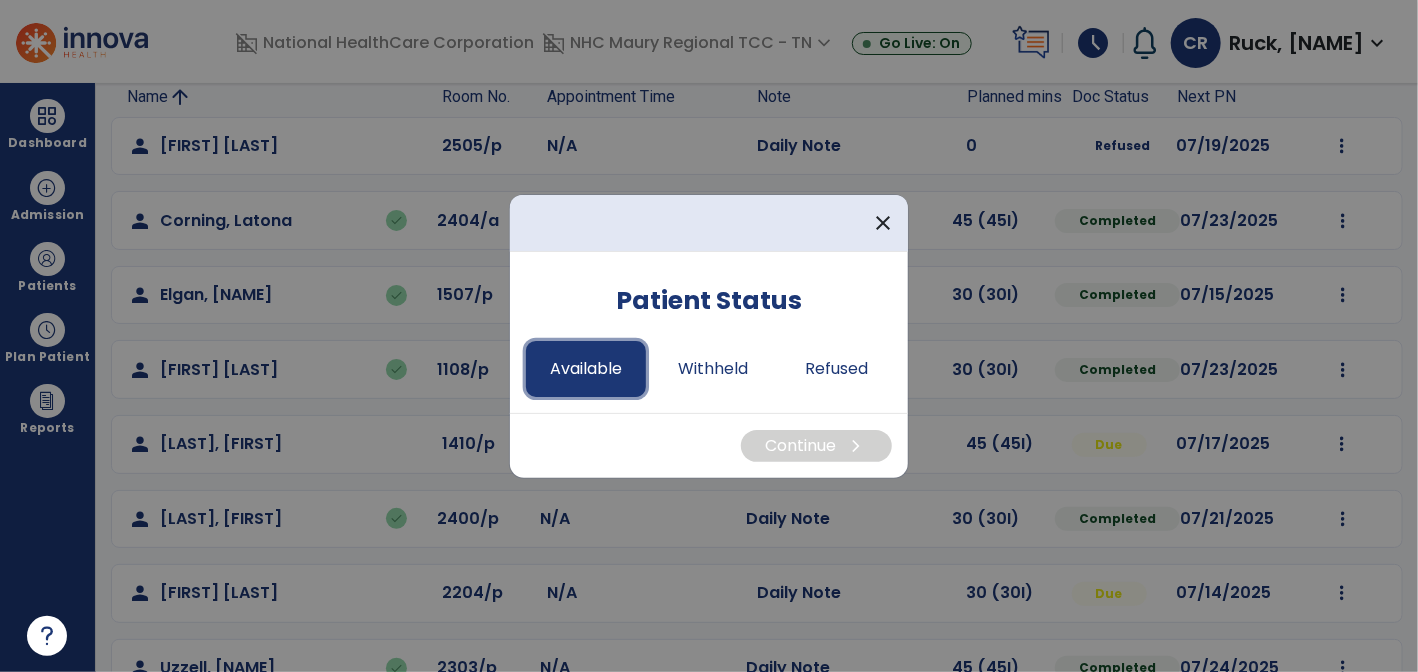 click on "Available" at bounding box center (586, 369) 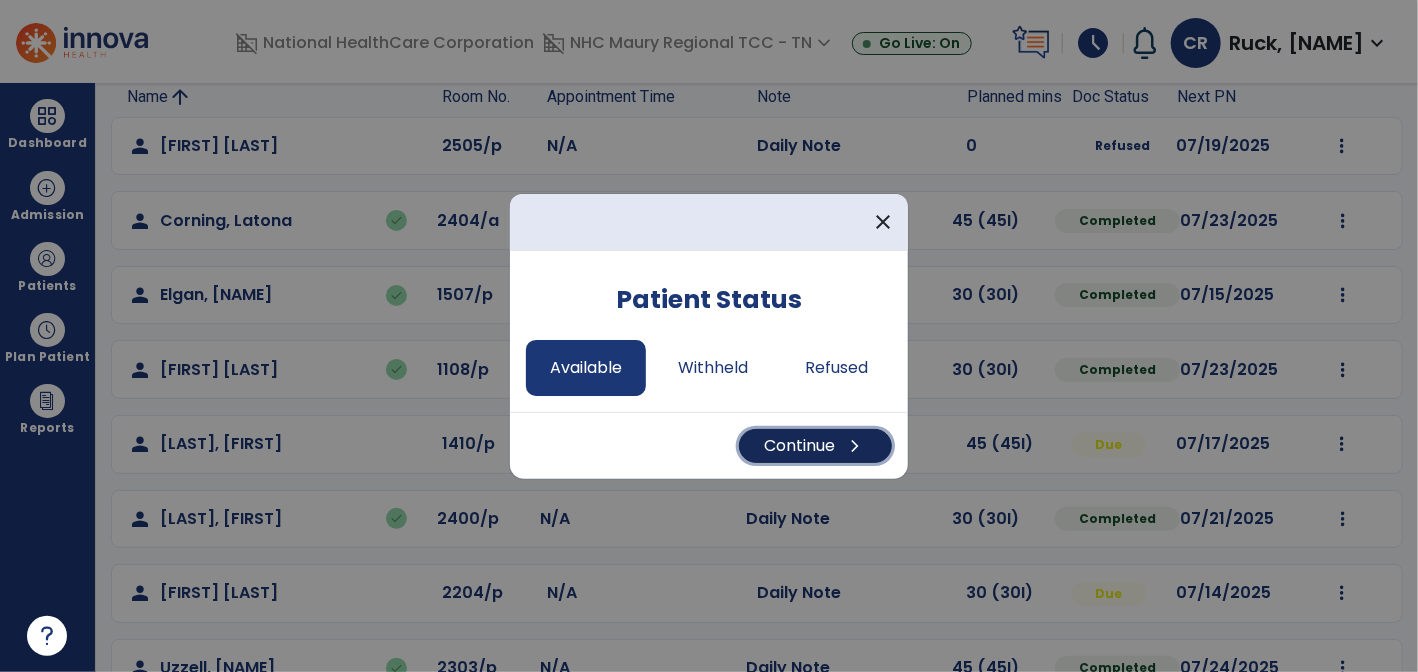 click on "Continue   chevron_right" at bounding box center [815, 446] 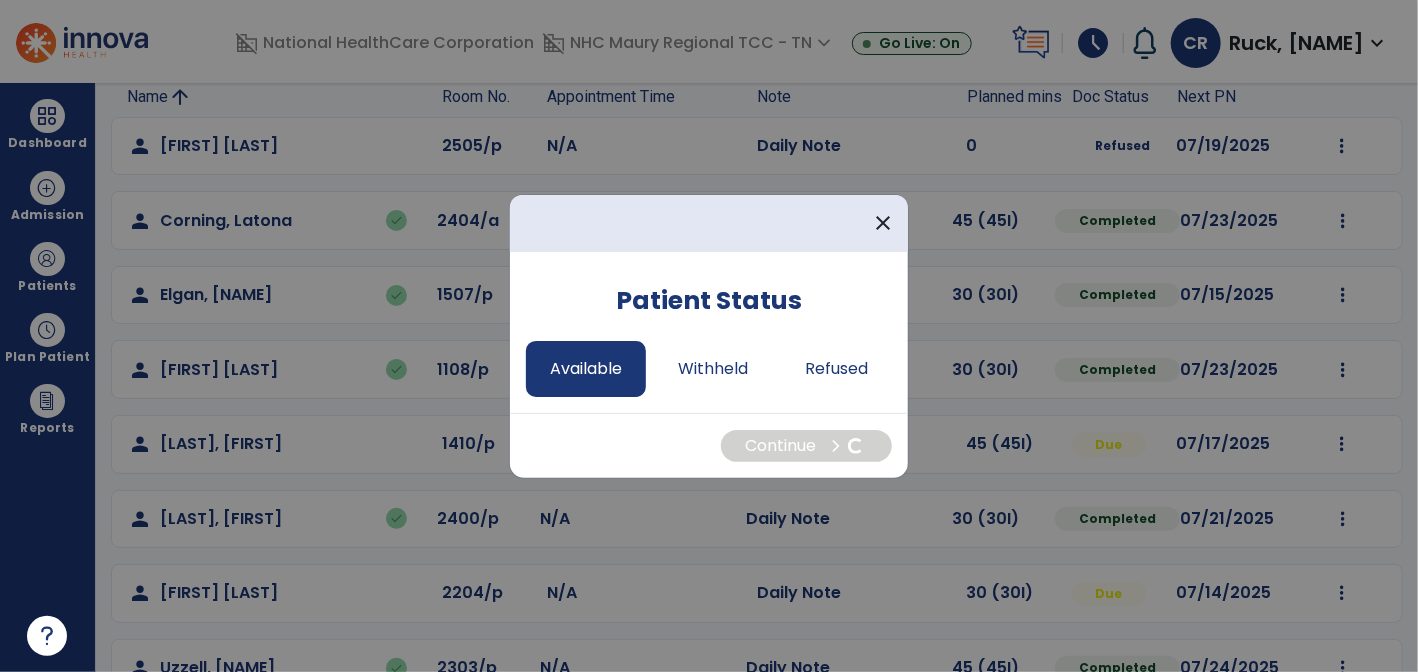 select on "*" 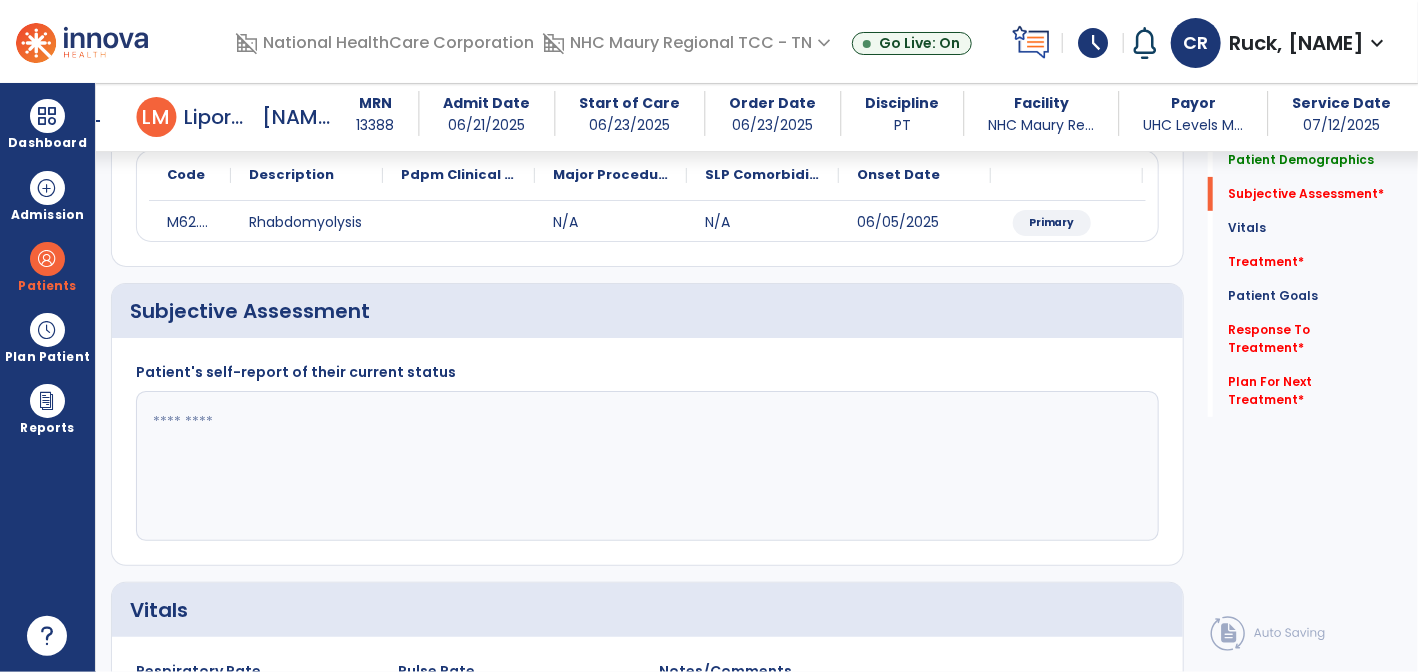 scroll, scrollTop: 247, scrollLeft: 0, axis: vertical 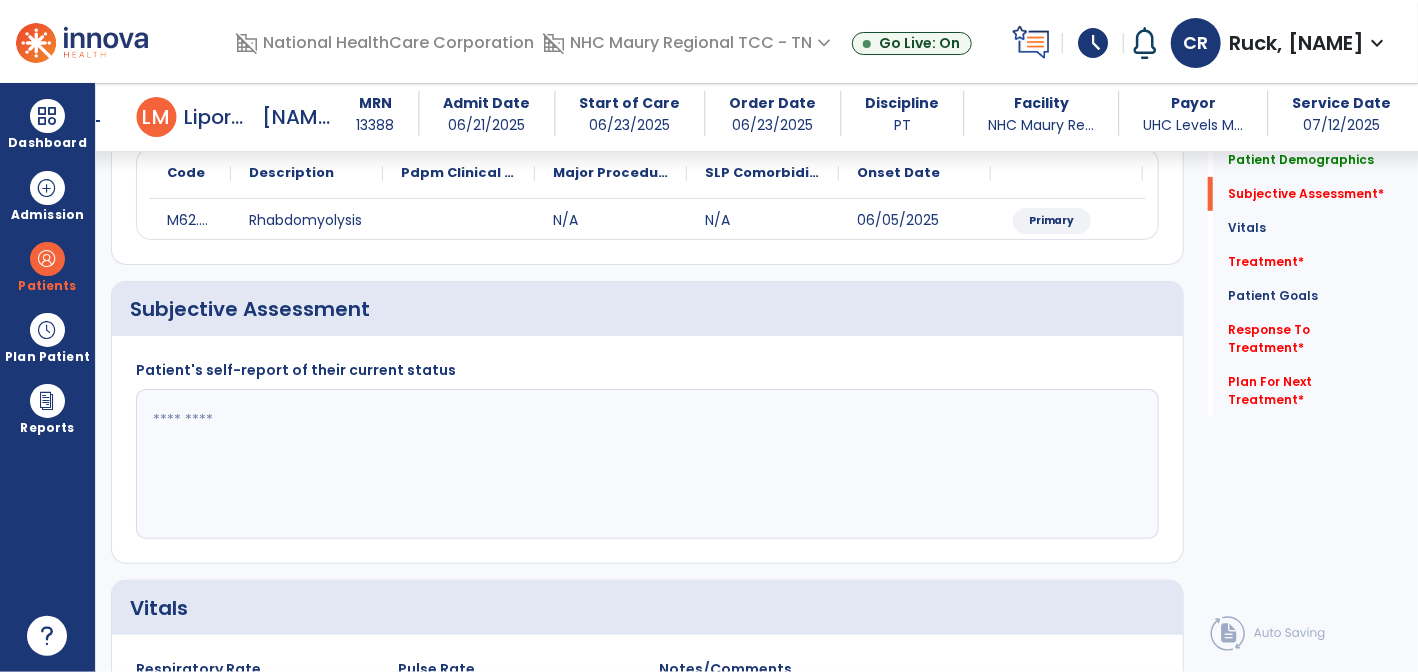 click 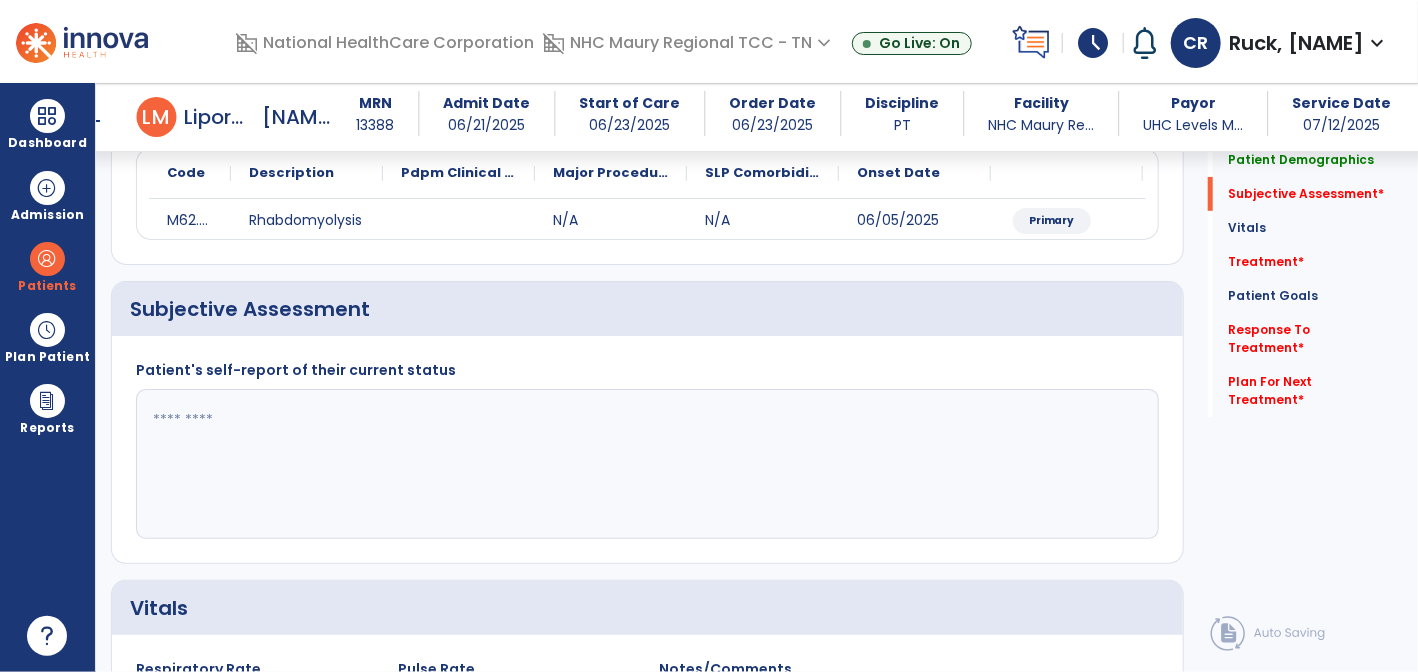 click 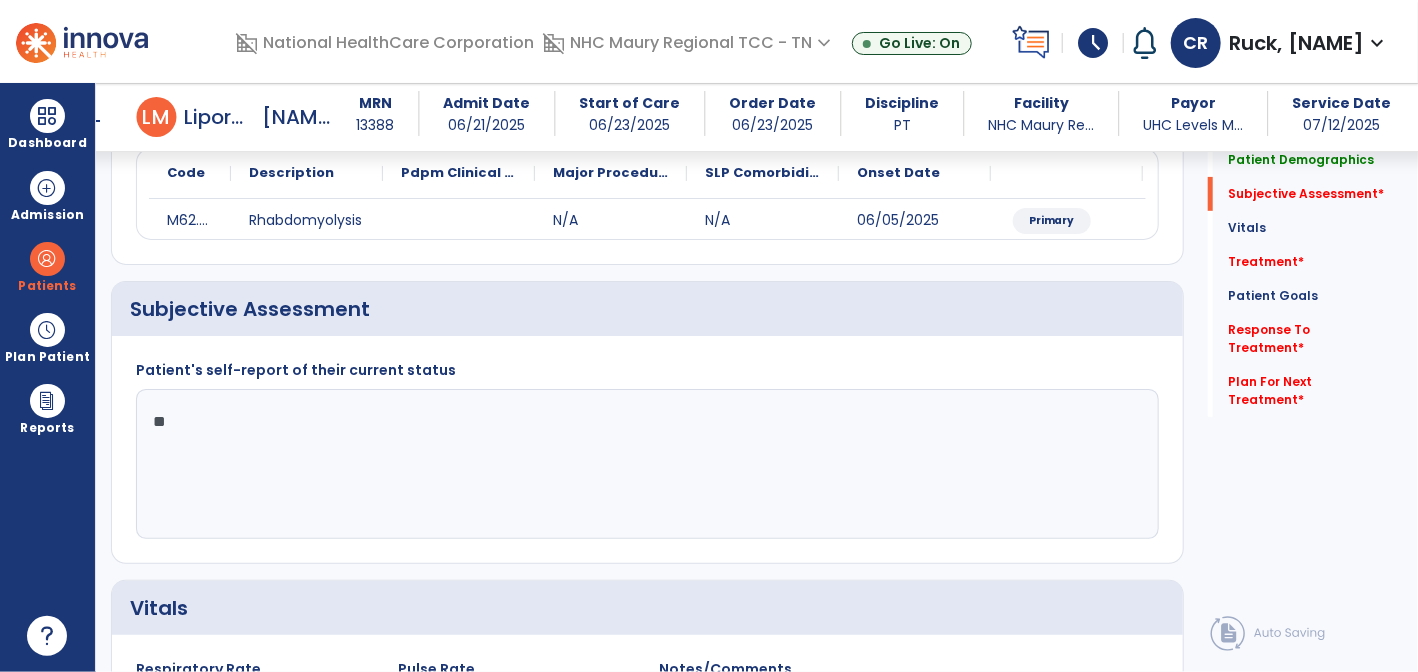 type on "*" 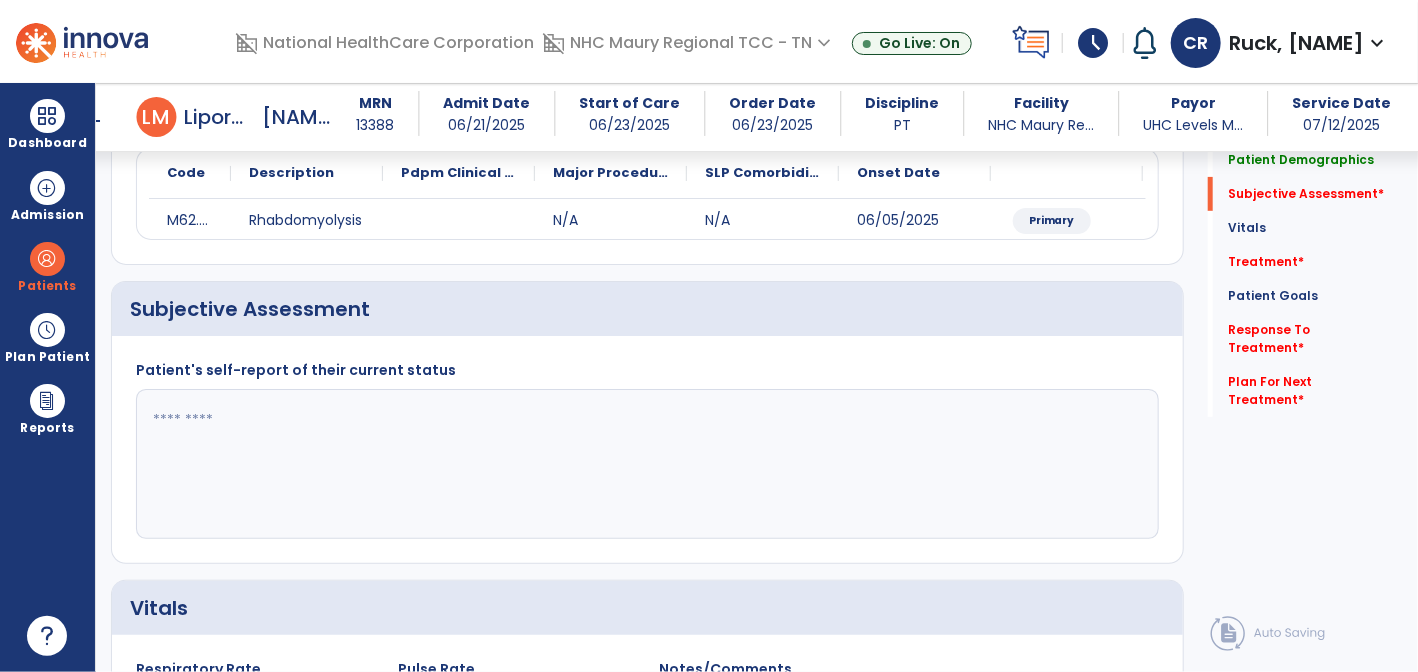 click 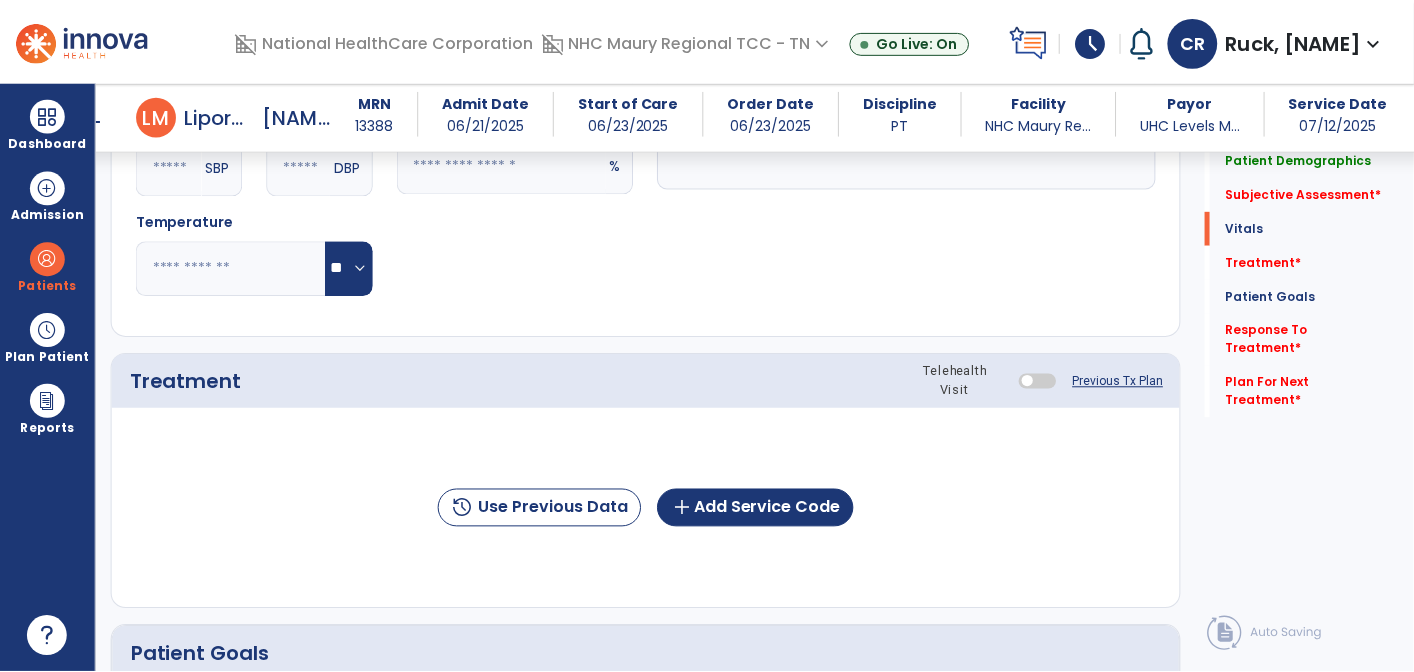 scroll, scrollTop: 899, scrollLeft: 0, axis: vertical 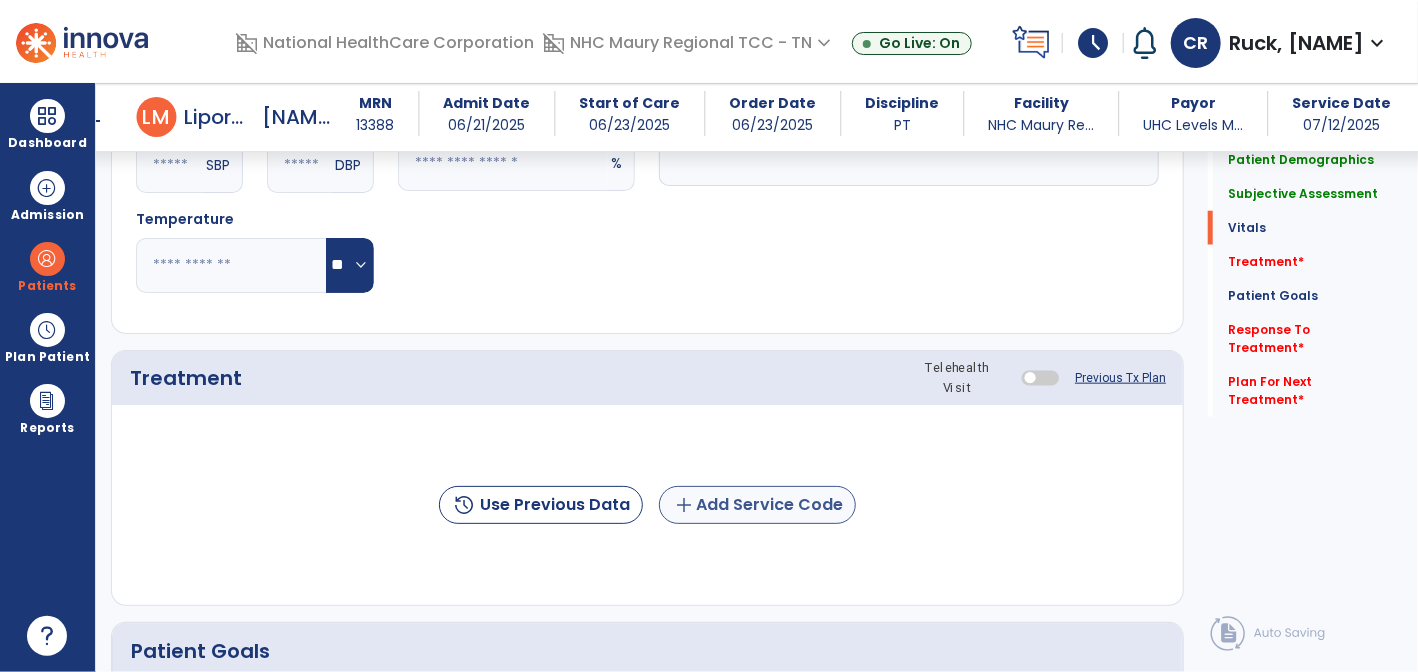 type on "**********" 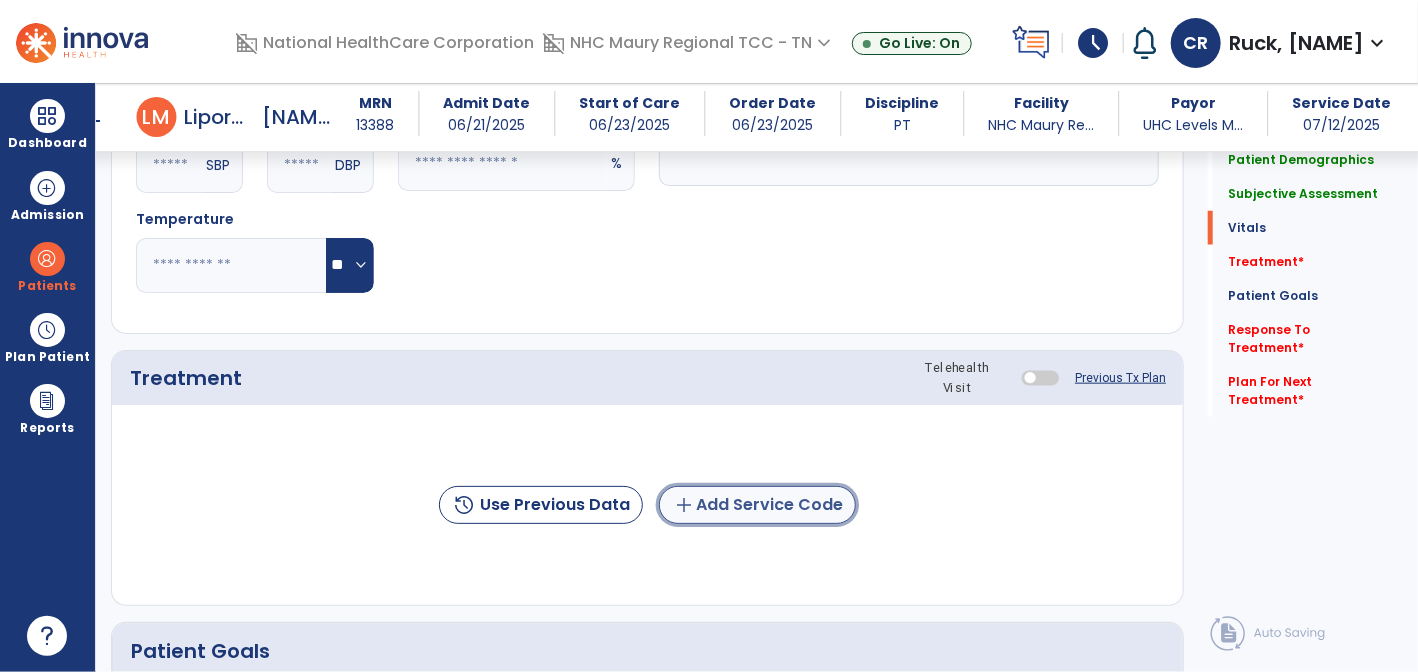 click on "add  Add Service Code" 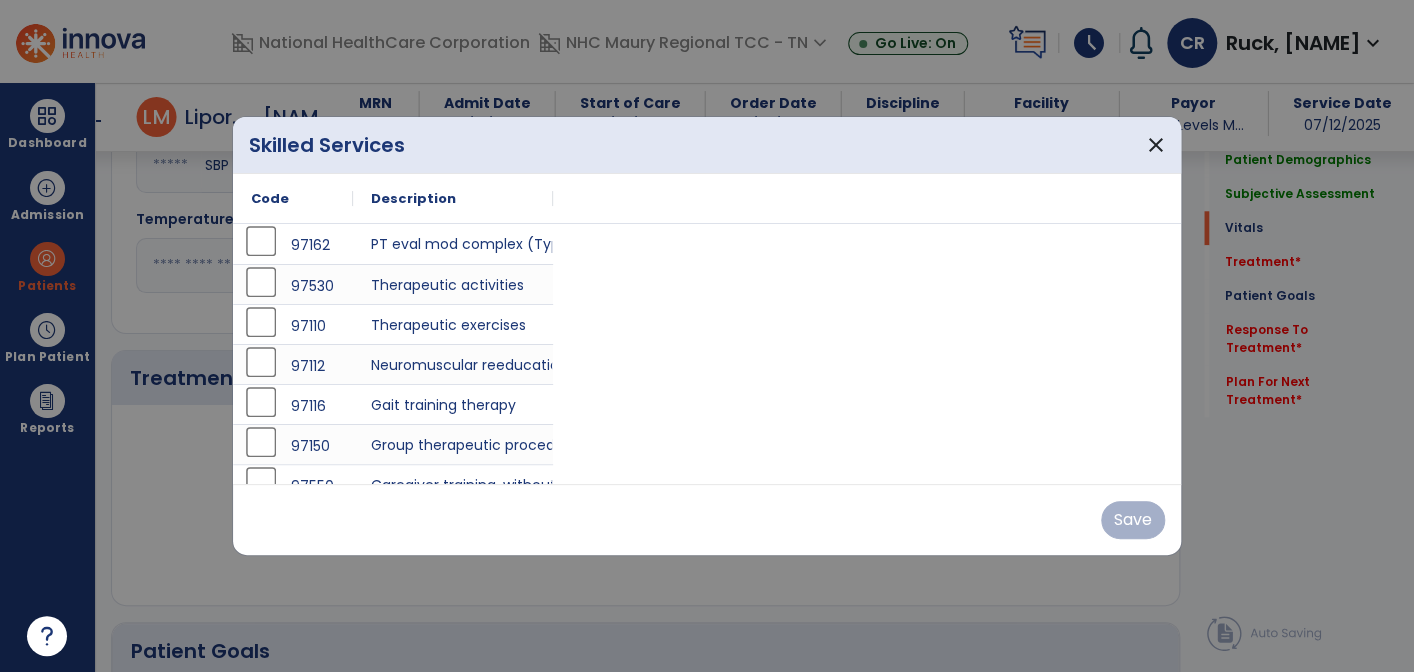 scroll, scrollTop: 899, scrollLeft: 0, axis: vertical 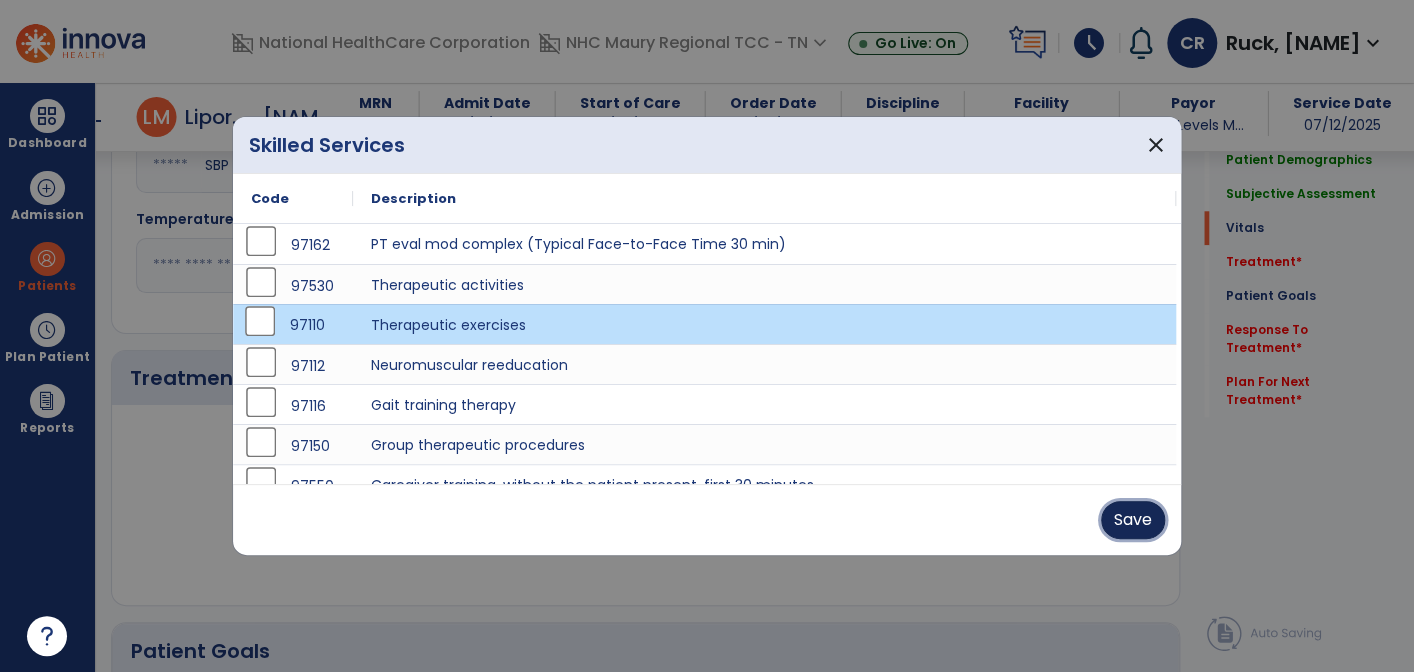 click on "Save" at bounding box center [1133, 520] 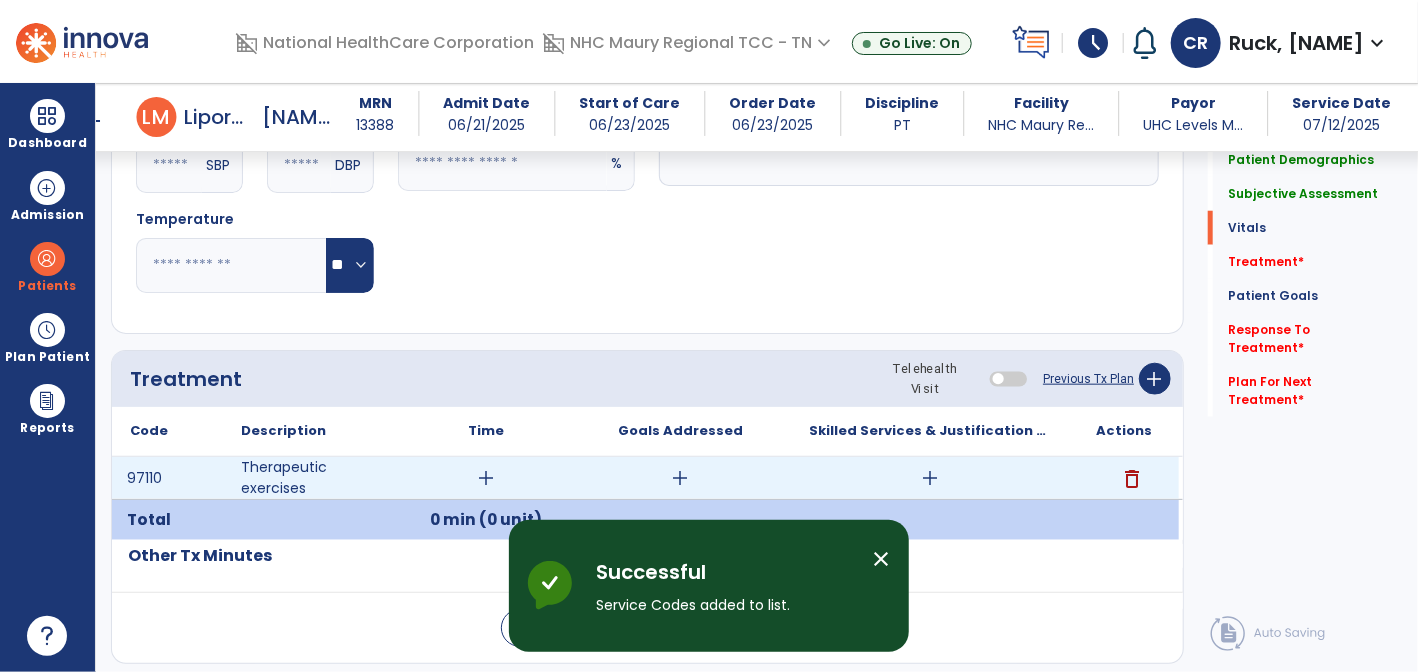 click on "add" at bounding box center (486, 478) 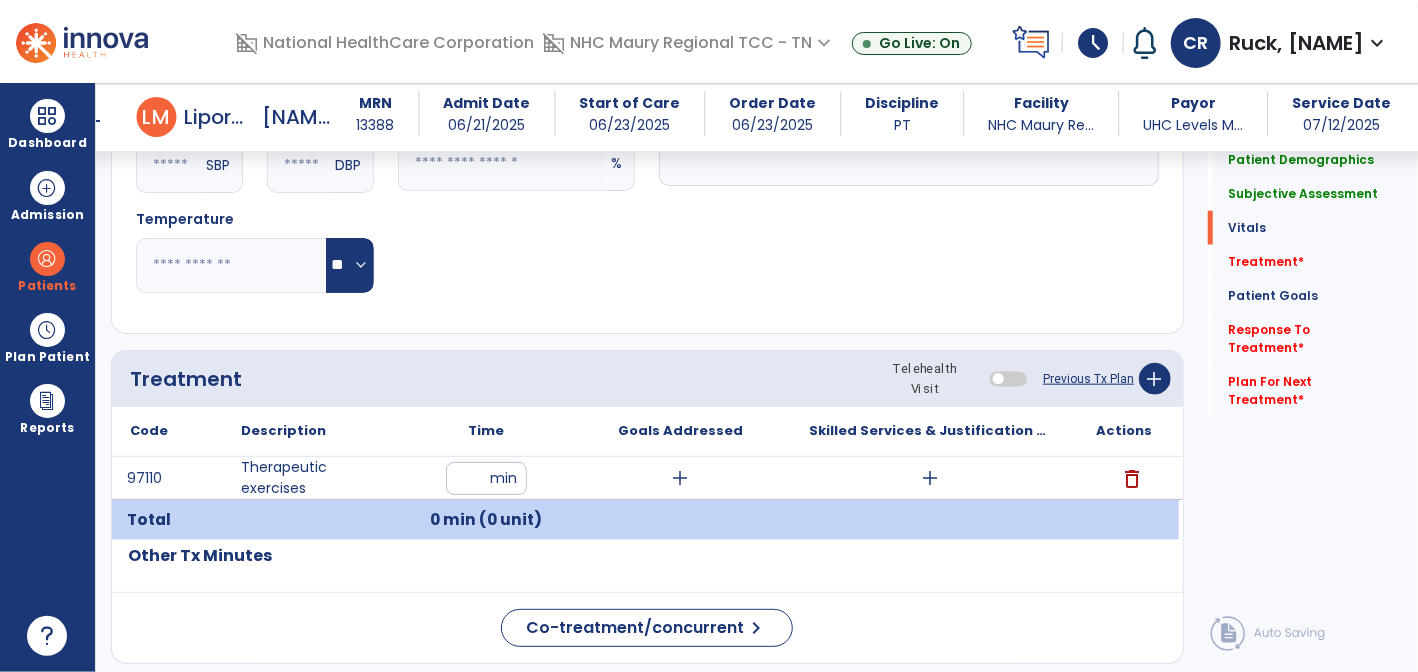 type on "**" 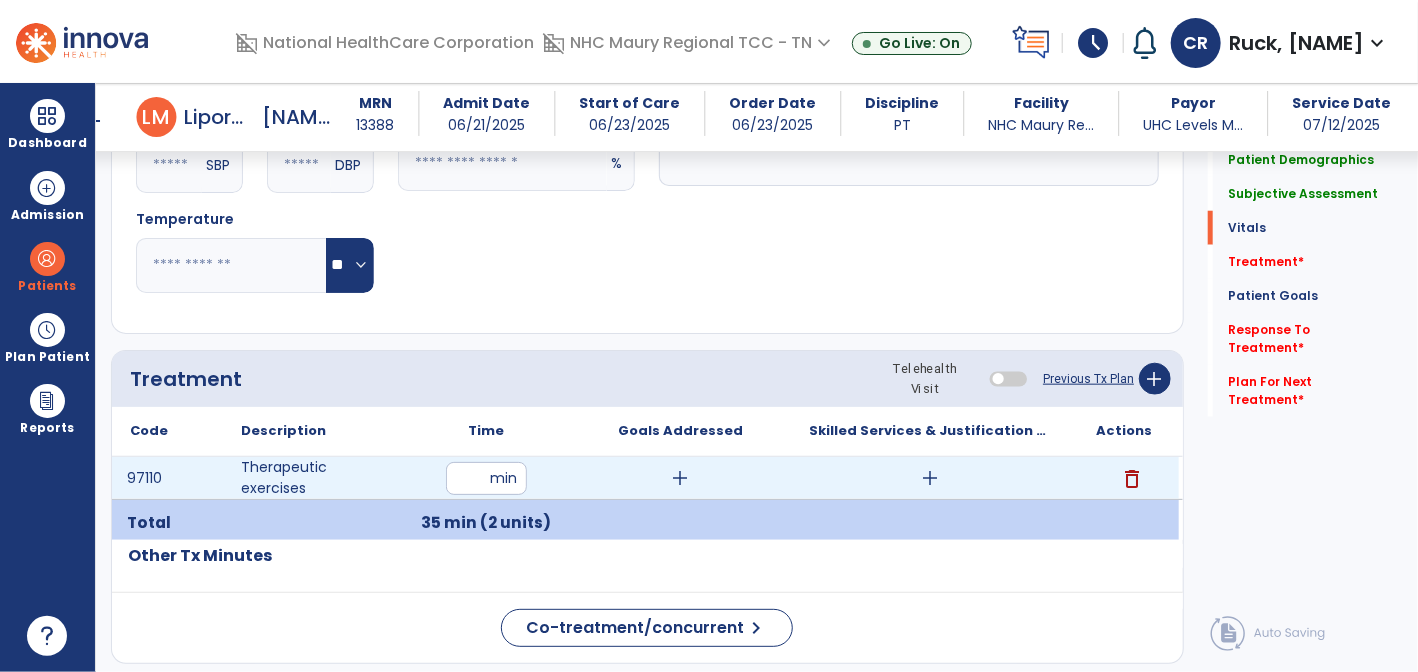 click on "add" at bounding box center [930, 478] 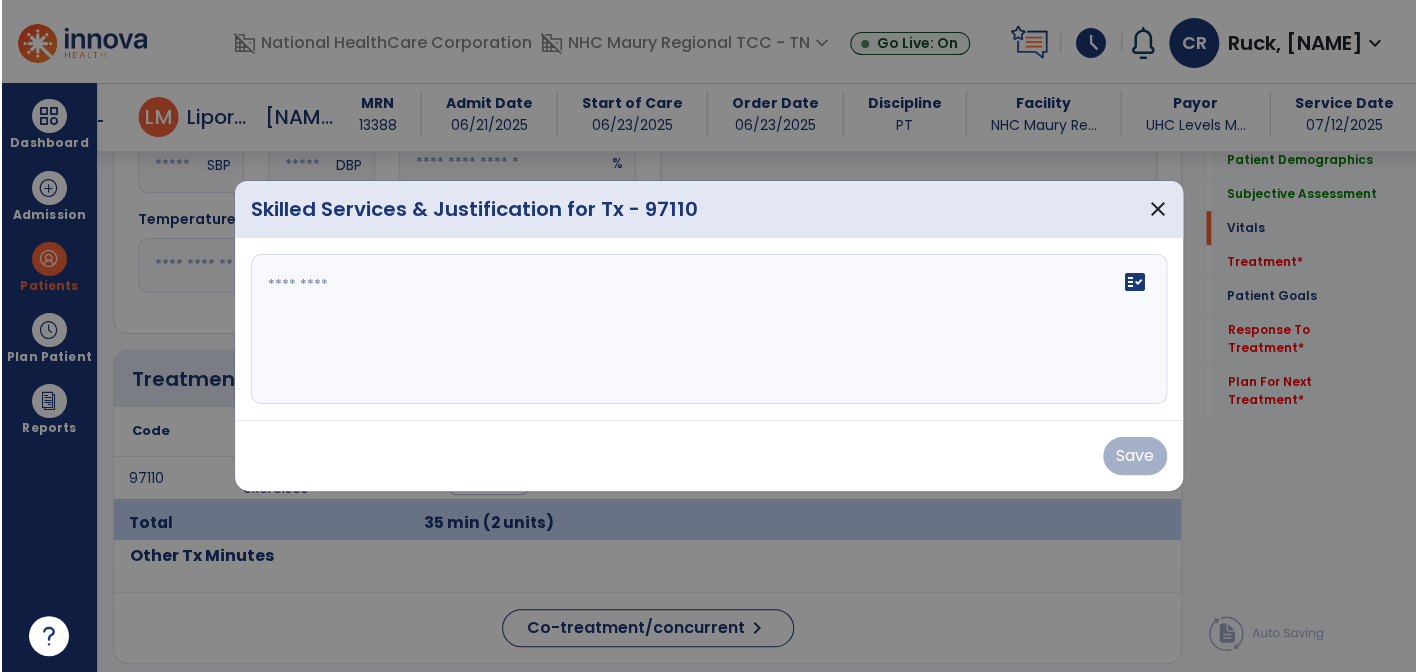 scroll, scrollTop: 899, scrollLeft: 0, axis: vertical 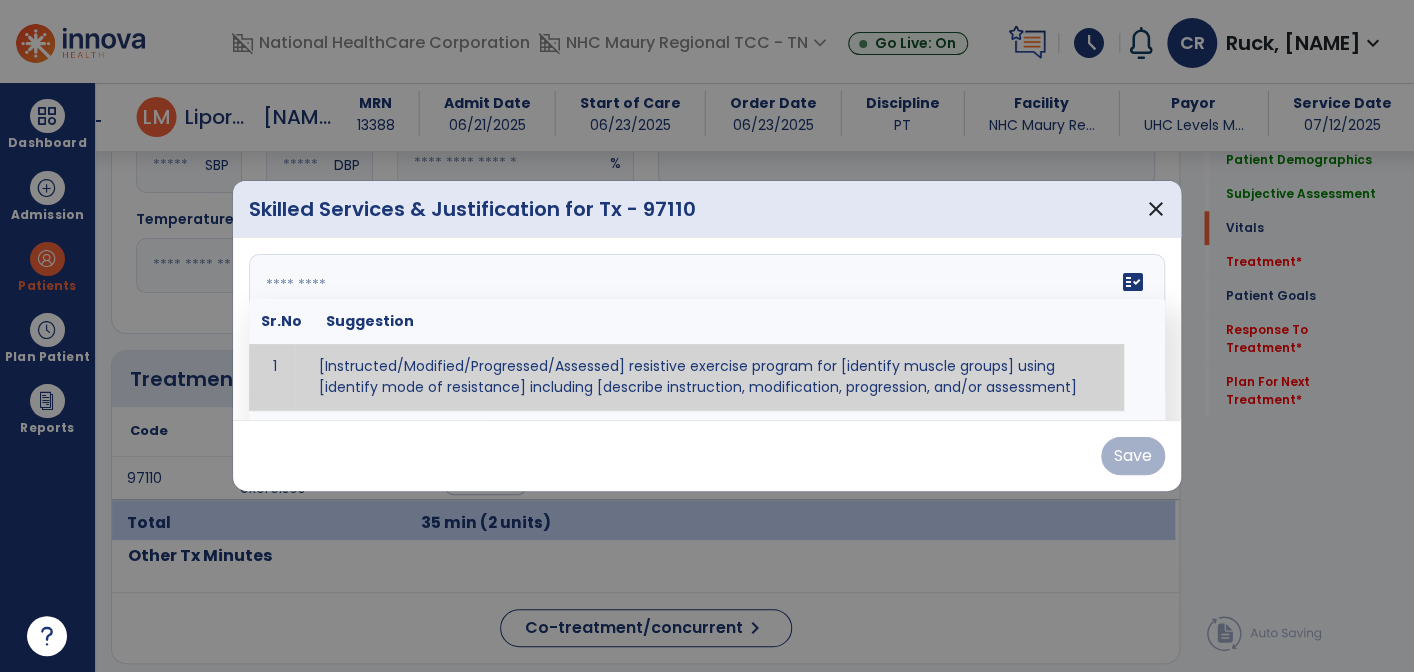 click at bounding box center (705, 329) 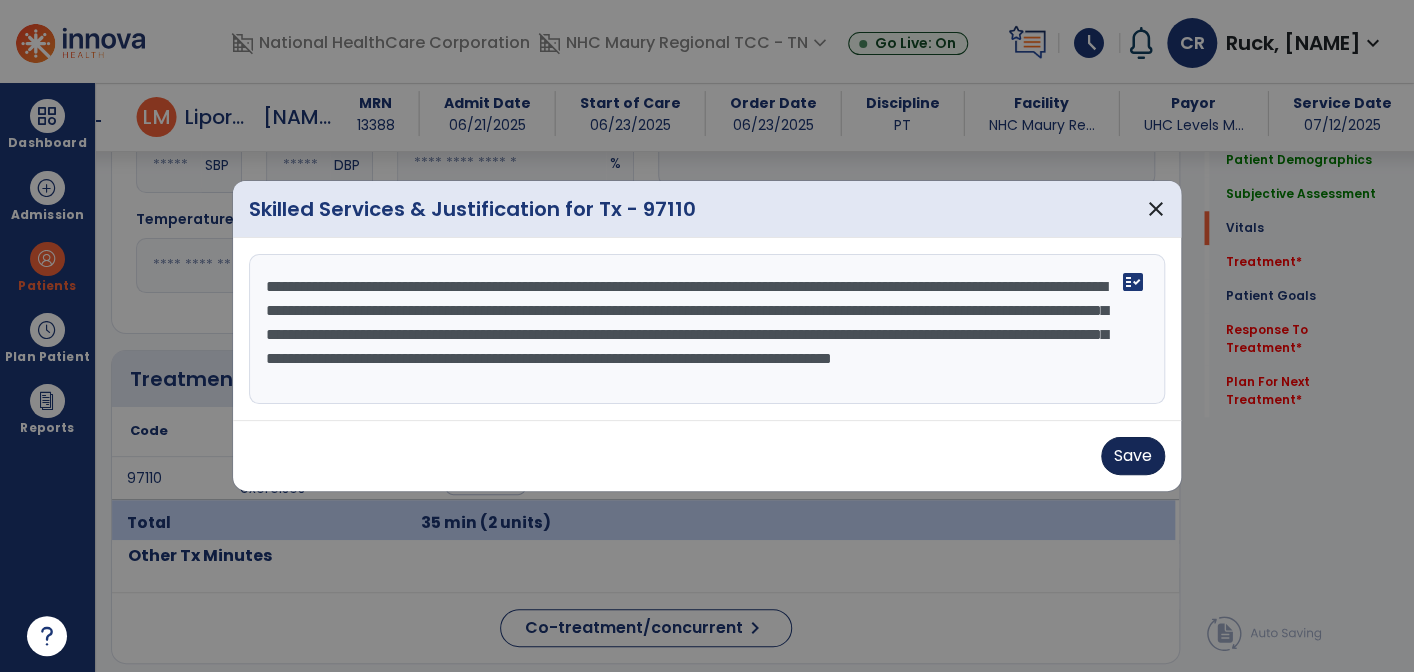 type on "**********" 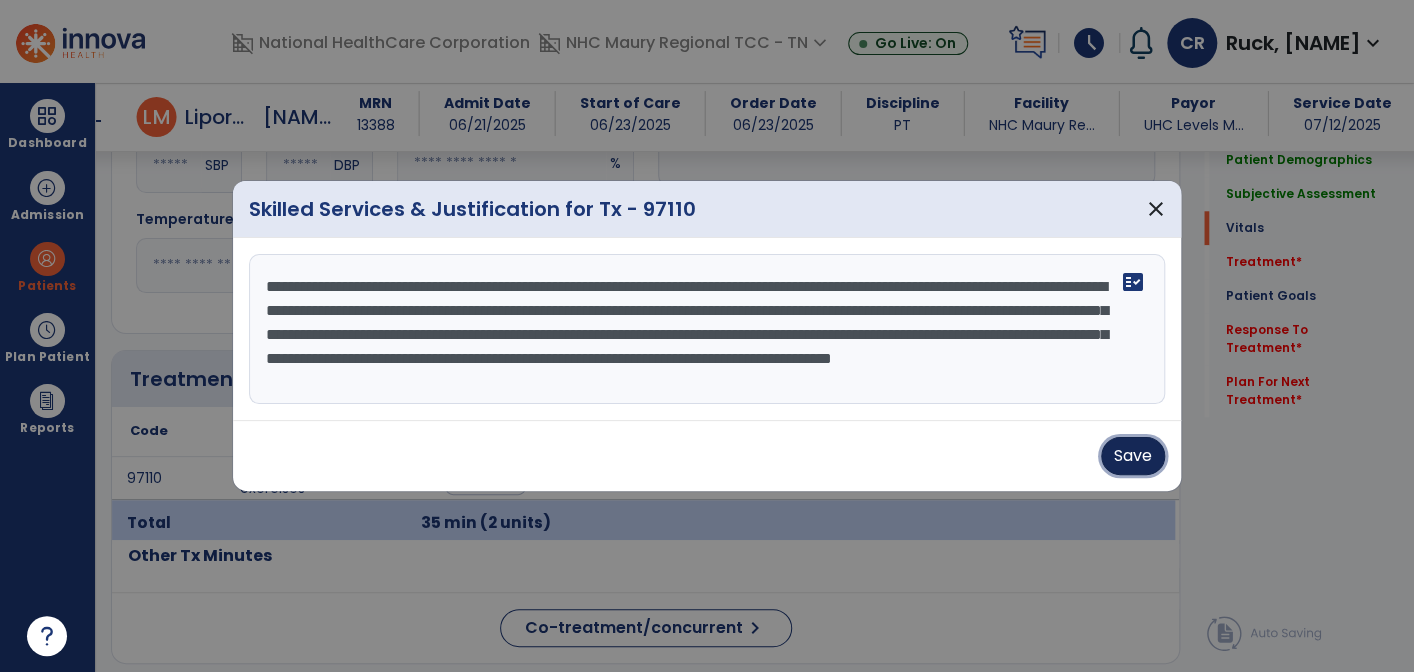 click on "Save" at bounding box center [1133, 456] 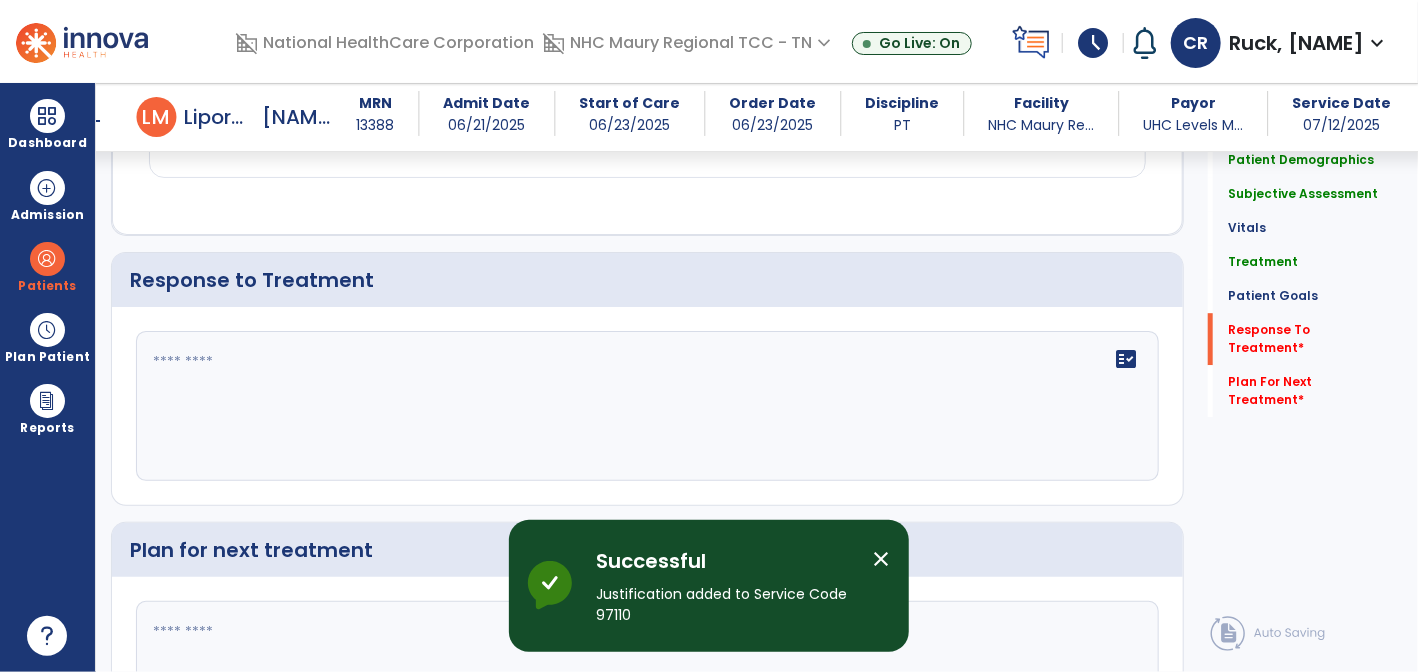 scroll, scrollTop: 2644, scrollLeft: 0, axis: vertical 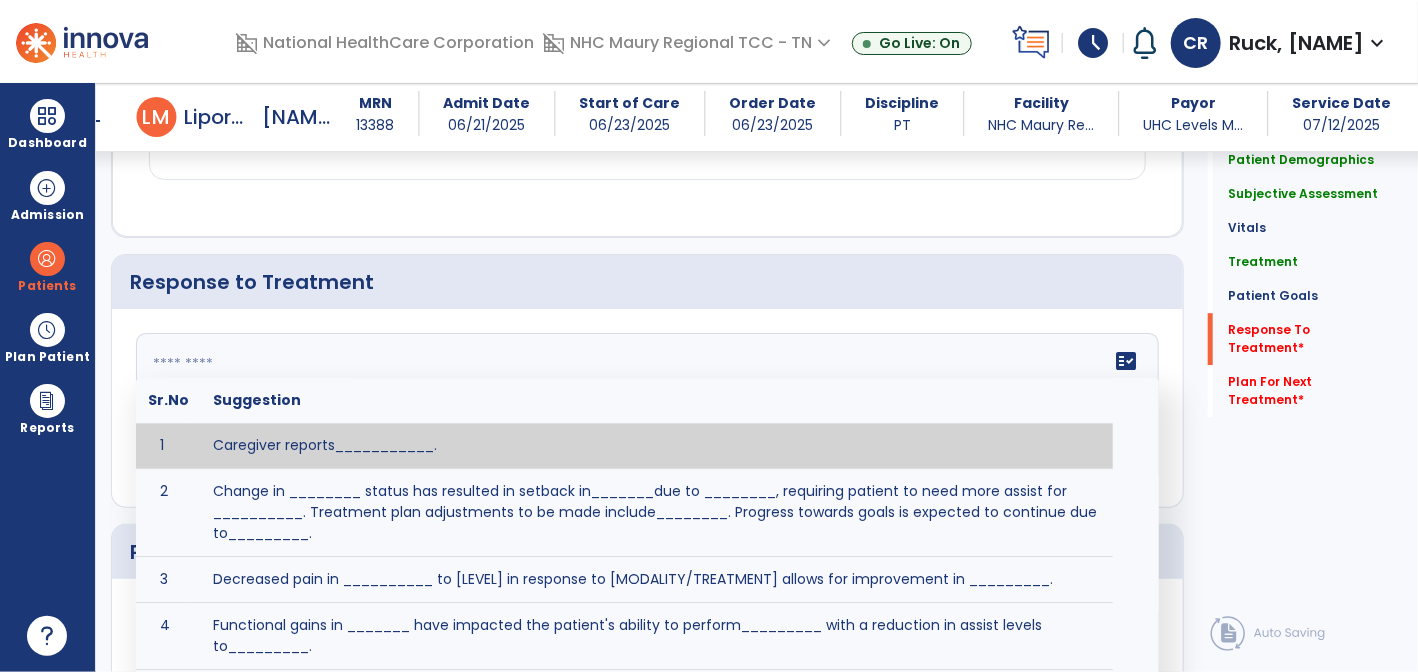 click 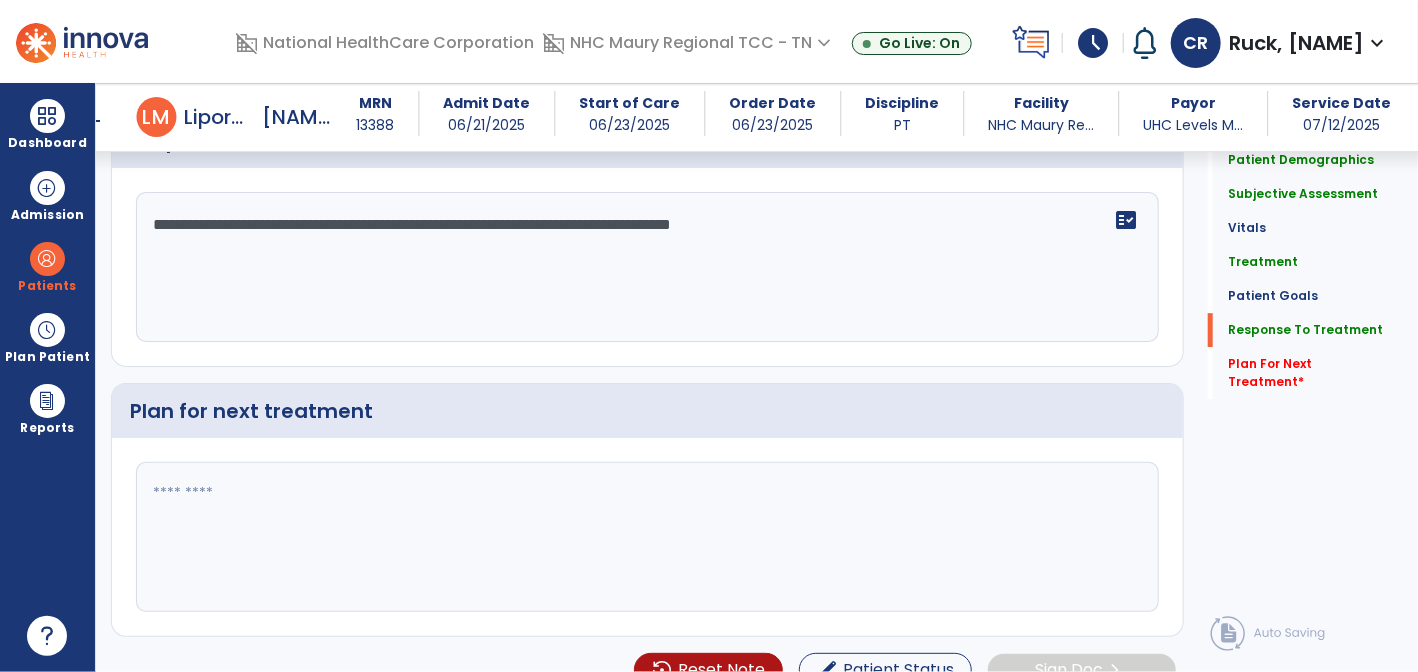 scroll, scrollTop: 2790, scrollLeft: 0, axis: vertical 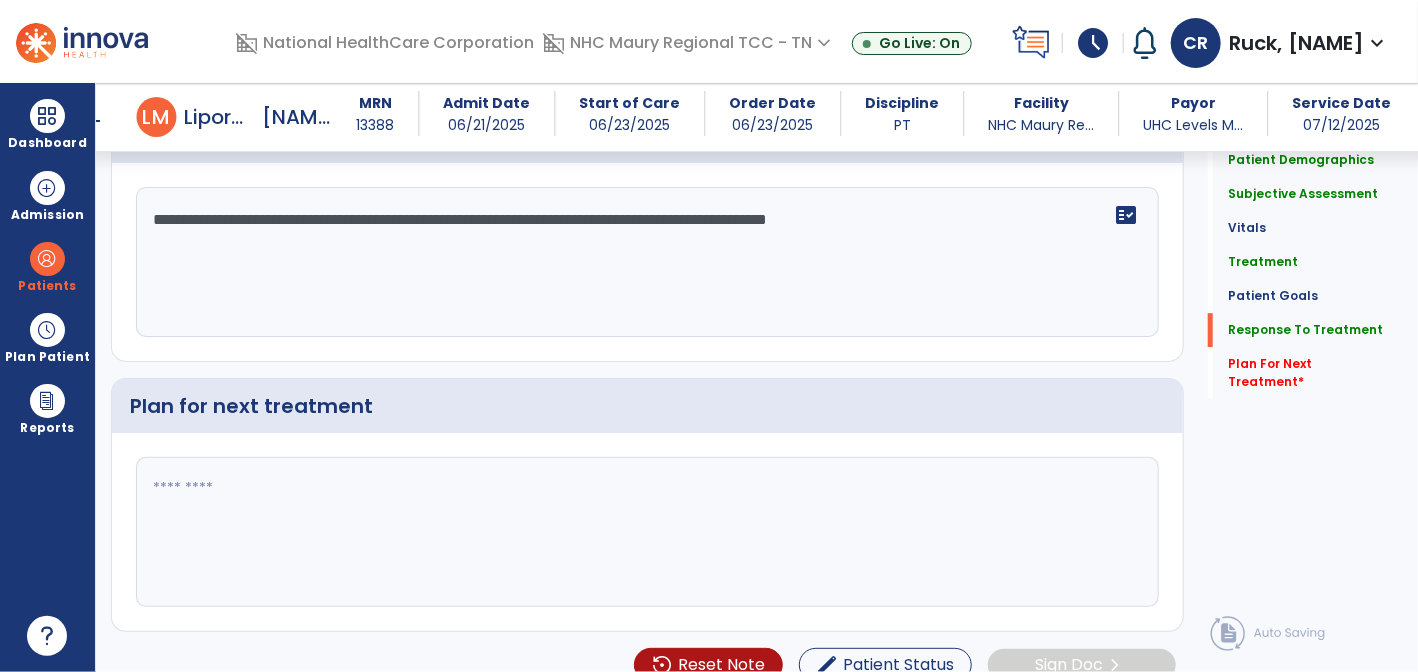 type on "**********" 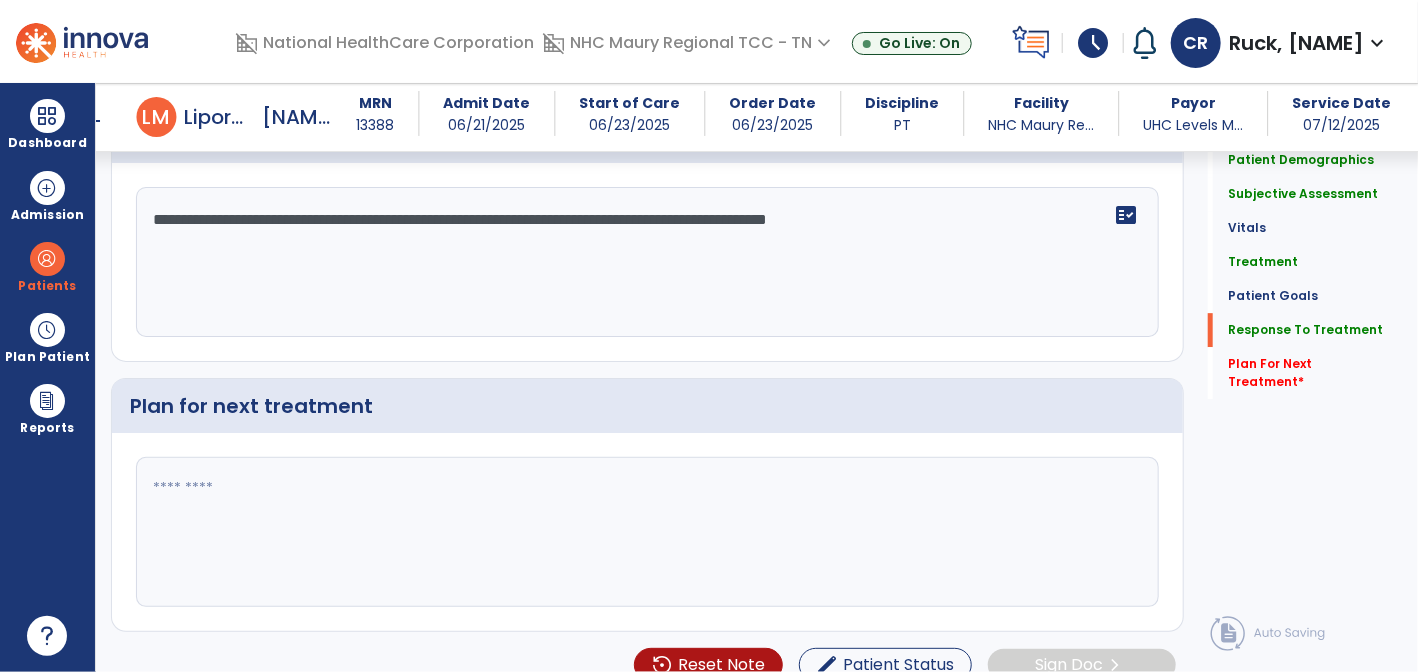click 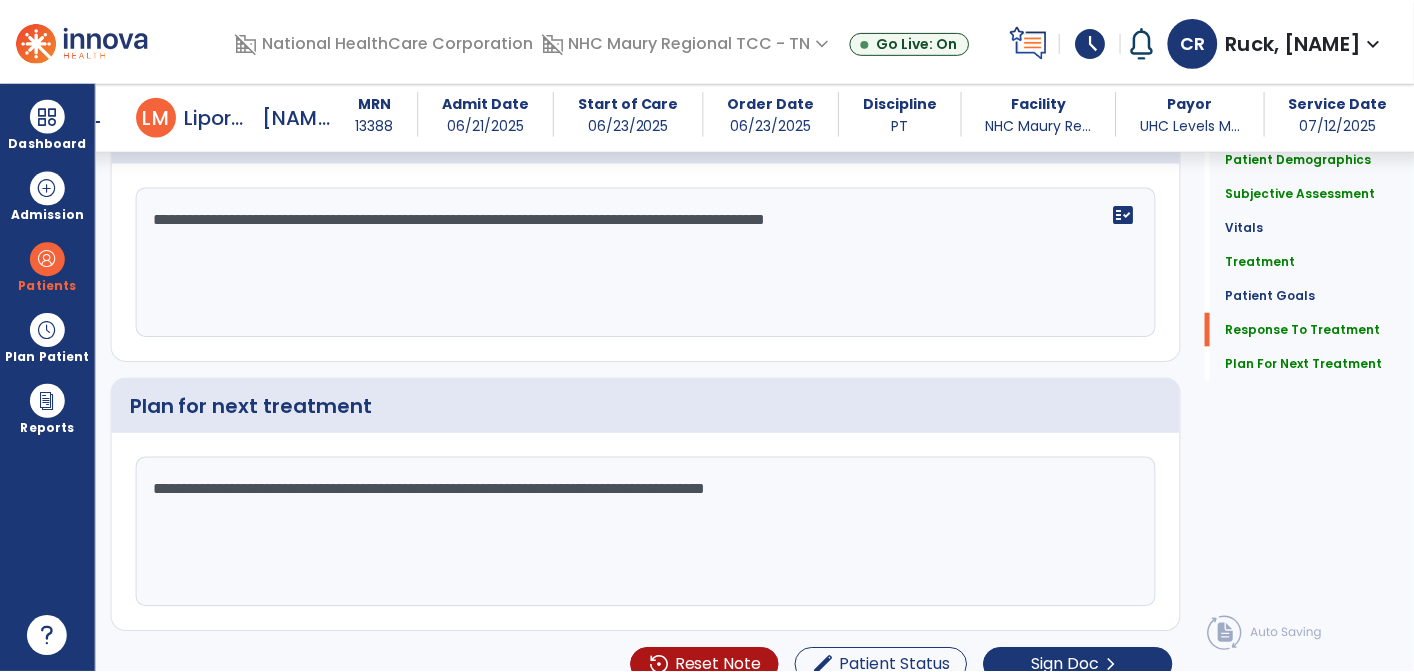 scroll, scrollTop: 2790, scrollLeft: 0, axis: vertical 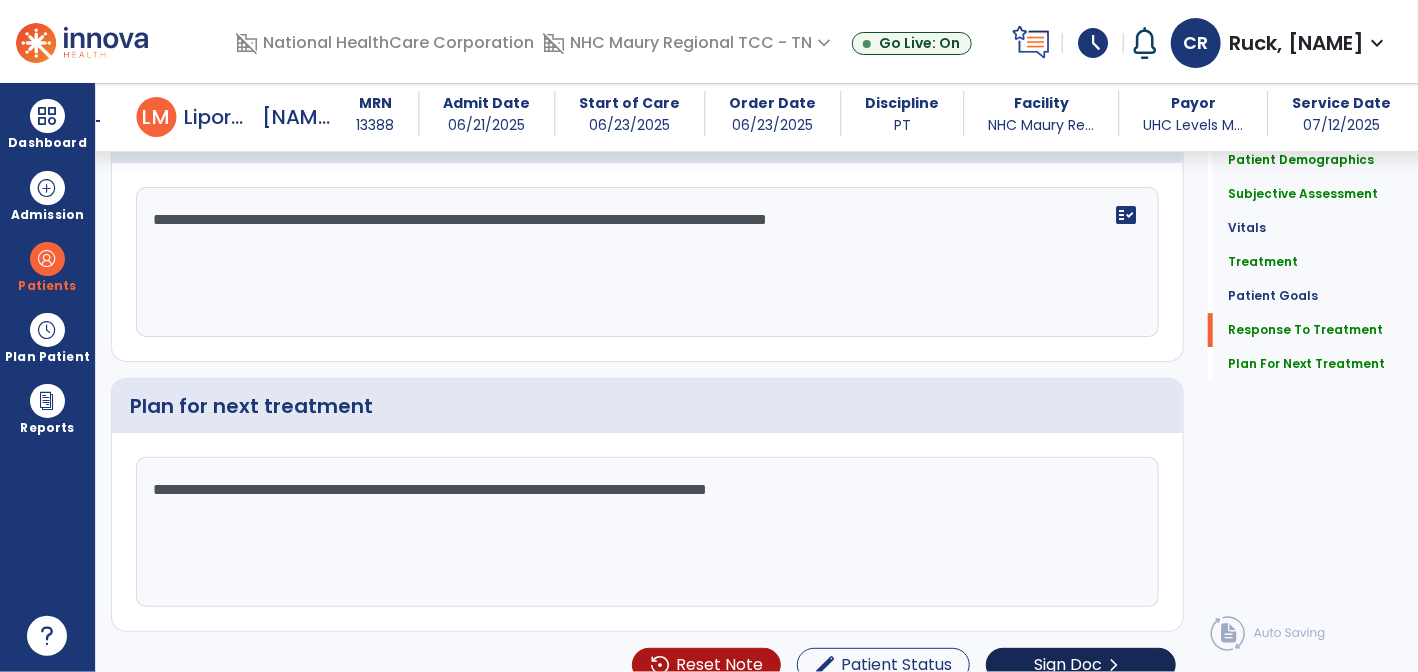 type on "**********" 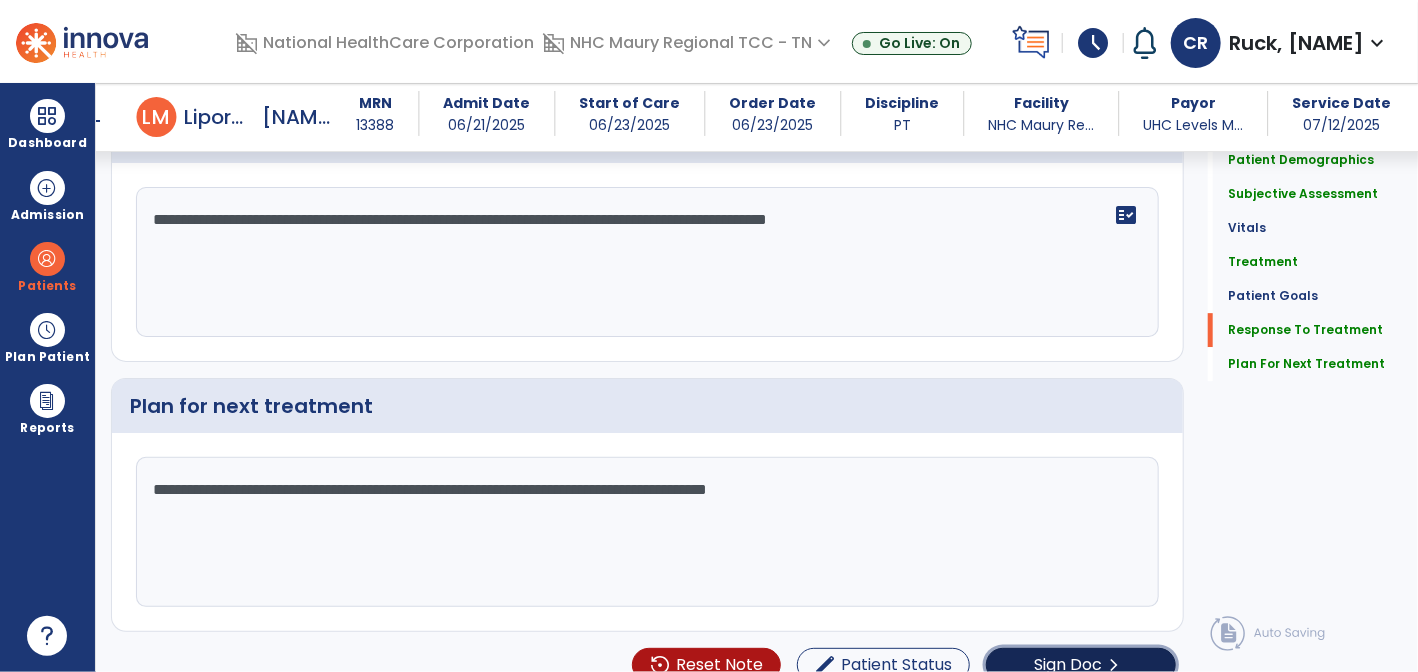 click on "Sign Doc" 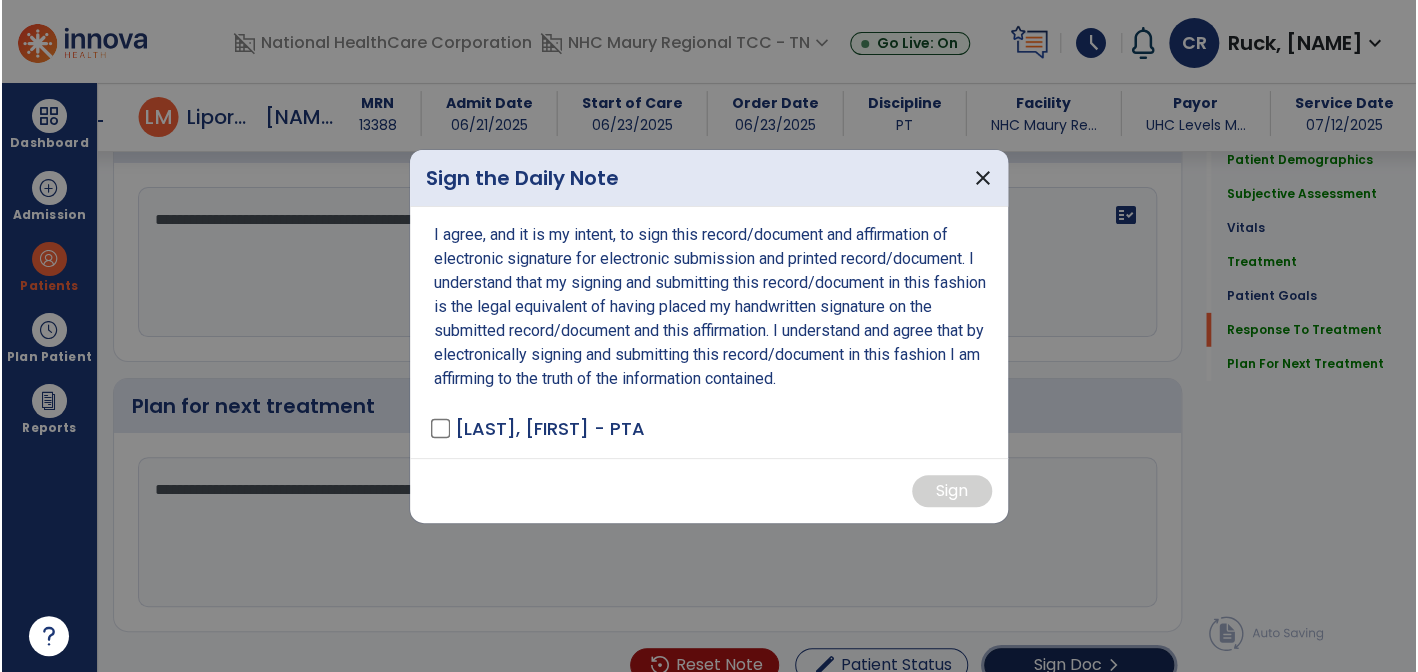 scroll, scrollTop: 2790, scrollLeft: 0, axis: vertical 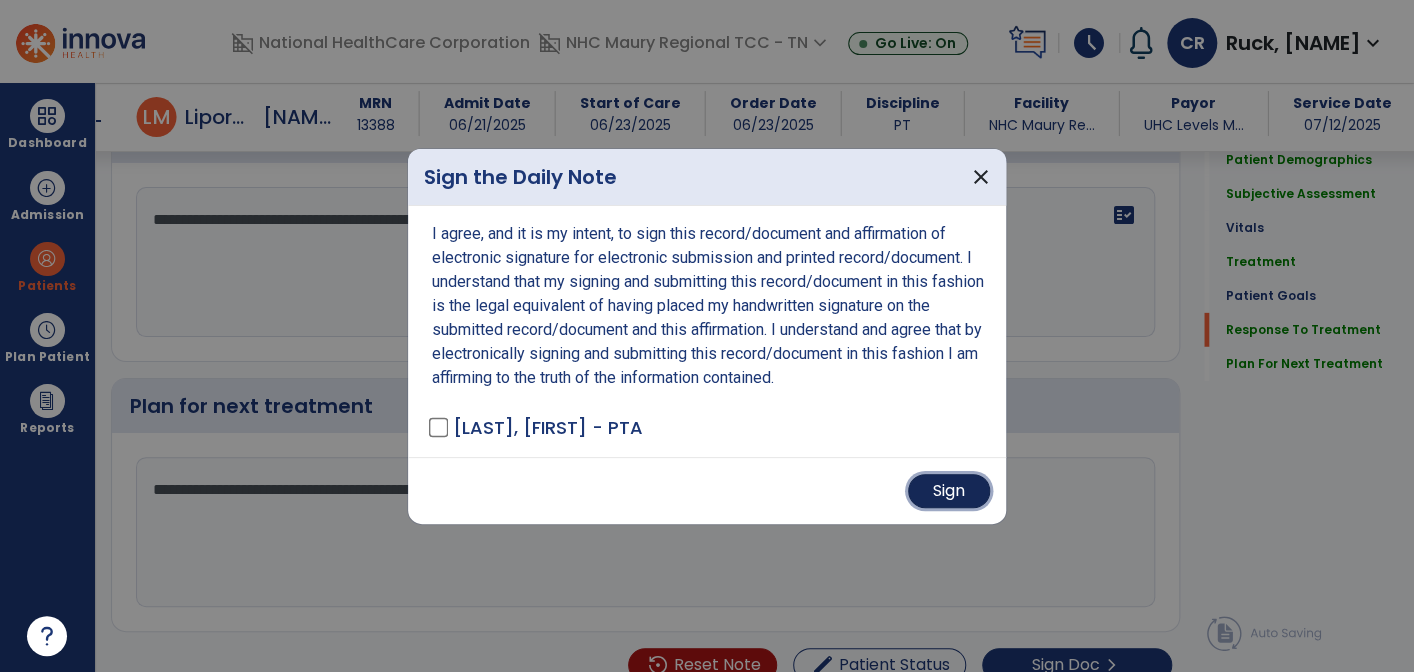 click on "Sign" at bounding box center (949, 491) 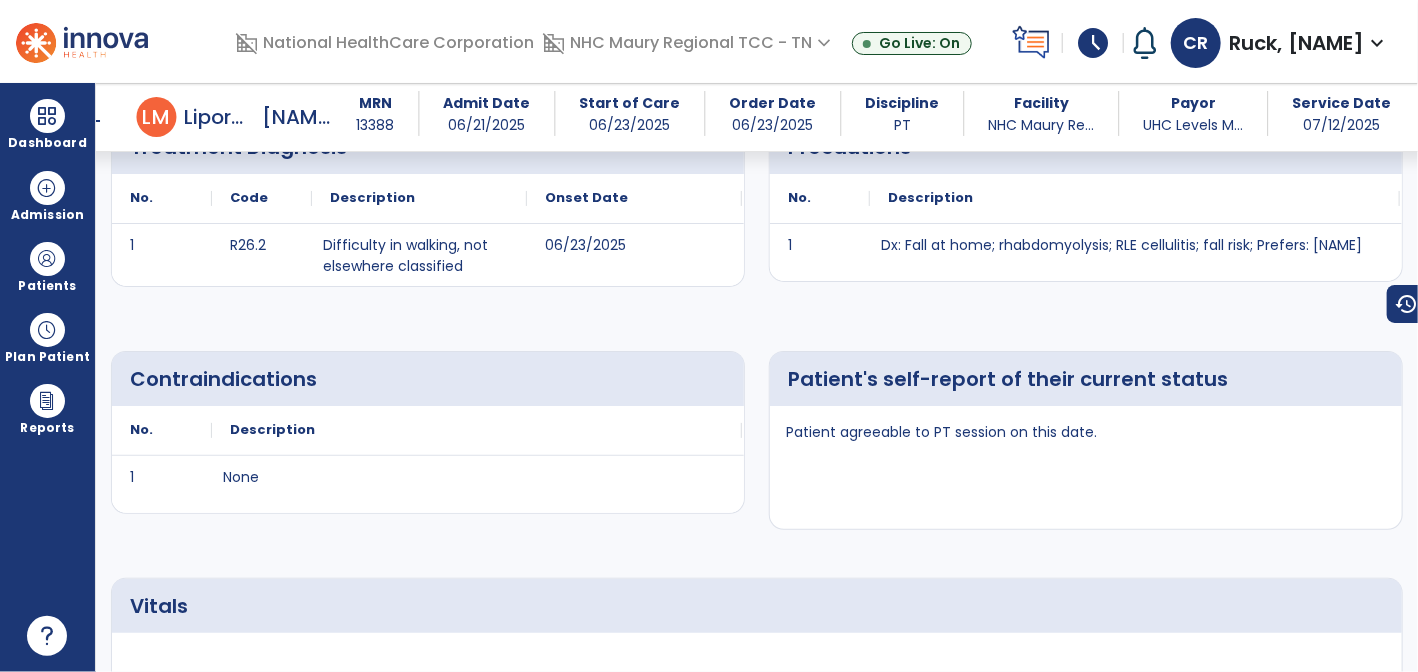 scroll, scrollTop: 0, scrollLeft: 0, axis: both 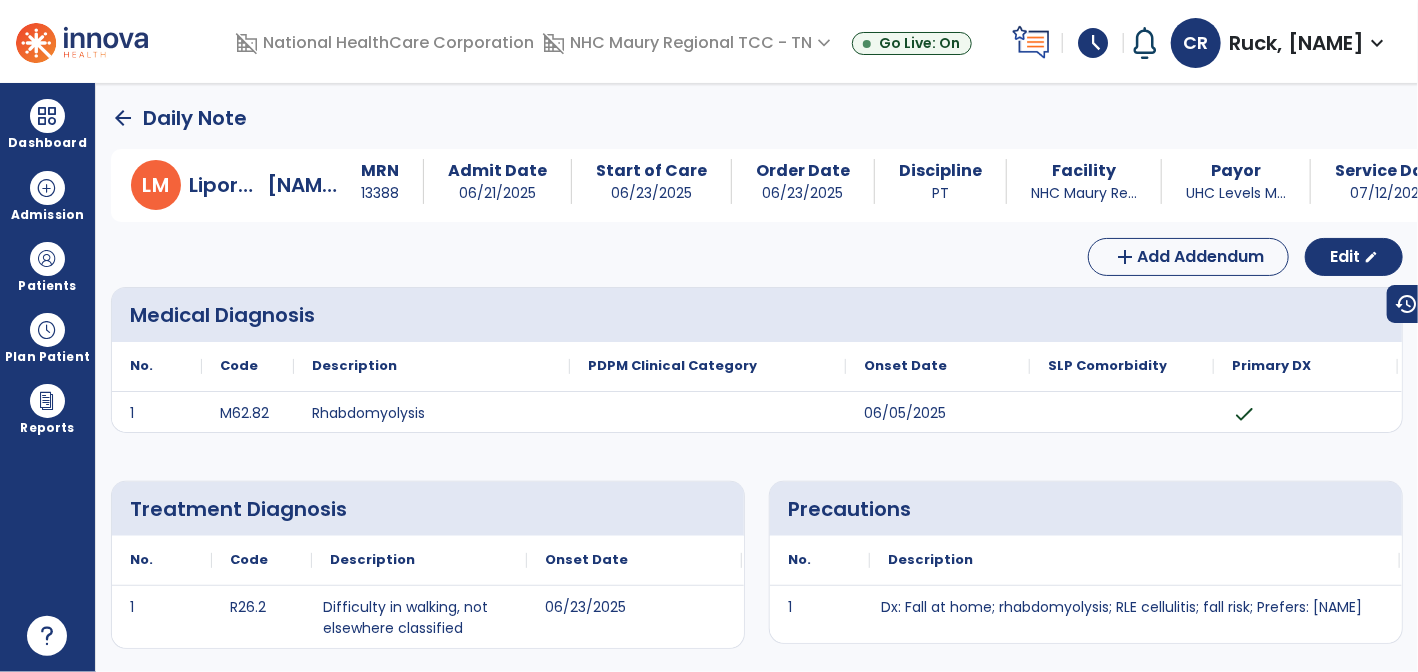 click on "arrow_back" 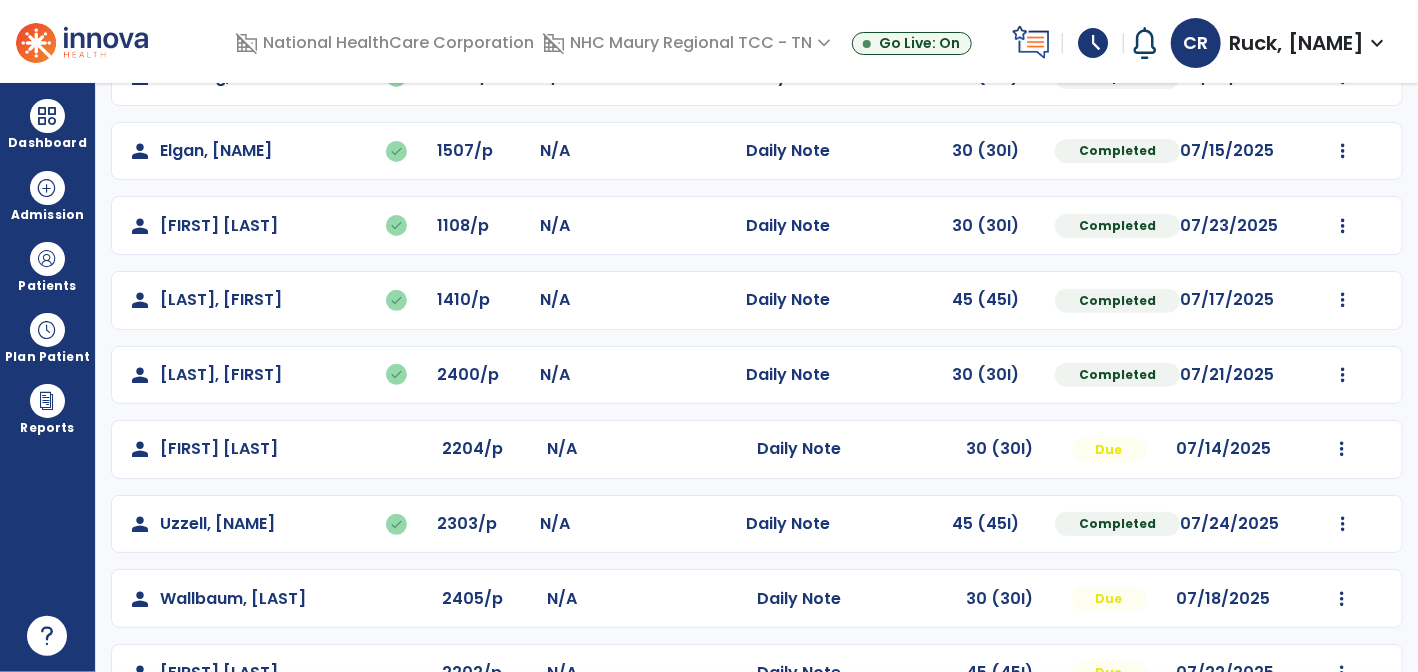 scroll, scrollTop: 342, scrollLeft: 0, axis: vertical 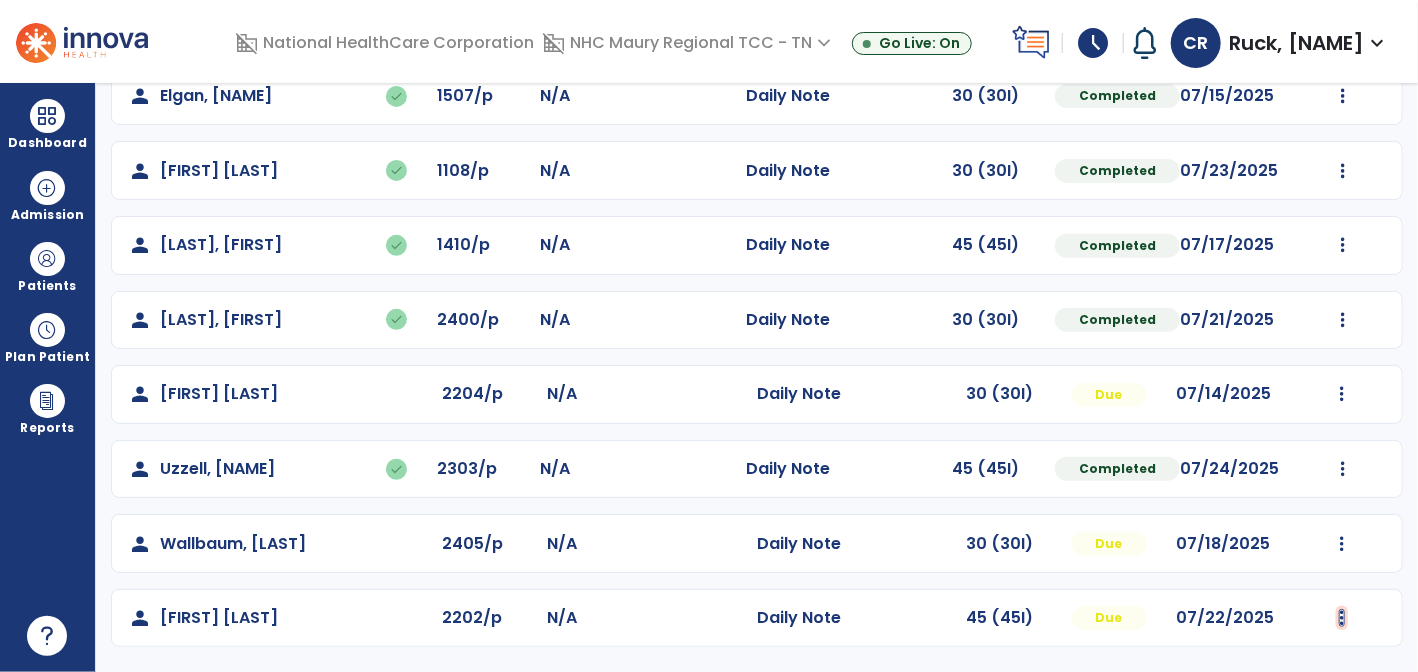 click at bounding box center [1342, -53] 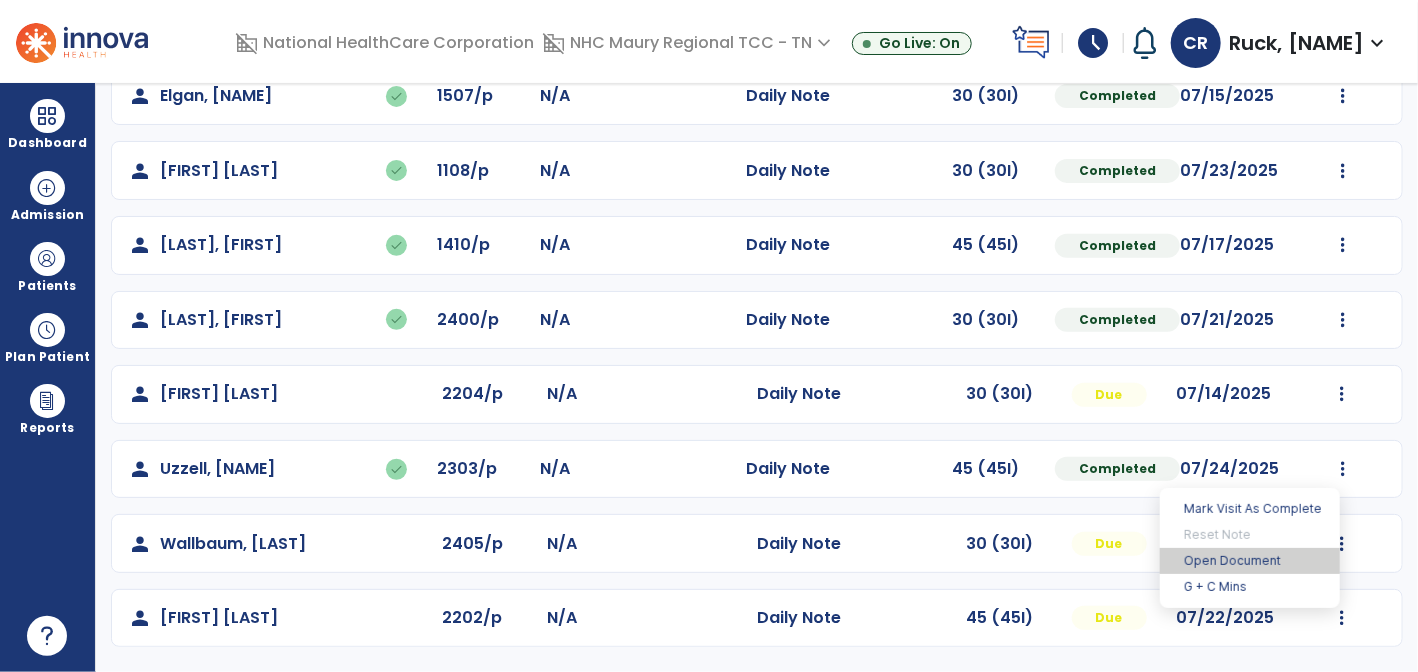 click on "Open Document" at bounding box center (1250, 561) 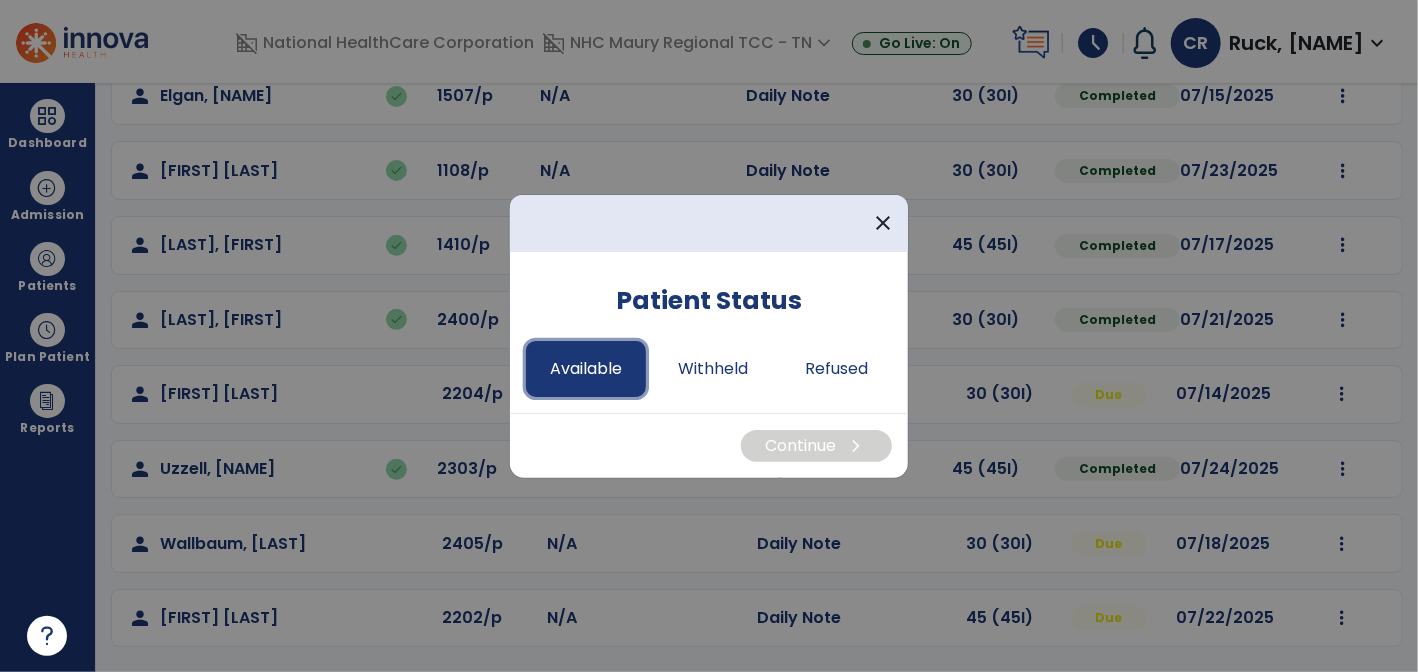 click on "Available" at bounding box center [586, 369] 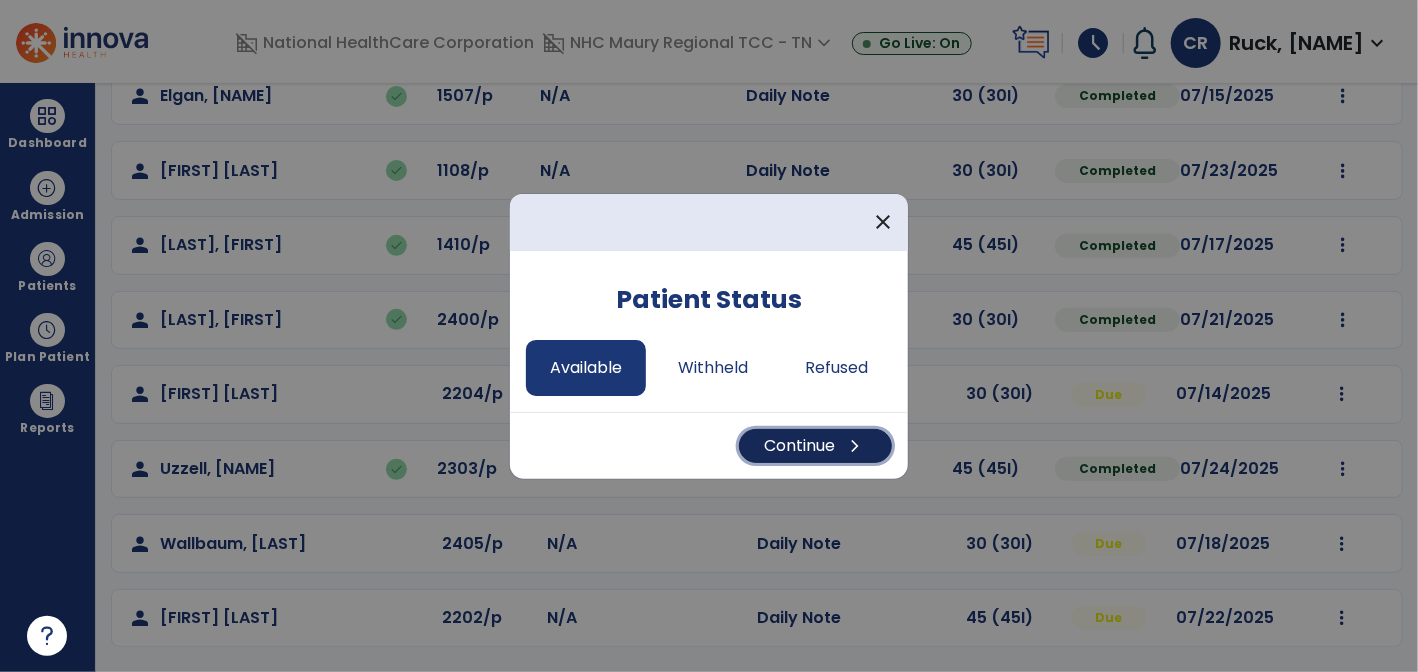 click on "Continue   chevron_right" at bounding box center (815, 446) 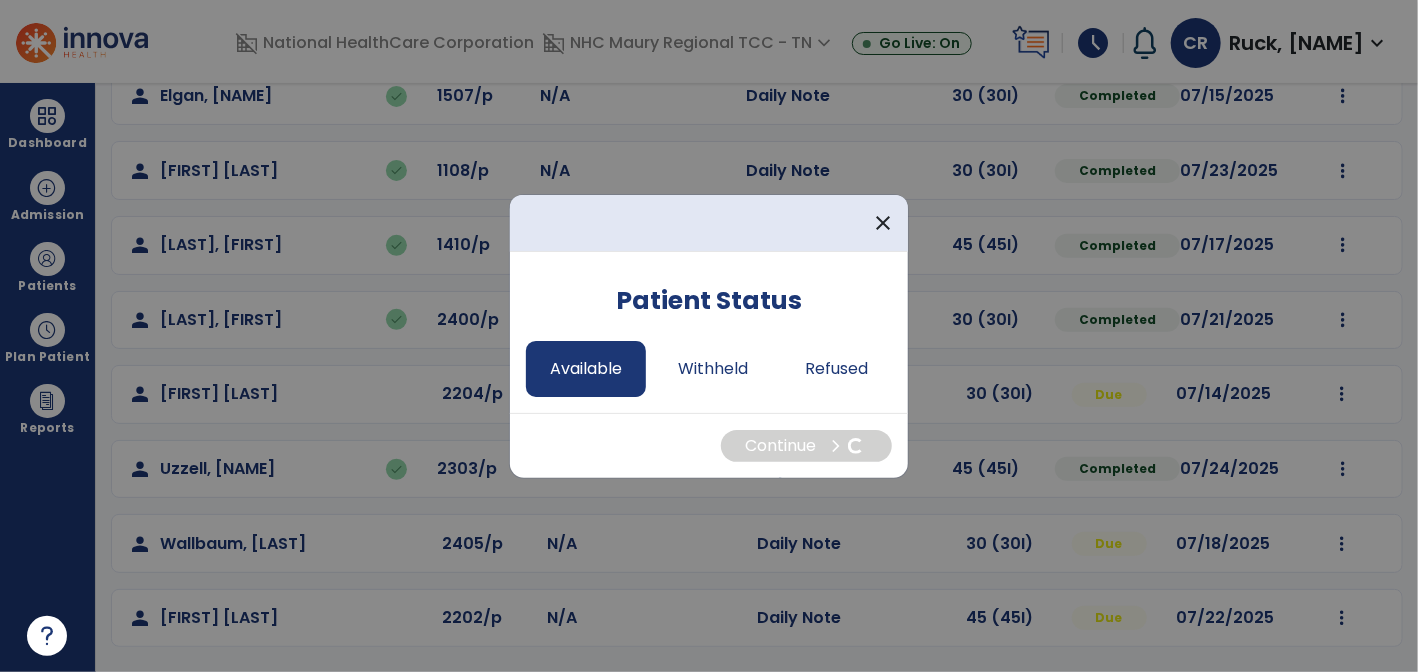 select on "*" 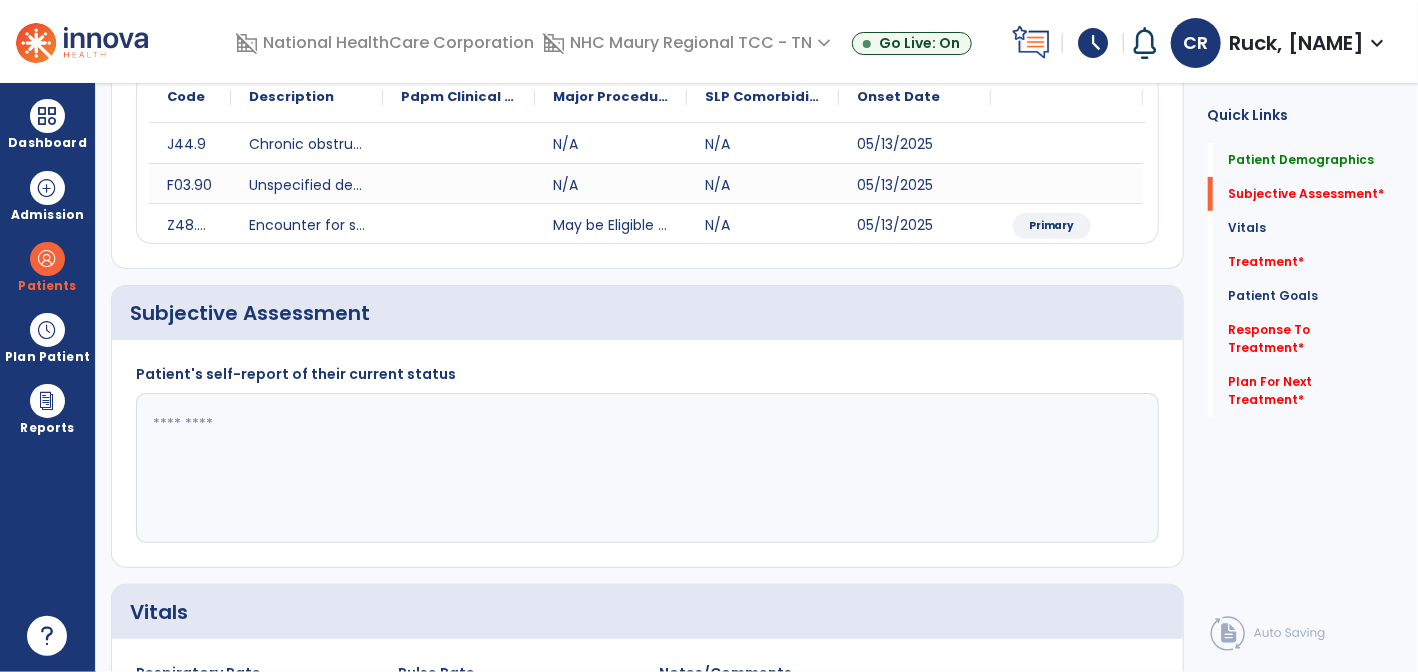 click 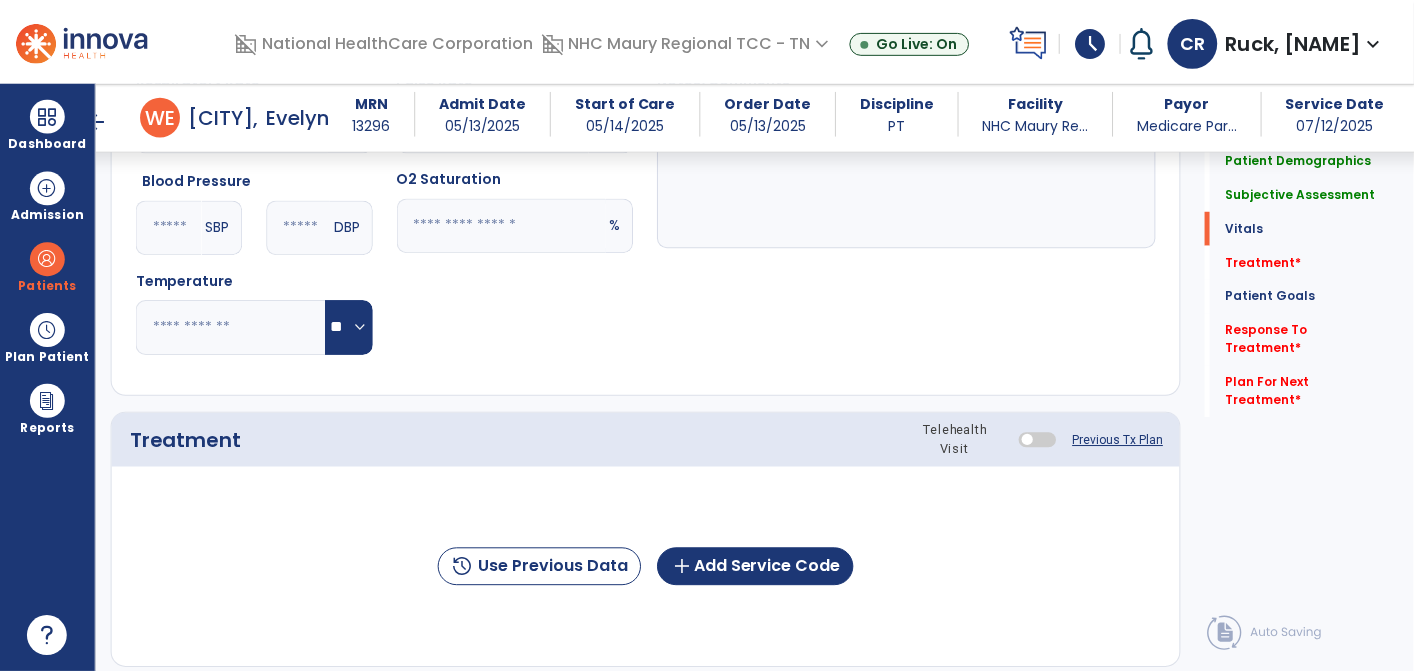 scroll, scrollTop: 928, scrollLeft: 0, axis: vertical 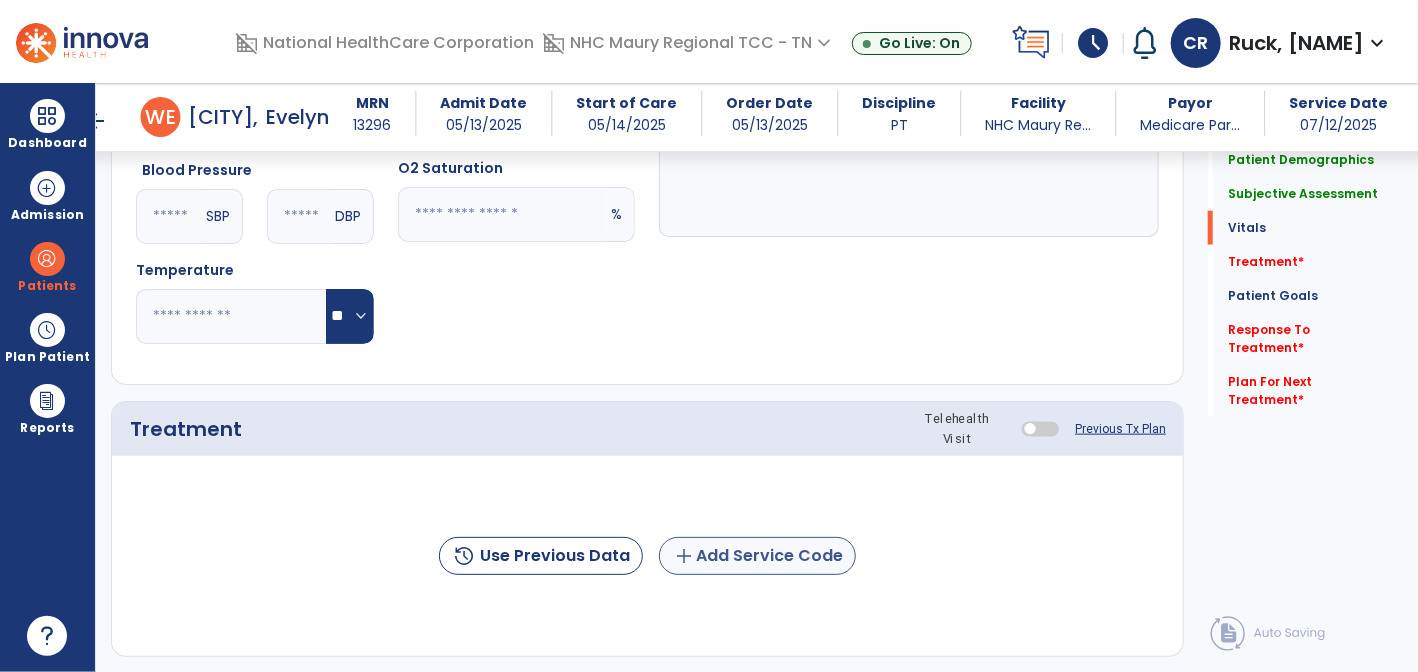 type on "**********" 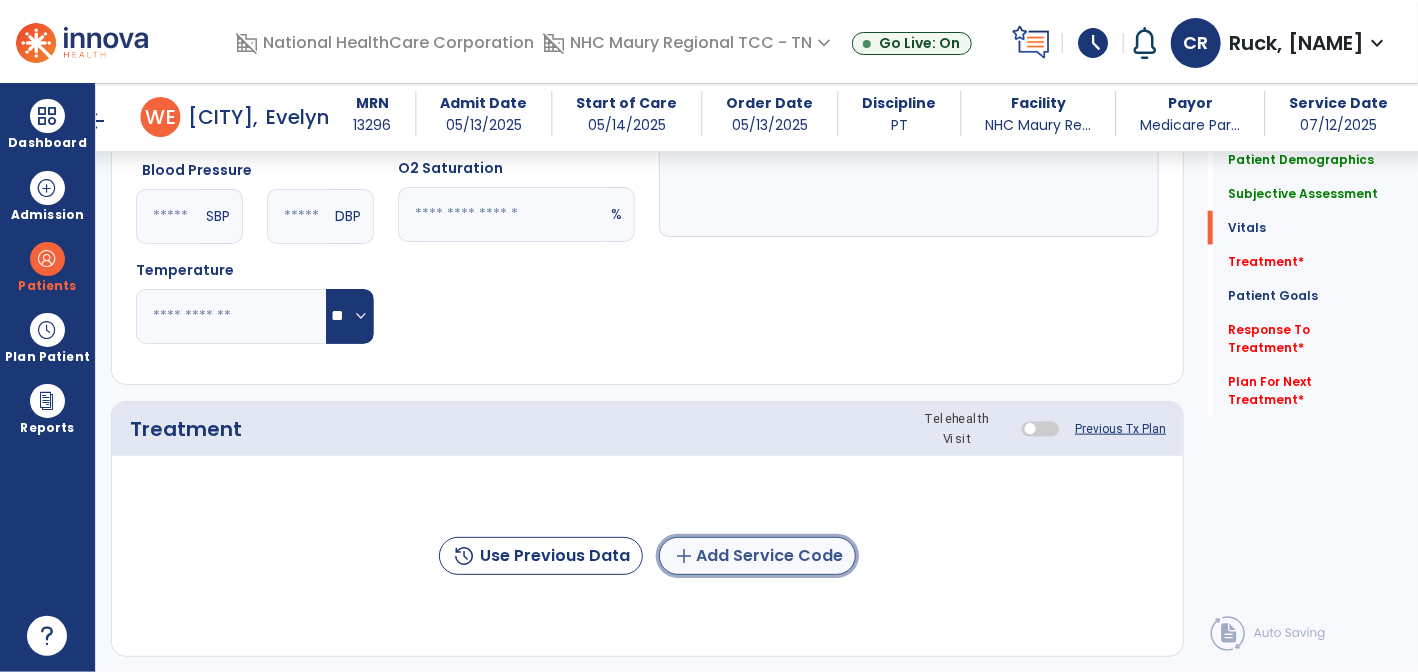 click on "add  Add Service Code" 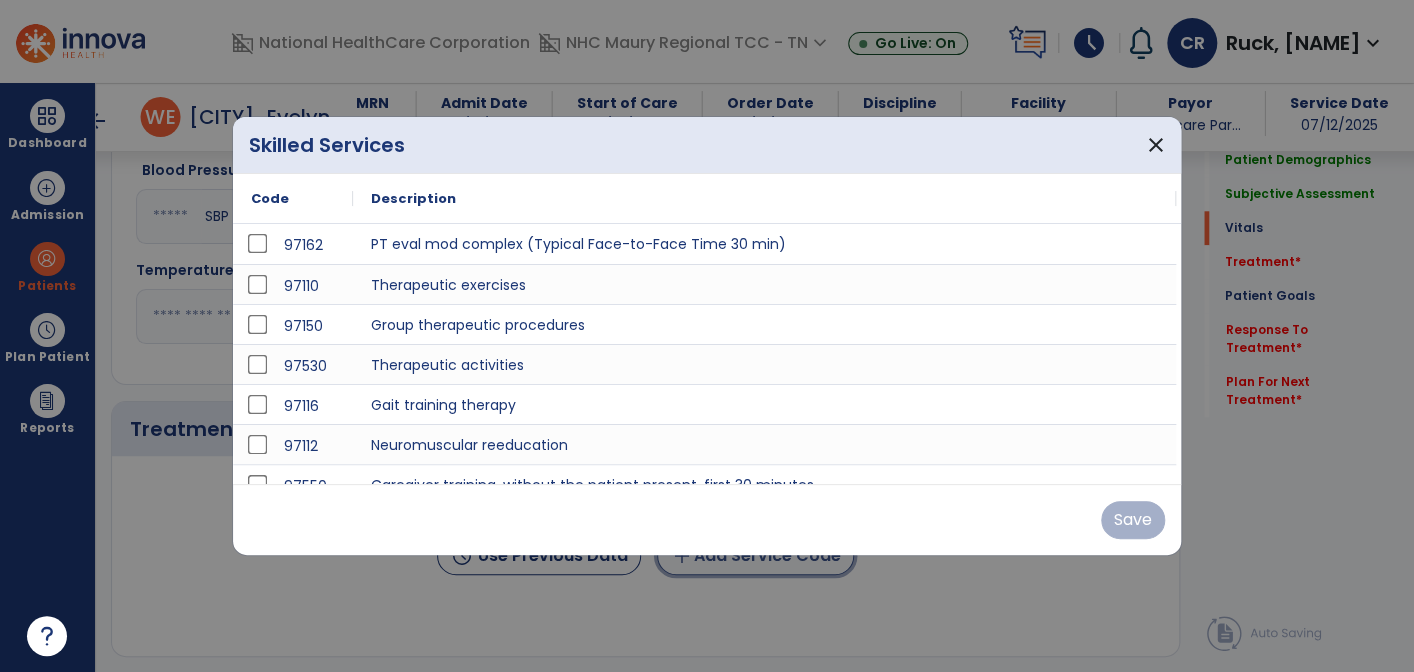 scroll, scrollTop: 928, scrollLeft: 0, axis: vertical 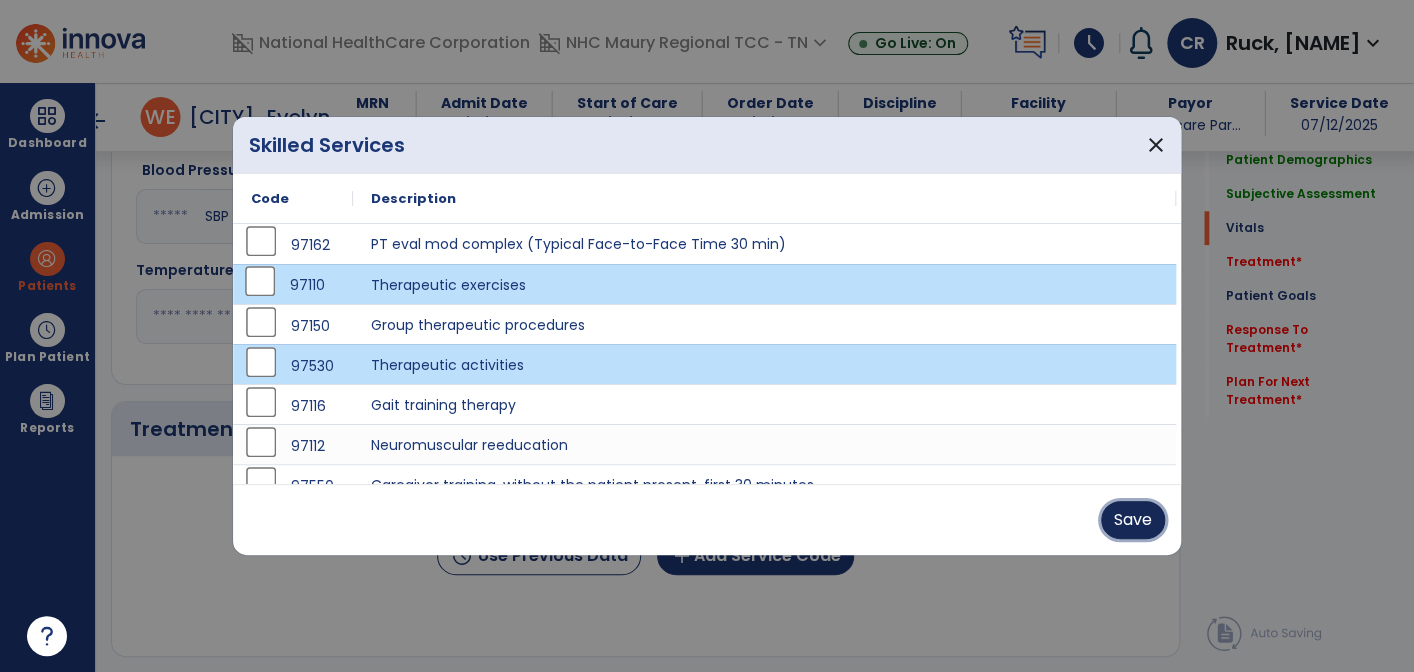 click on "Save" at bounding box center (1133, 520) 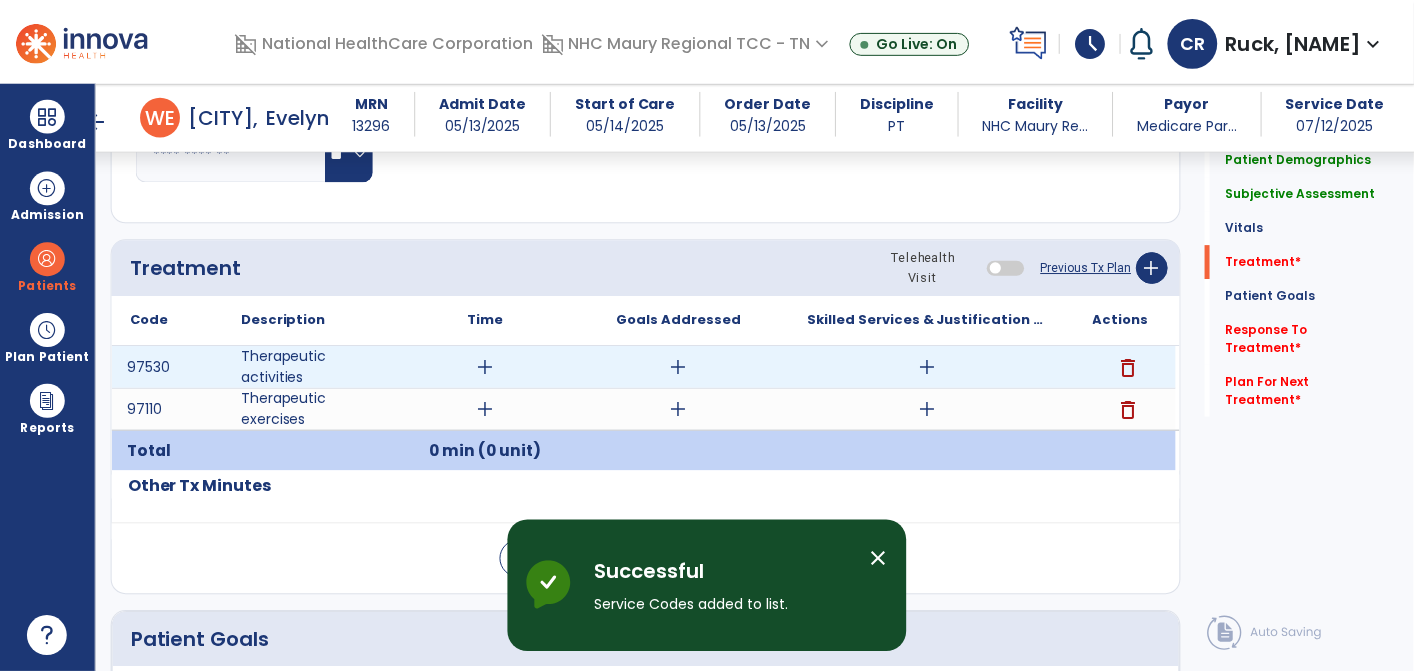 scroll, scrollTop: 1091, scrollLeft: 0, axis: vertical 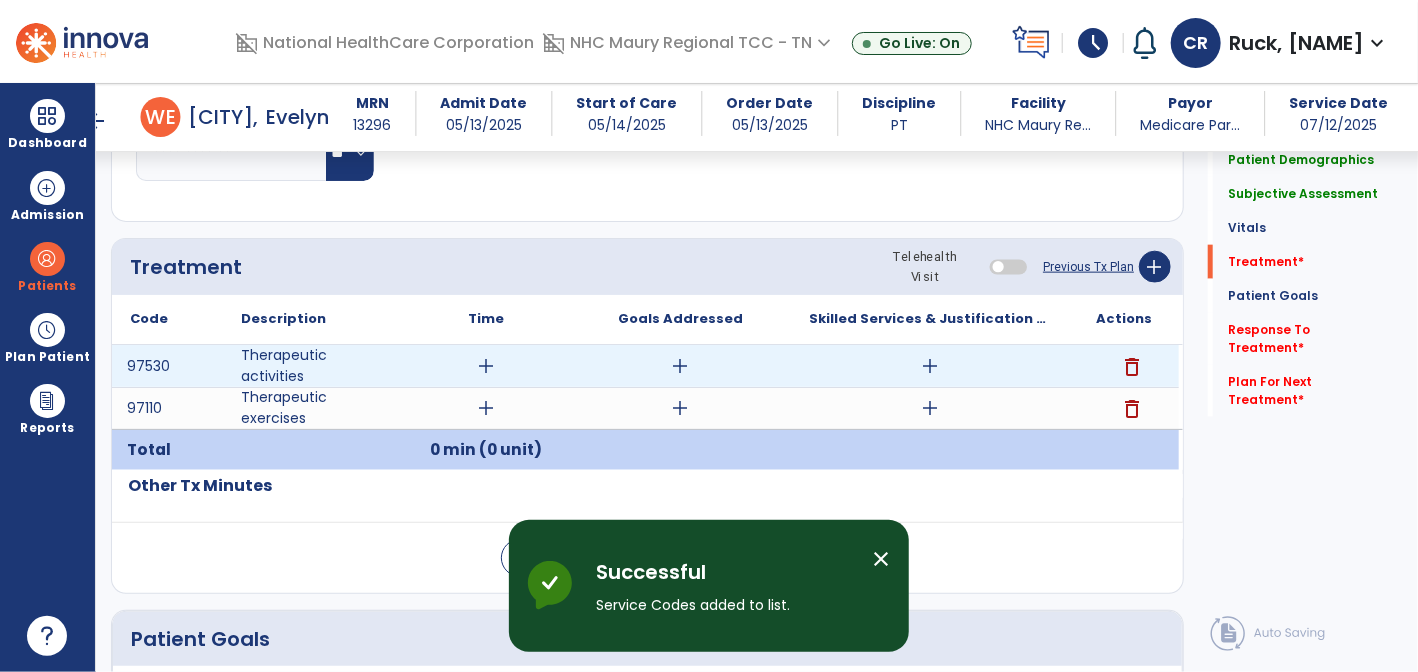 click on "add" at bounding box center (486, 366) 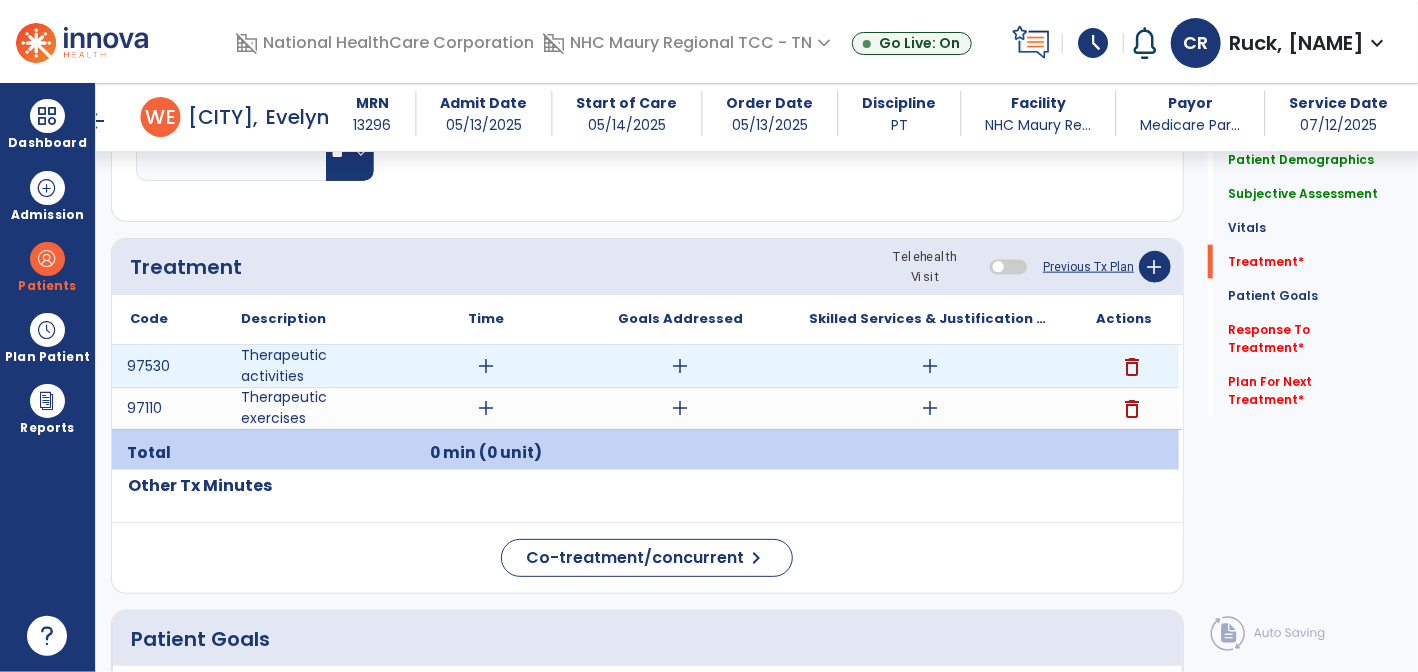click on "add" at bounding box center [486, 366] 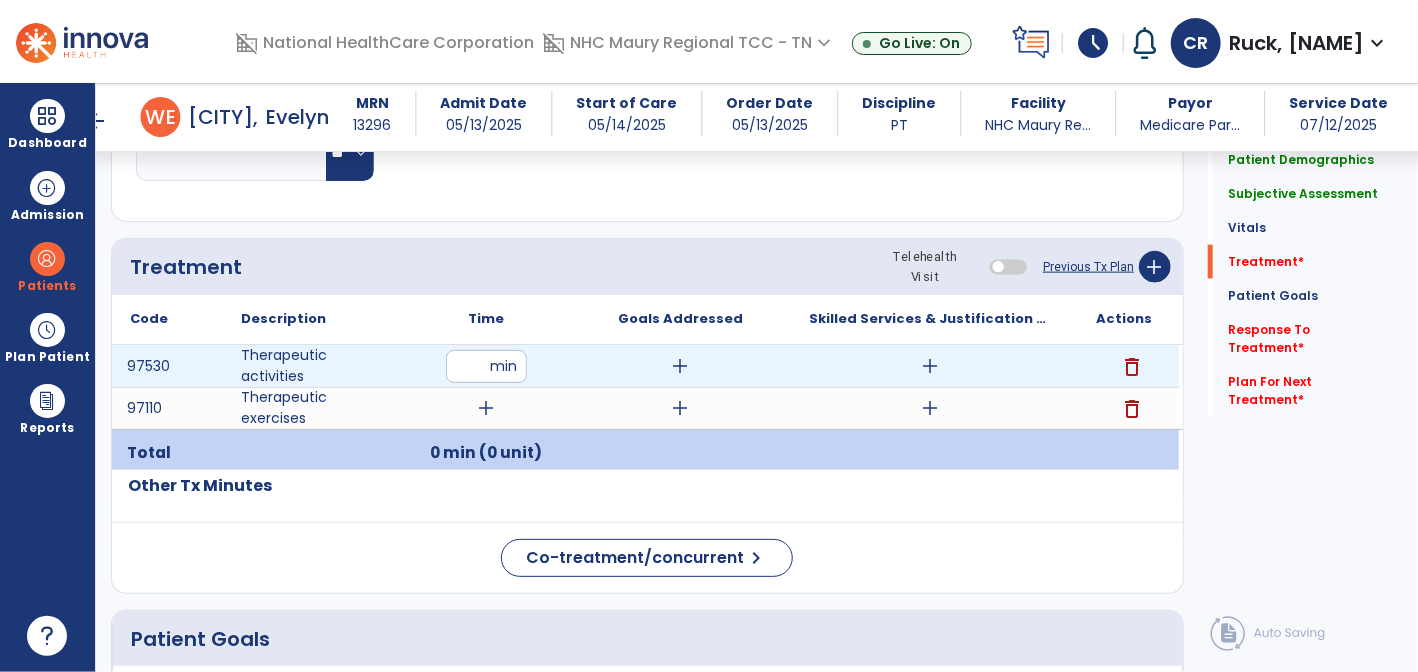 type on "**" 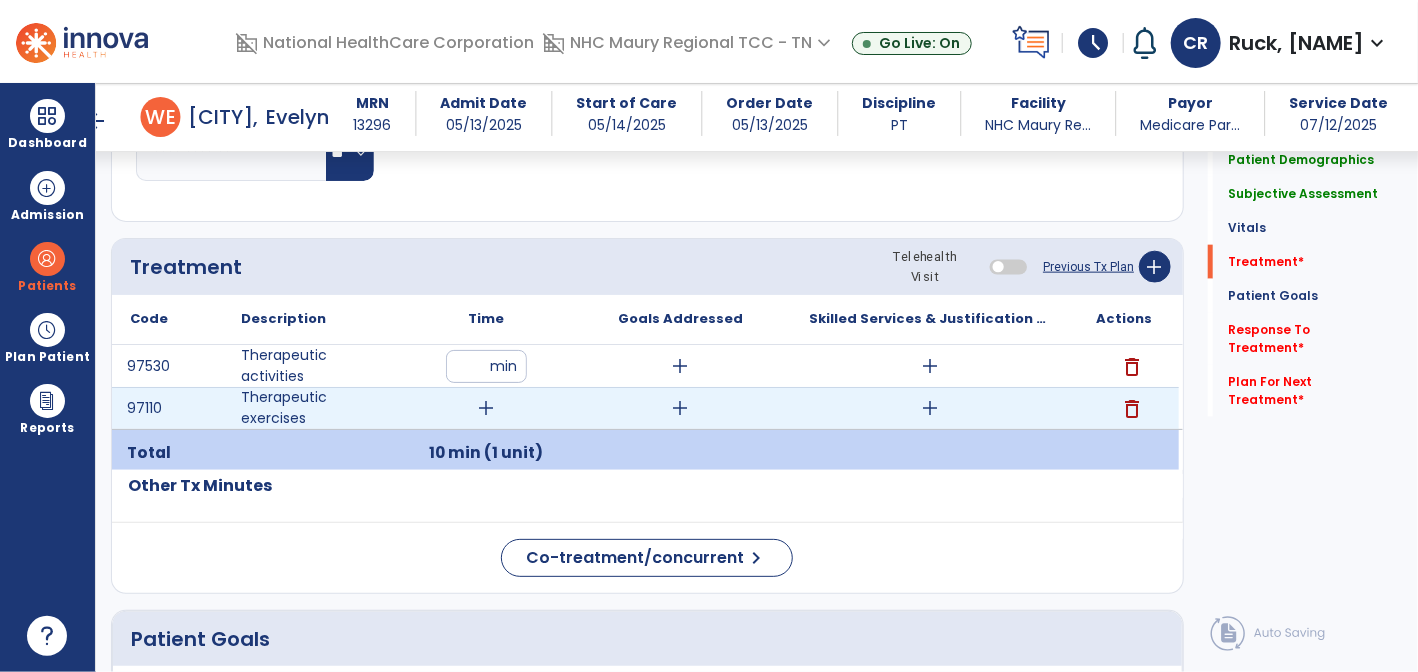 click on "add" at bounding box center [486, 408] 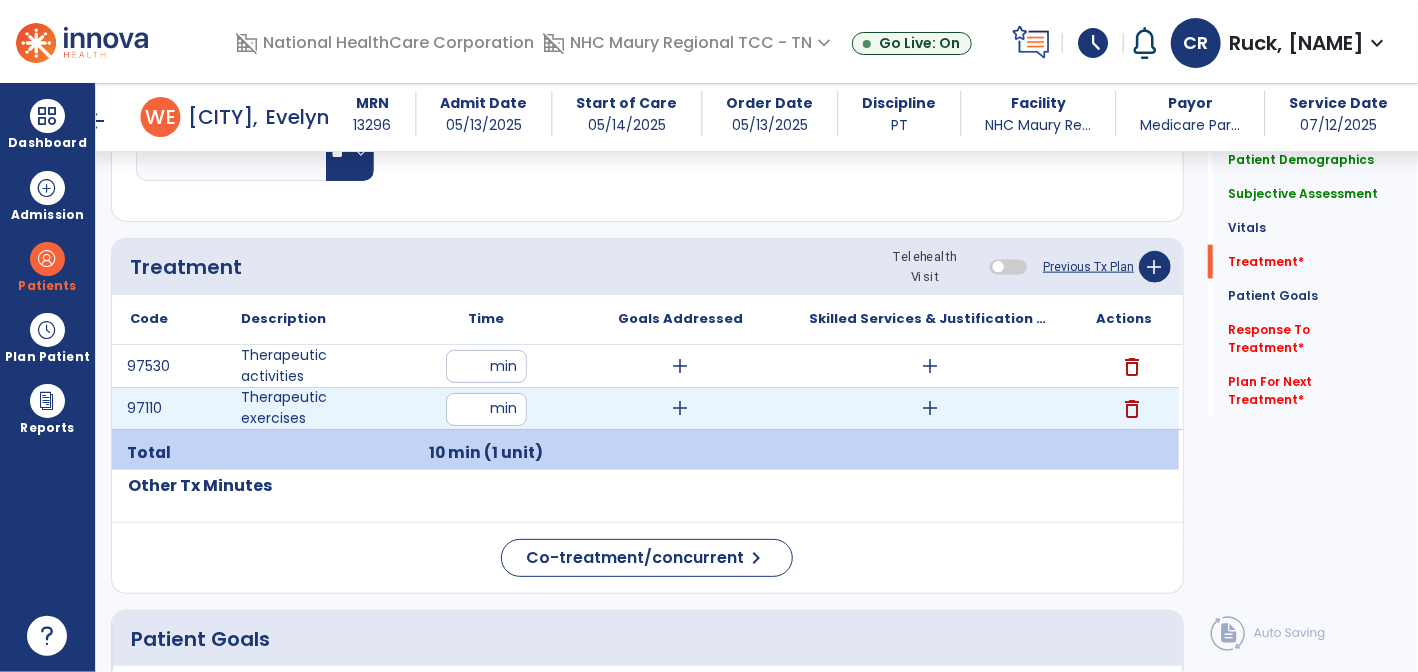 type on "**" 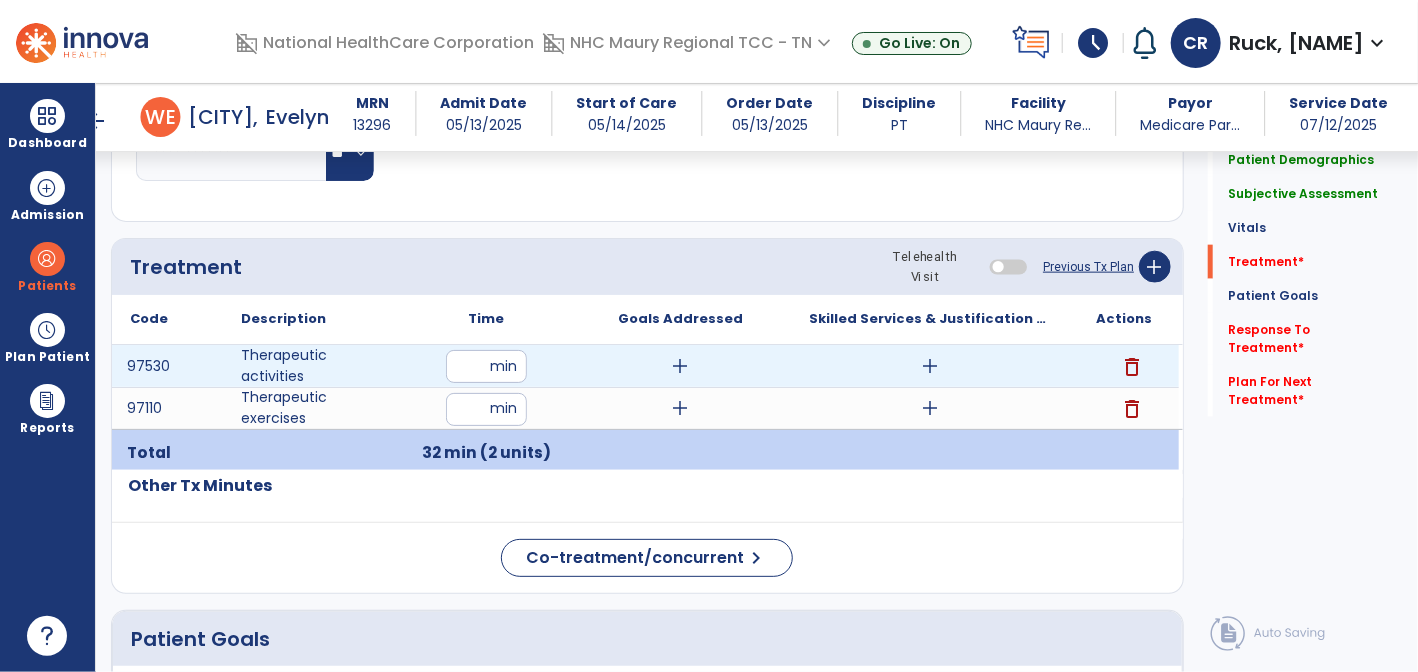 click on "add" at bounding box center [930, 366] 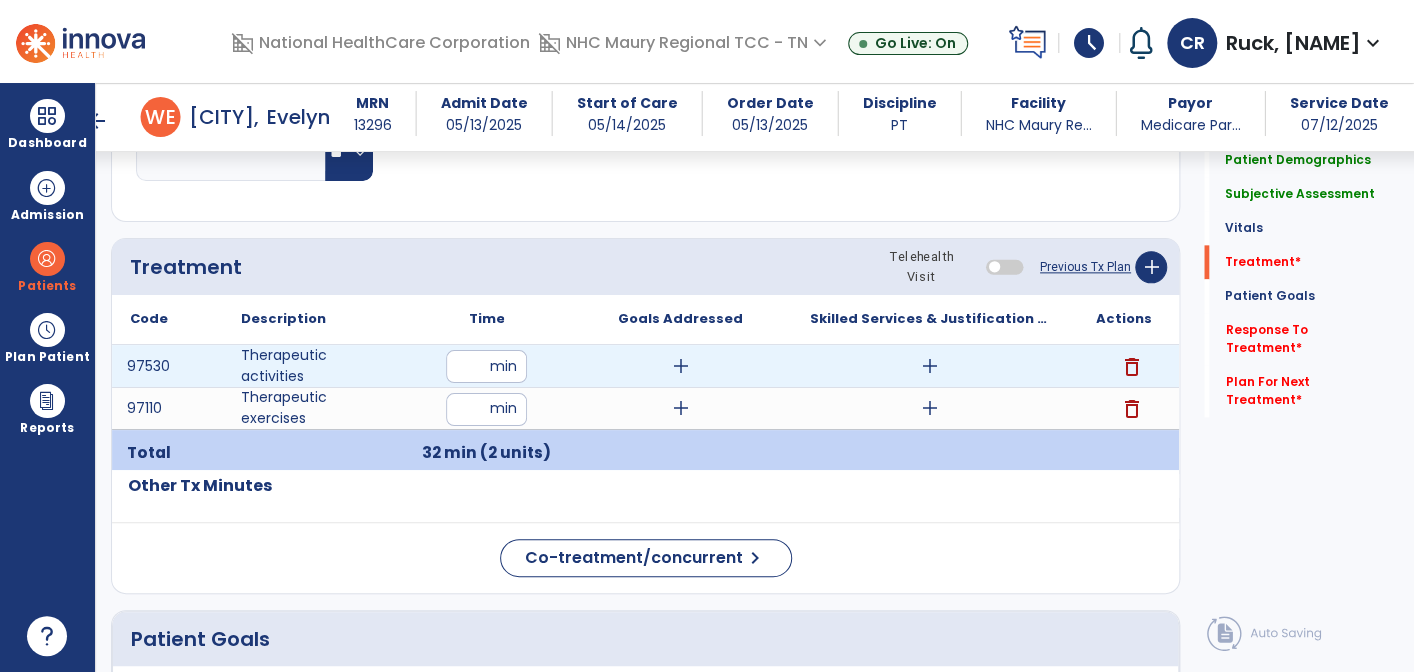 scroll, scrollTop: 1091, scrollLeft: 0, axis: vertical 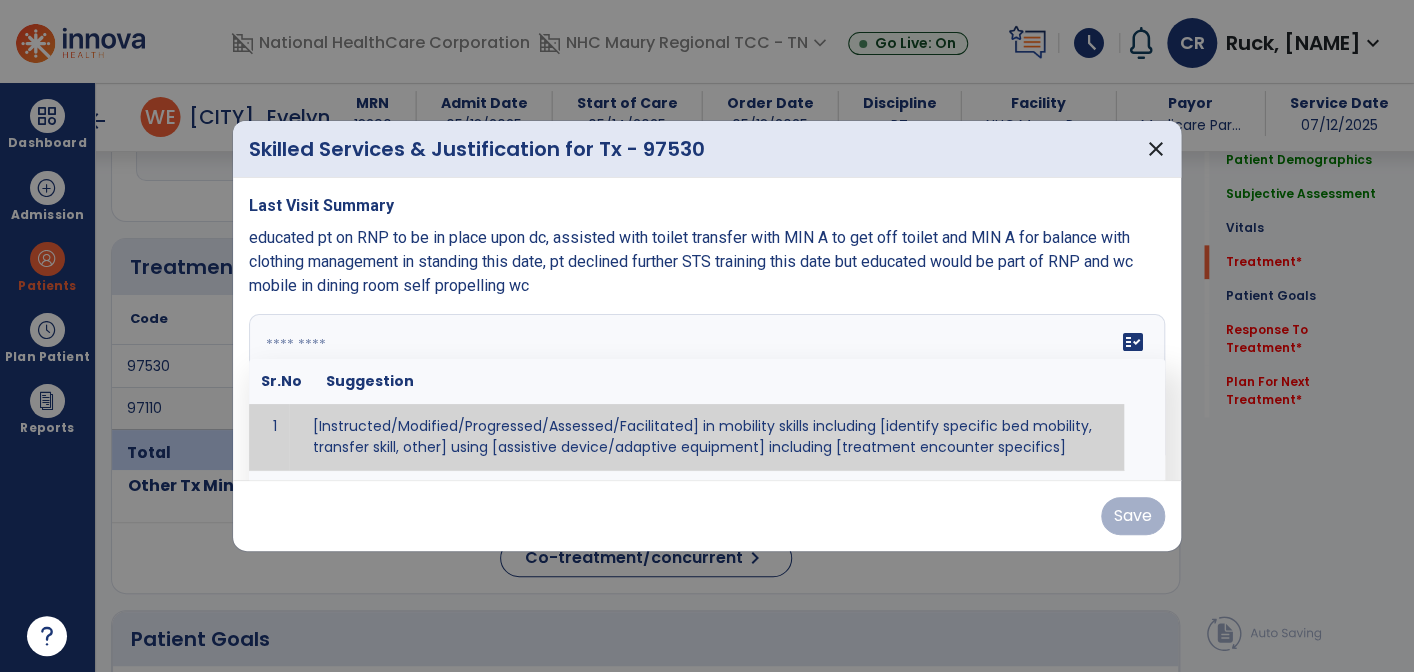 click at bounding box center (705, 389) 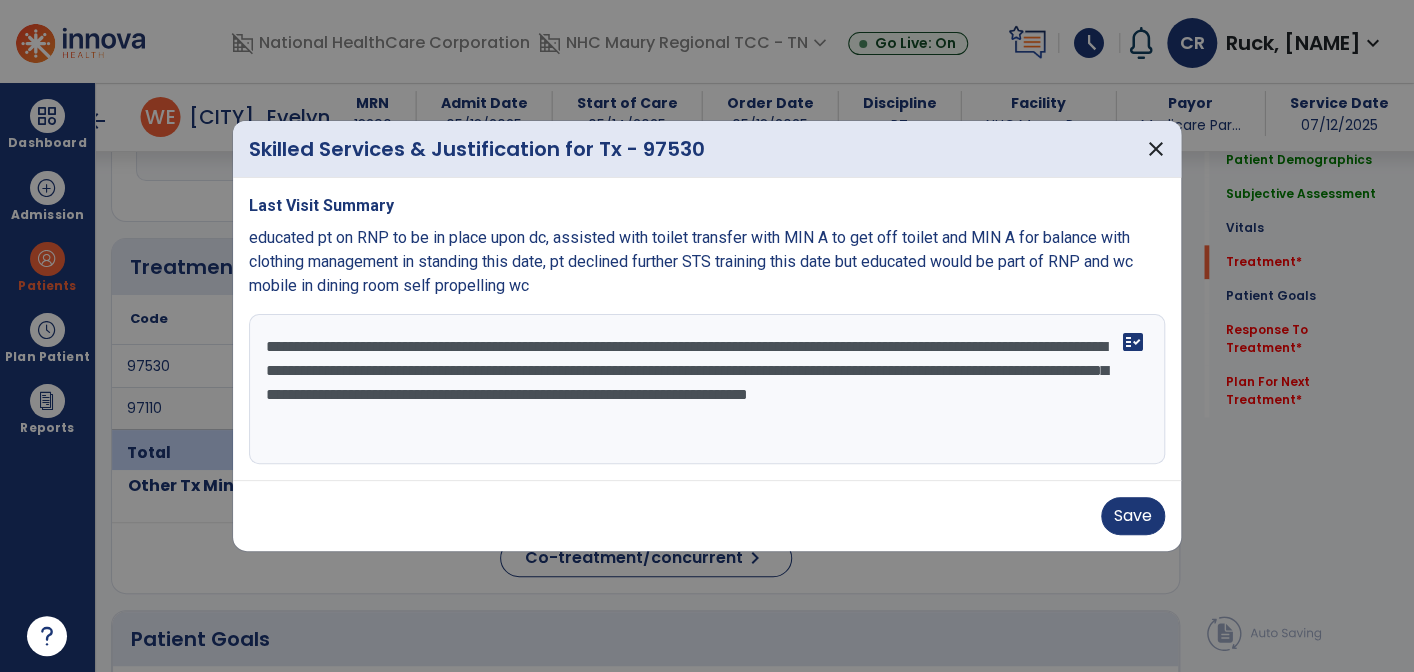 click on "**********" at bounding box center [707, 389] 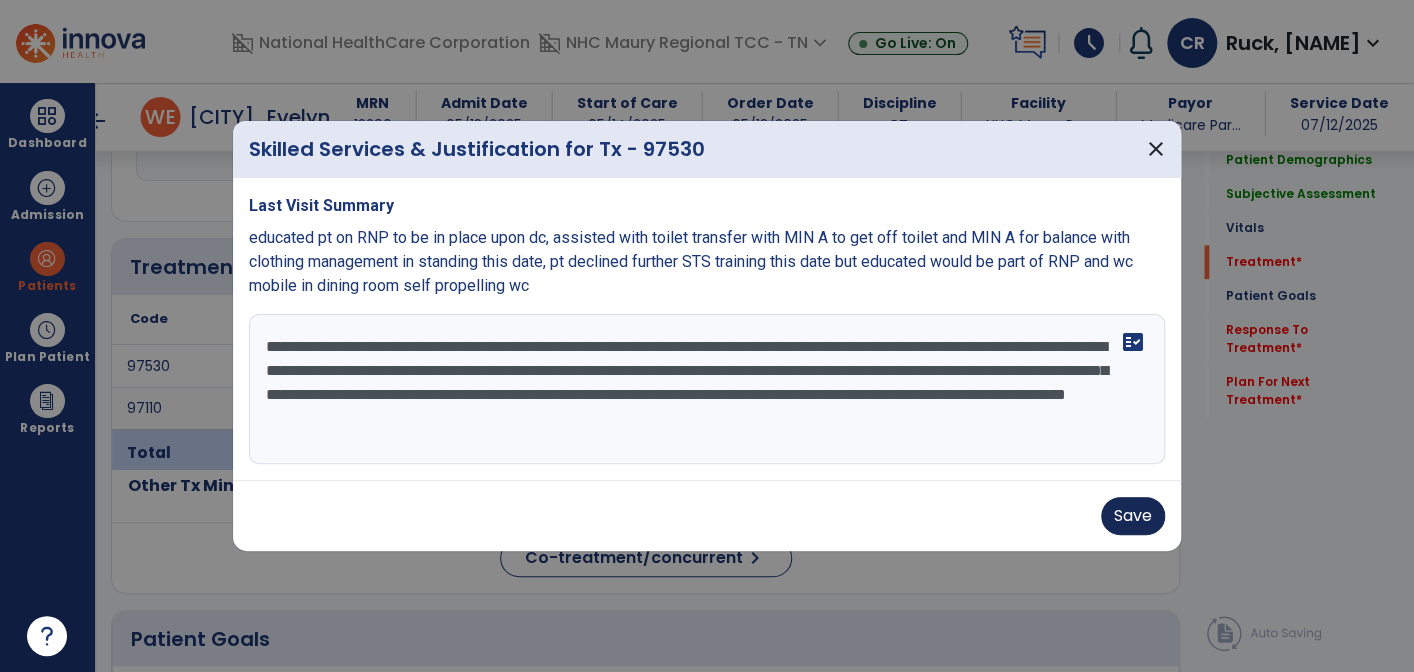type on "**********" 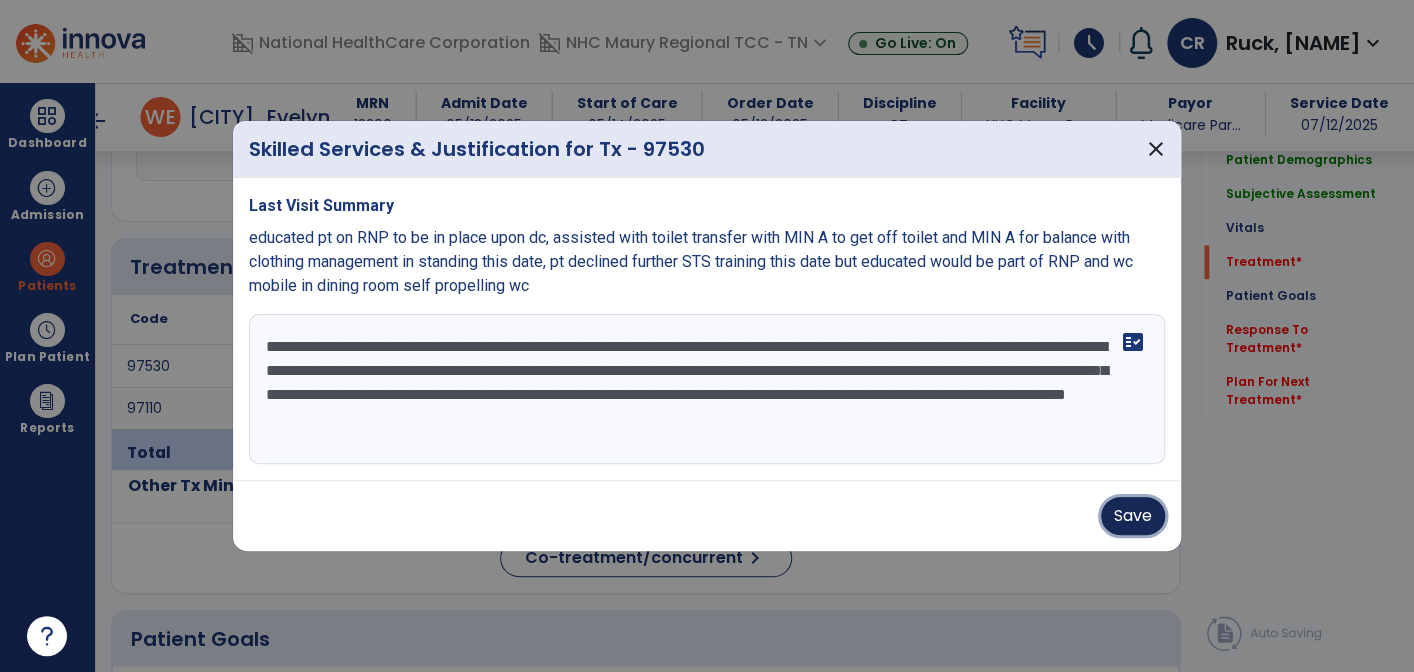 click on "Save" at bounding box center [1133, 516] 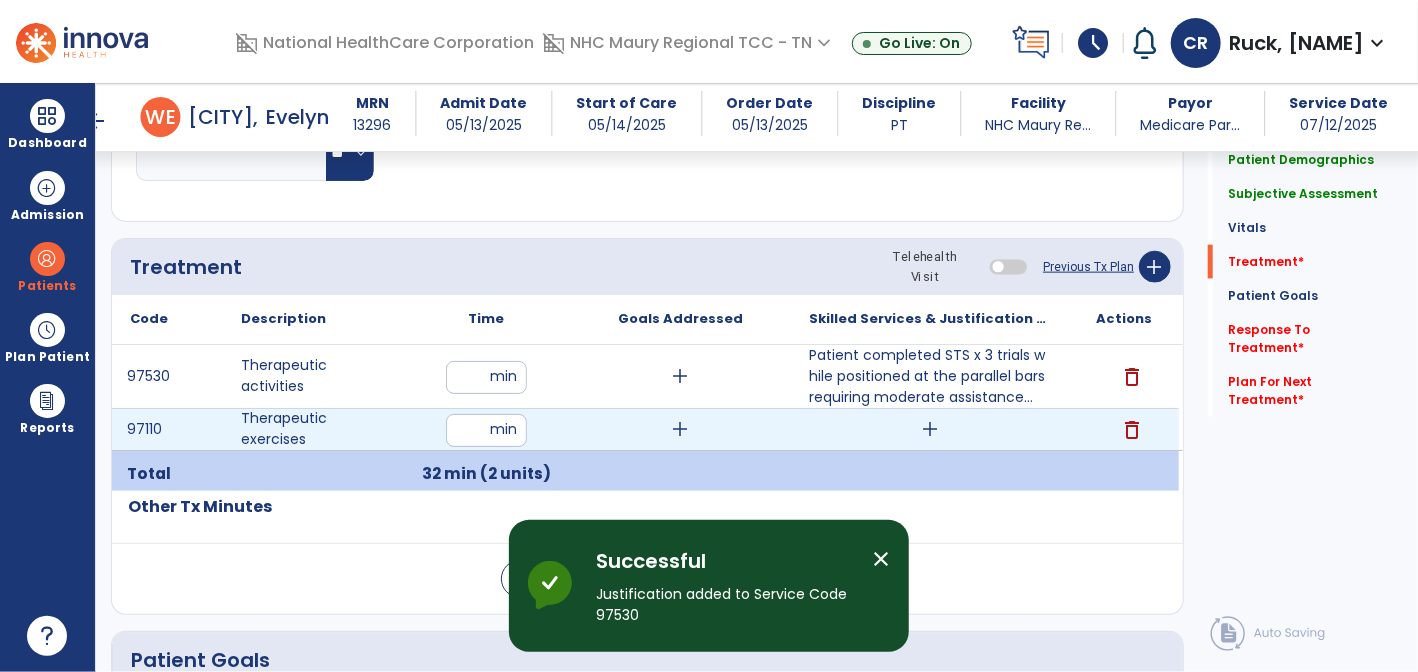 click on "add" at bounding box center (930, 429) 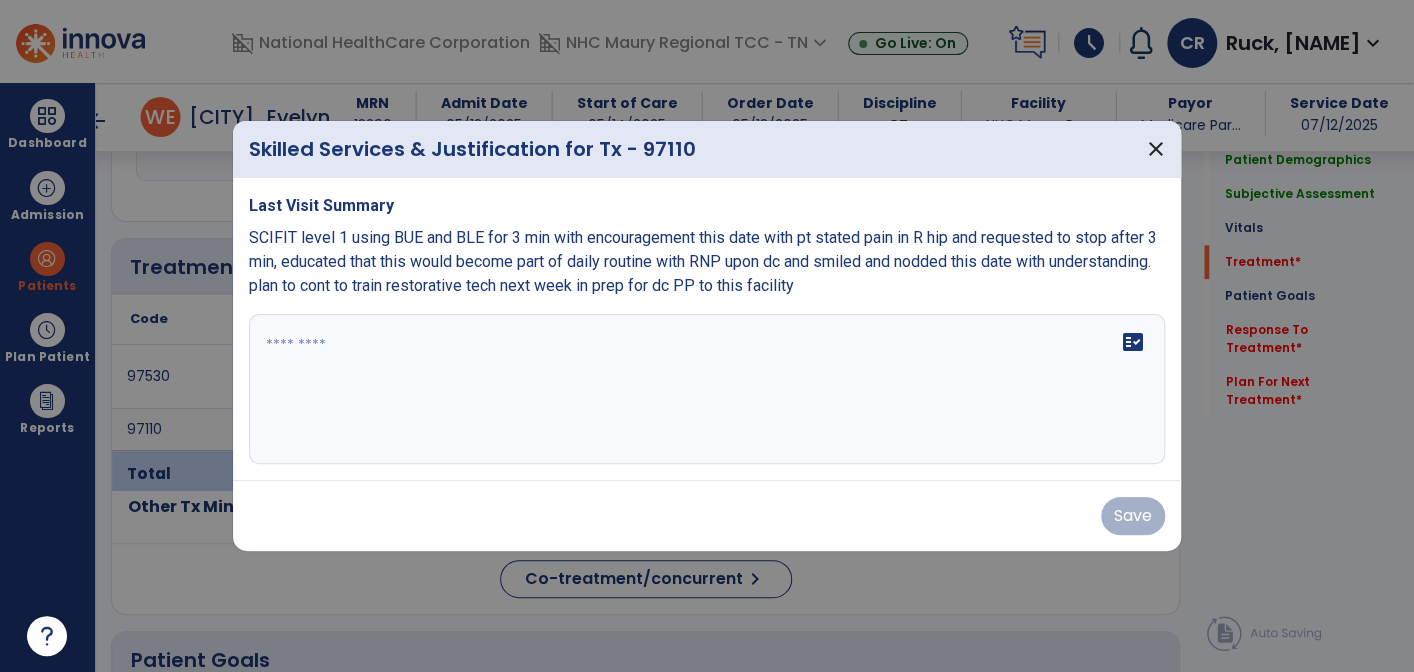 scroll, scrollTop: 1091, scrollLeft: 0, axis: vertical 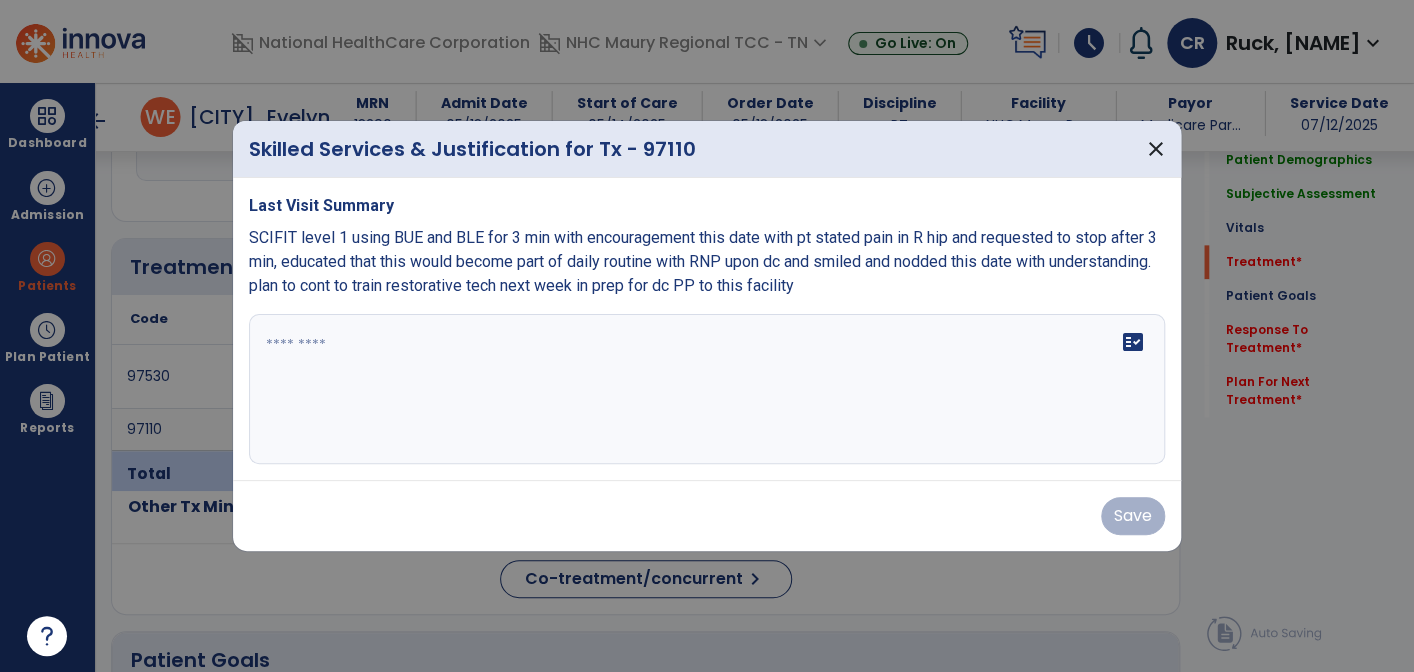 click on "fact_check" at bounding box center [707, 389] 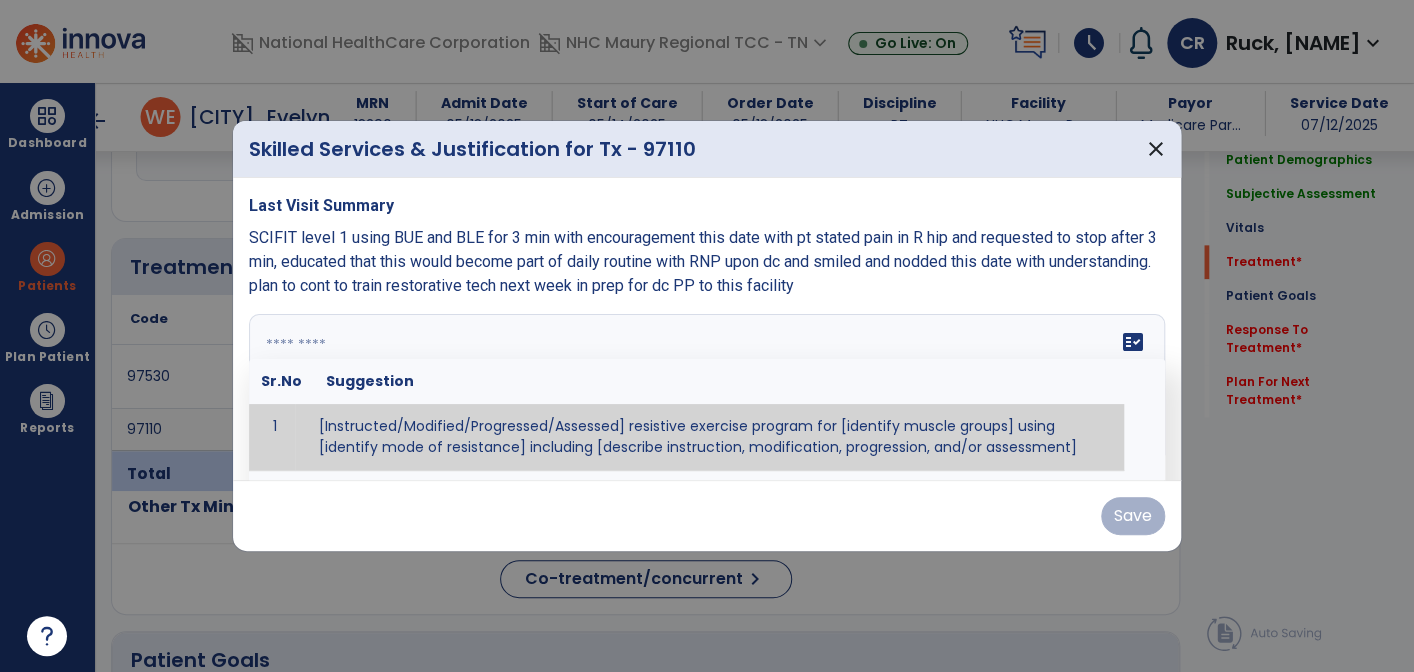 click on "fact_check  Sr.No Suggestion 1 [Instructed/Modified/Progressed/Assessed] resistive exercise program for [identify muscle groups] using [identify mode of resistance] including [describe instruction, modification, progression, and/or assessment] 2 [Instructed/Modified/Progressed/Assessed] aerobic exercise program using [identify equipment/mode] including [describe instruction, modification,progression, and/or assessment] 3 [Instructed/Modified/Progressed/Assessed] [PROM/A/AROM/AROM] program for [identify joint movements] using [contract-relax, over-pressure, inhibitory techniques, other] 4 [Assessed/Tested] aerobic capacity with administration of [aerobic capacity test]" at bounding box center [707, 389] 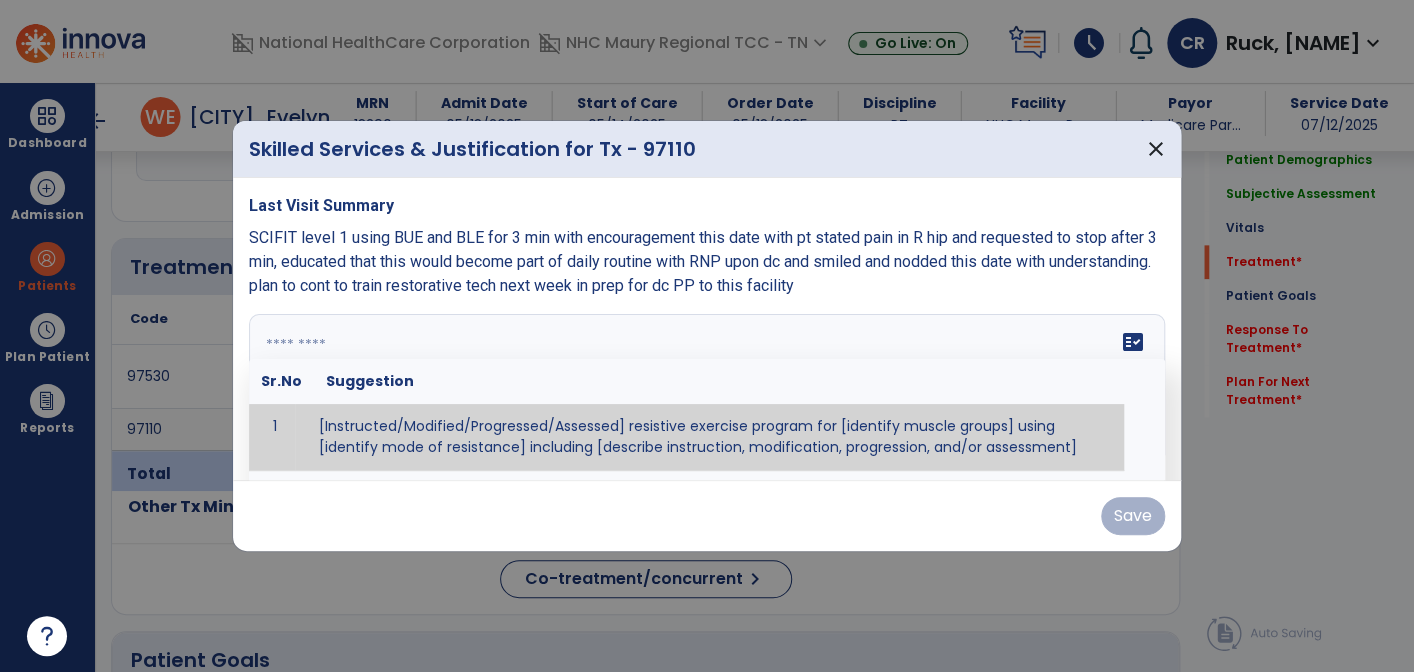 click on "fact_check  Sr.No Suggestion 1 [Instructed/Modified/Progressed/Assessed] resistive exercise program for [identify muscle groups] using [identify mode of resistance] including [describe instruction, modification, progression, and/or assessment] 2 [Instructed/Modified/Progressed/Assessed] aerobic exercise program using [identify equipment/mode] including [describe instruction, modification,progression, and/or assessment] 3 [Instructed/Modified/Progressed/Assessed] [PROM/A/AROM/AROM] program for [identify joint movements] using [contract-relax, over-pressure, inhibitory techniques, other] 4 [Assessed/Tested] aerobic capacity with administration of [aerobic capacity test]" at bounding box center [707, 389] 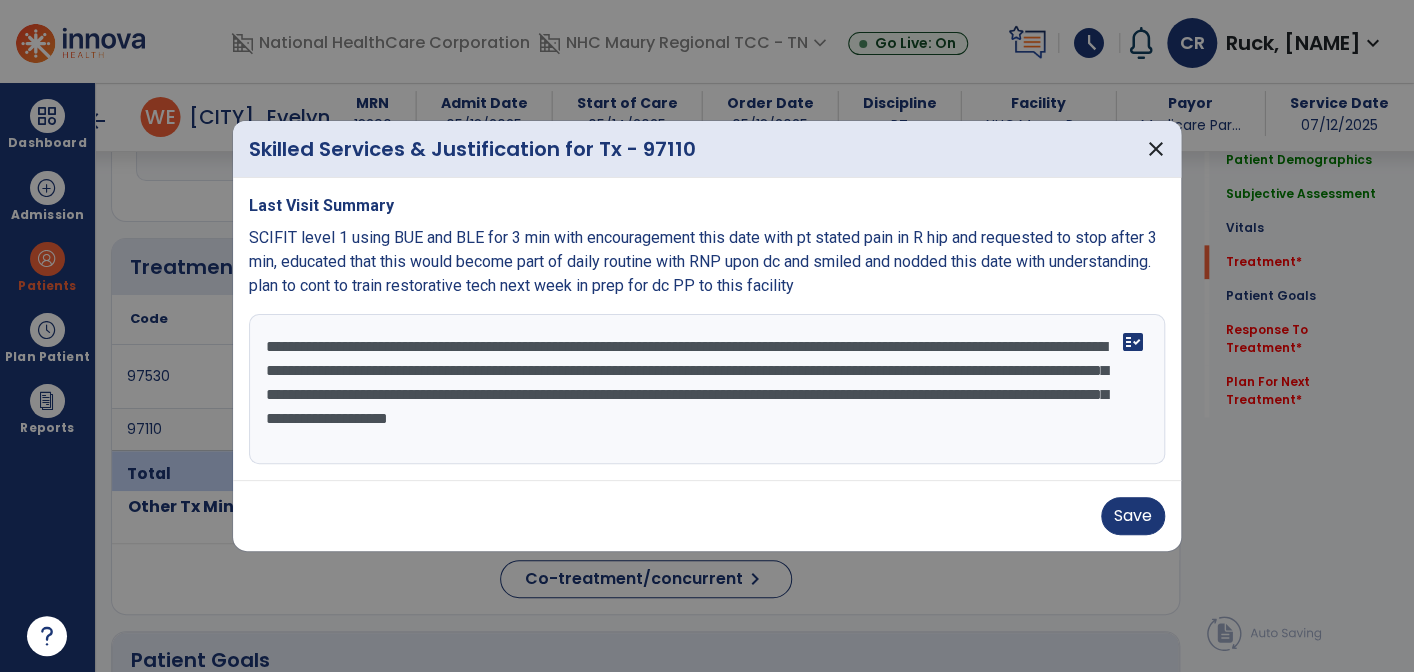 click on "**********" at bounding box center (707, 389) 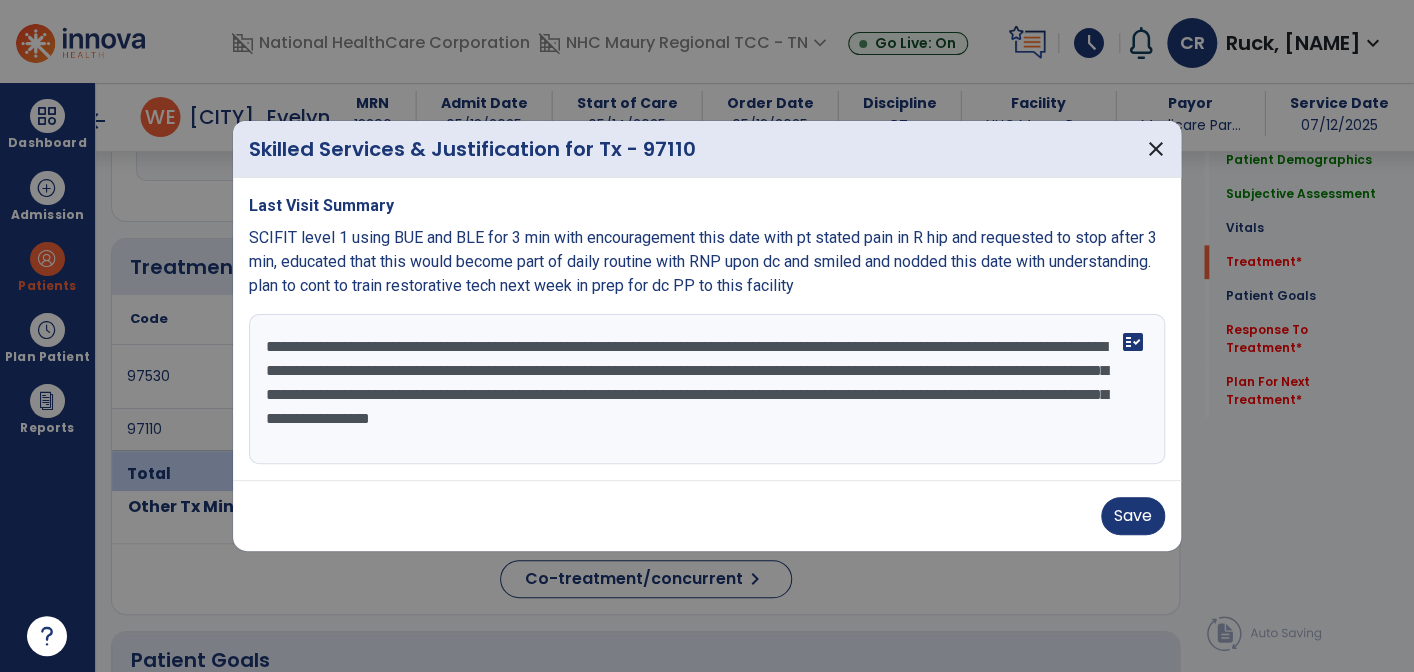 click on "**********" at bounding box center [707, 389] 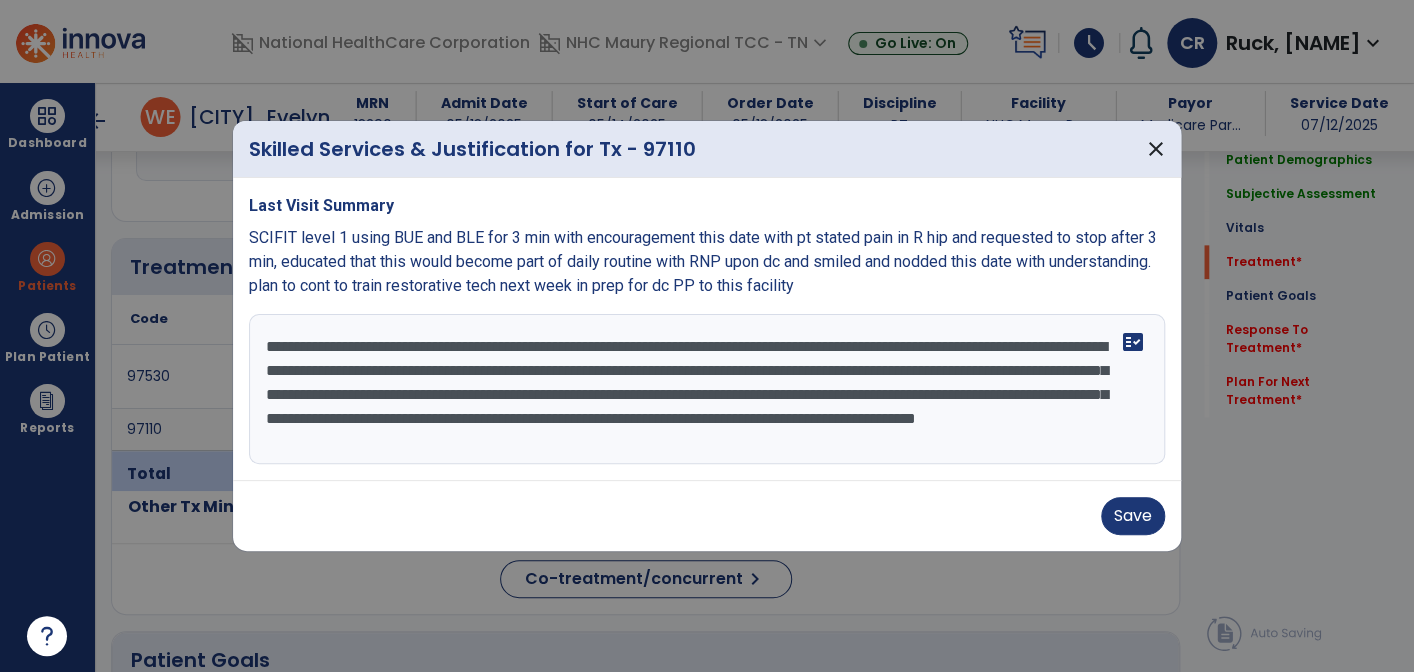 scroll, scrollTop: 16, scrollLeft: 0, axis: vertical 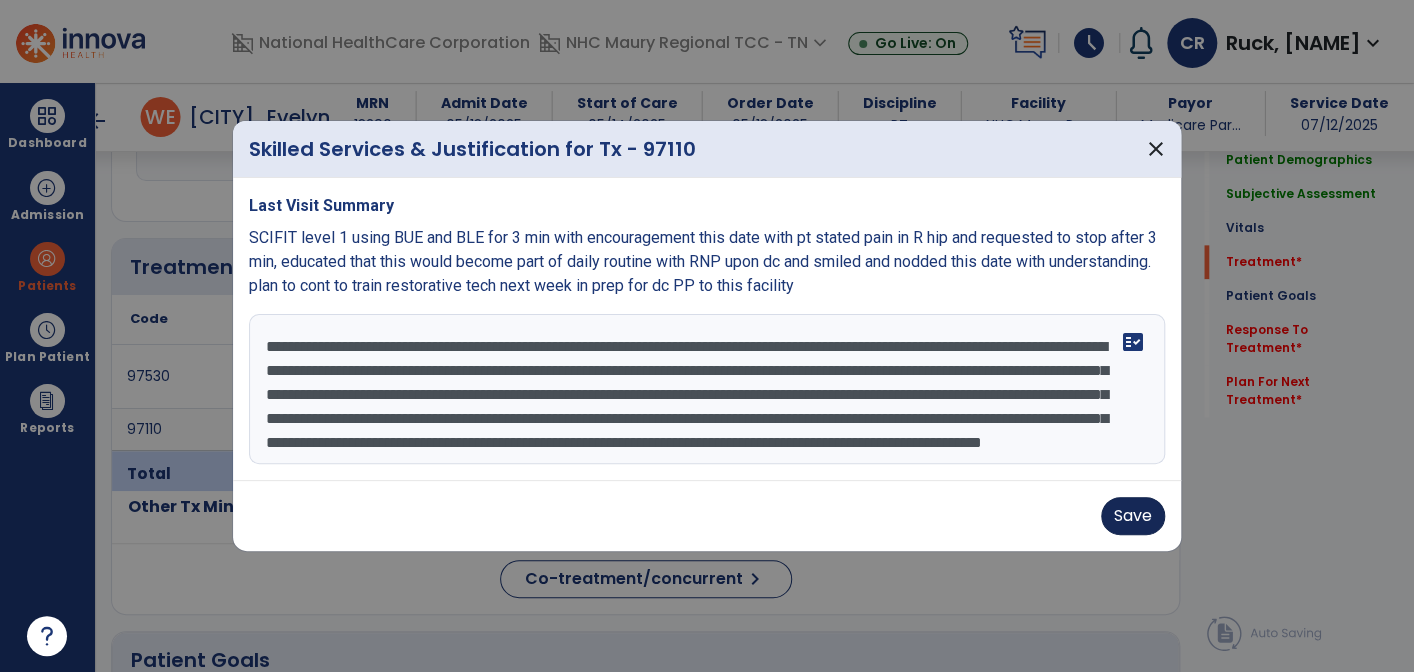 type on "**********" 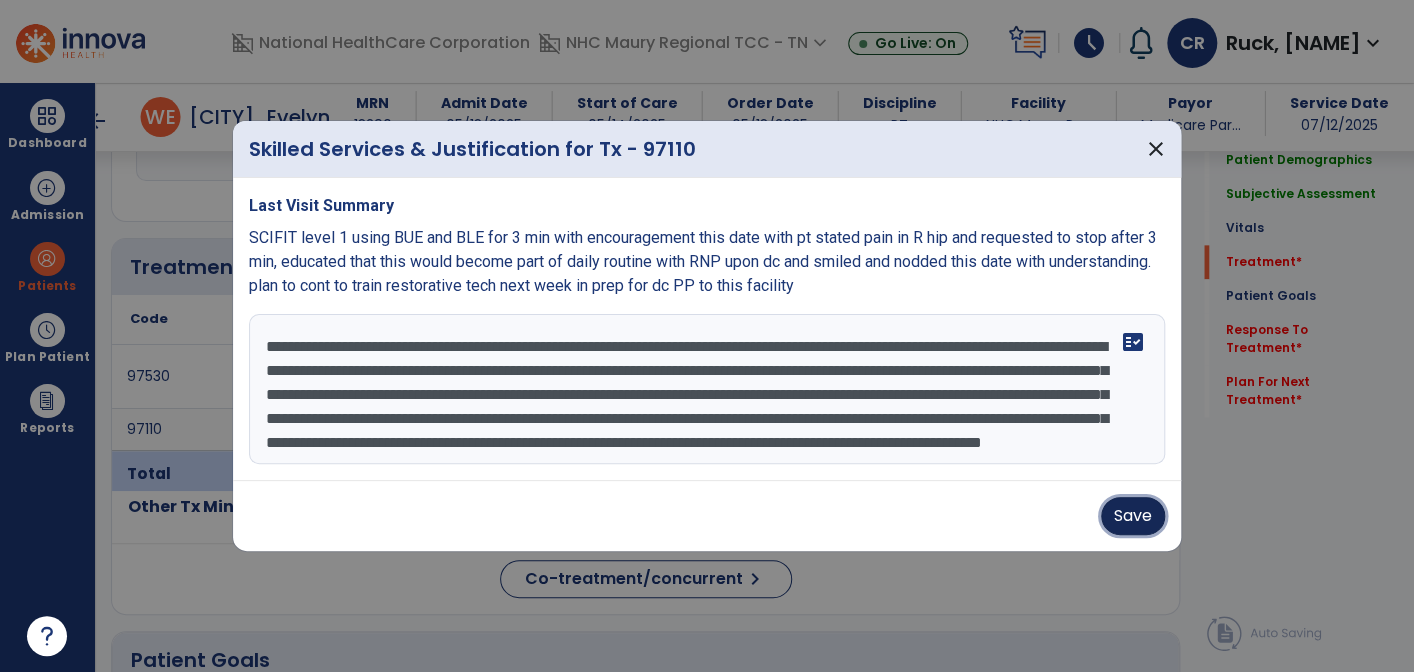 click on "Save" at bounding box center (1133, 516) 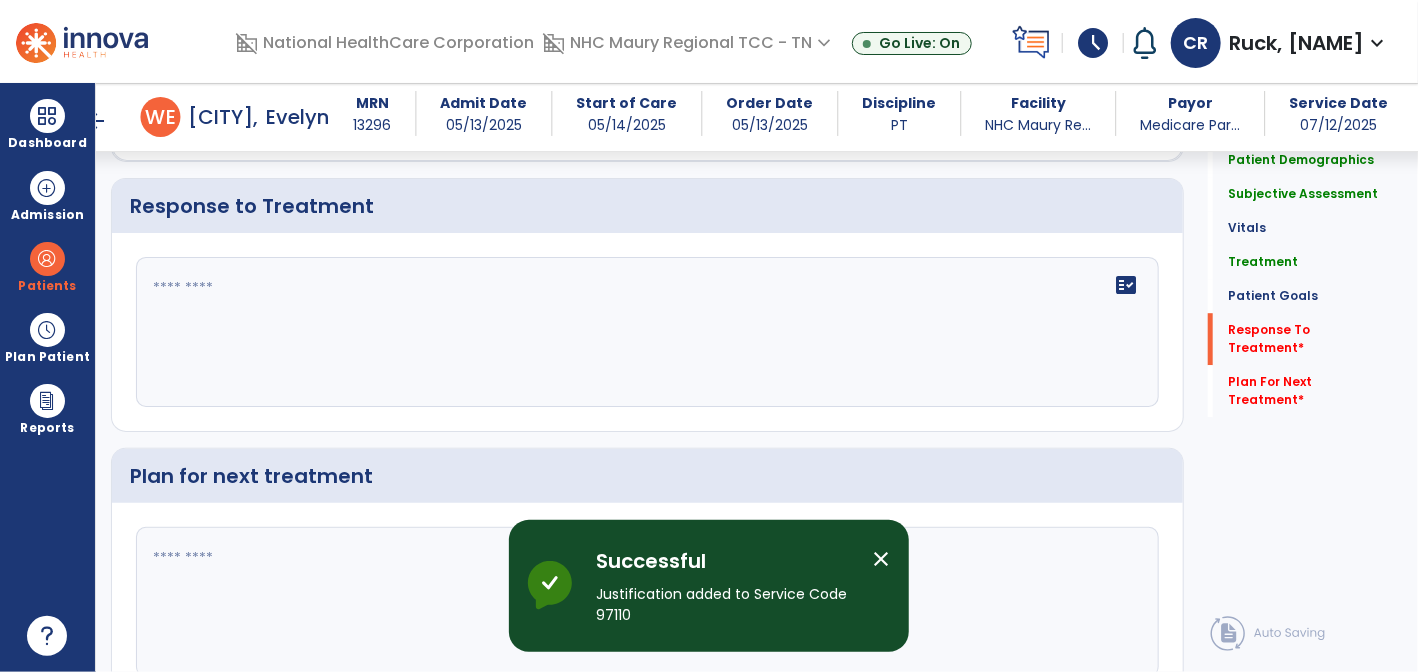 scroll, scrollTop: 2606, scrollLeft: 0, axis: vertical 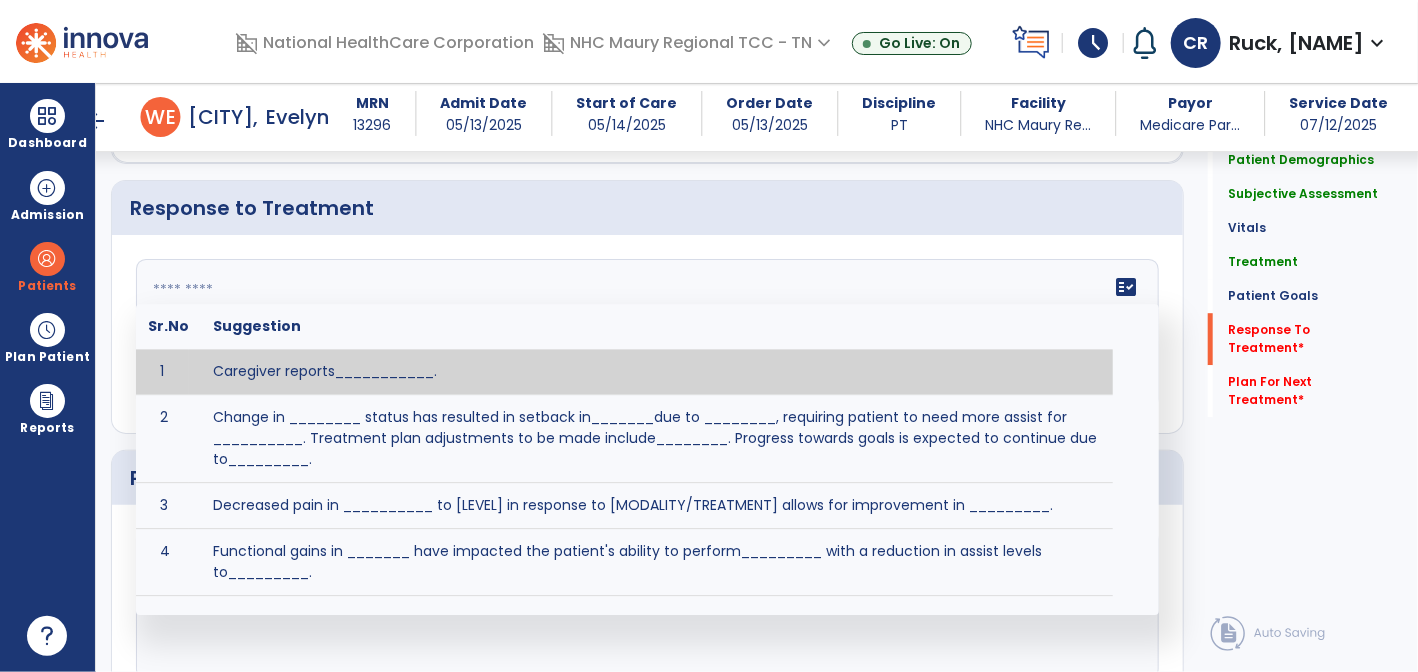 click 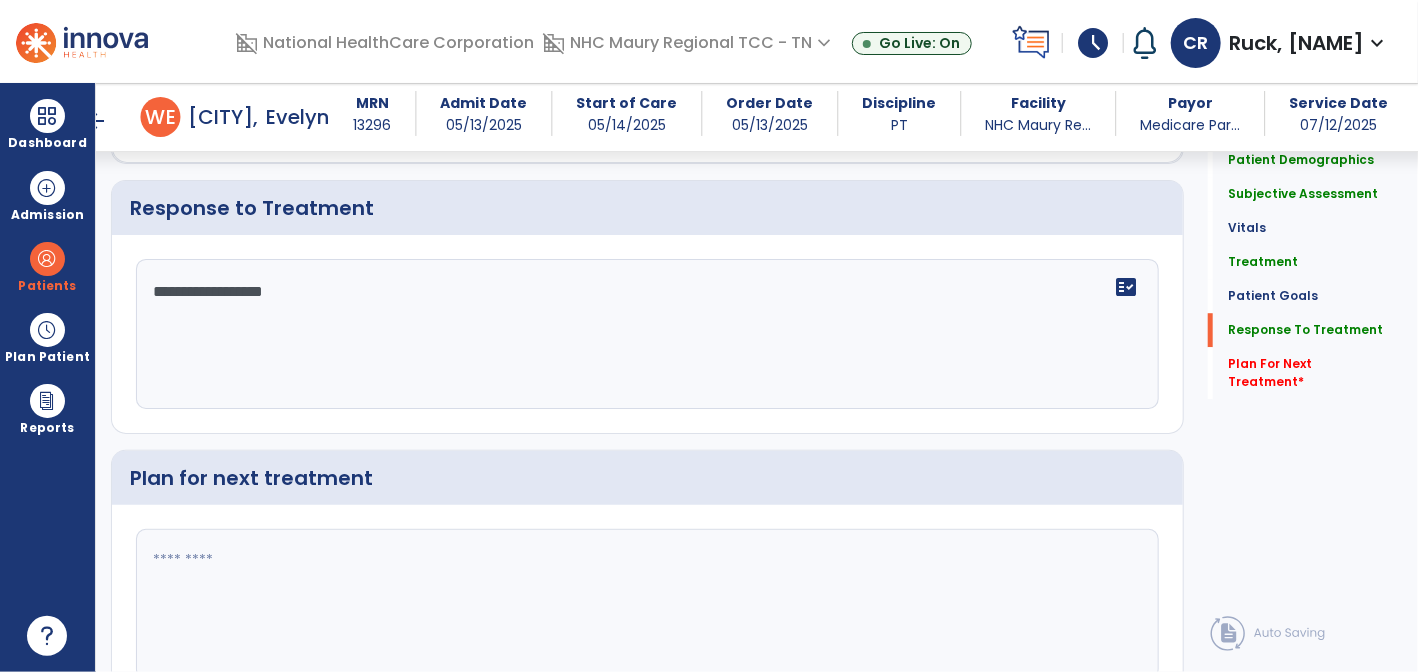 scroll, scrollTop: 2606, scrollLeft: 0, axis: vertical 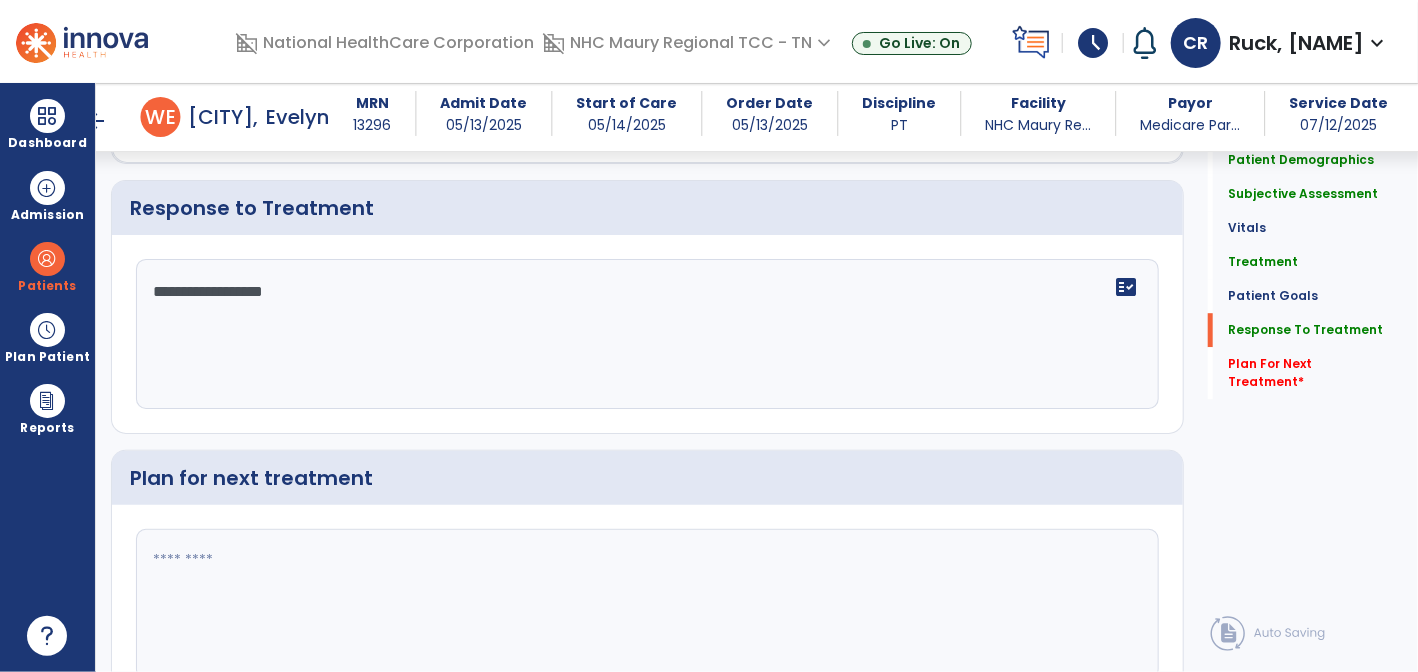 type on "**********" 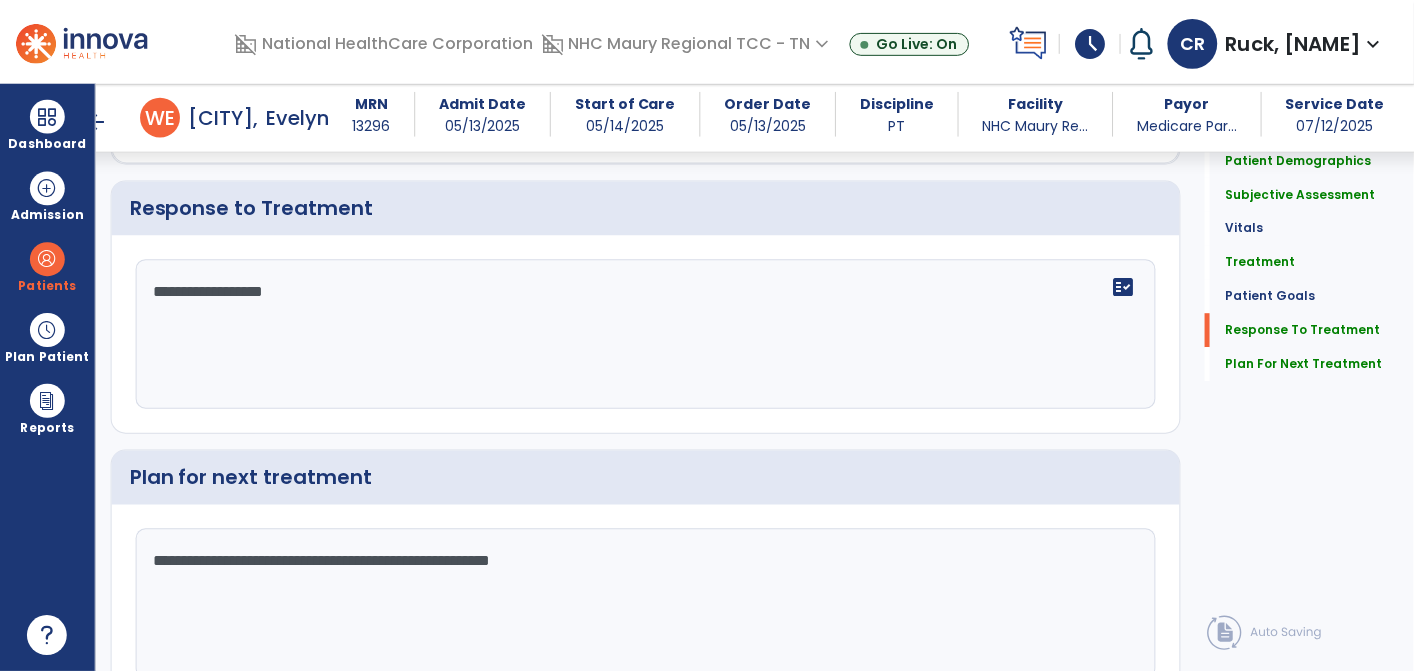 scroll, scrollTop: 2697, scrollLeft: 0, axis: vertical 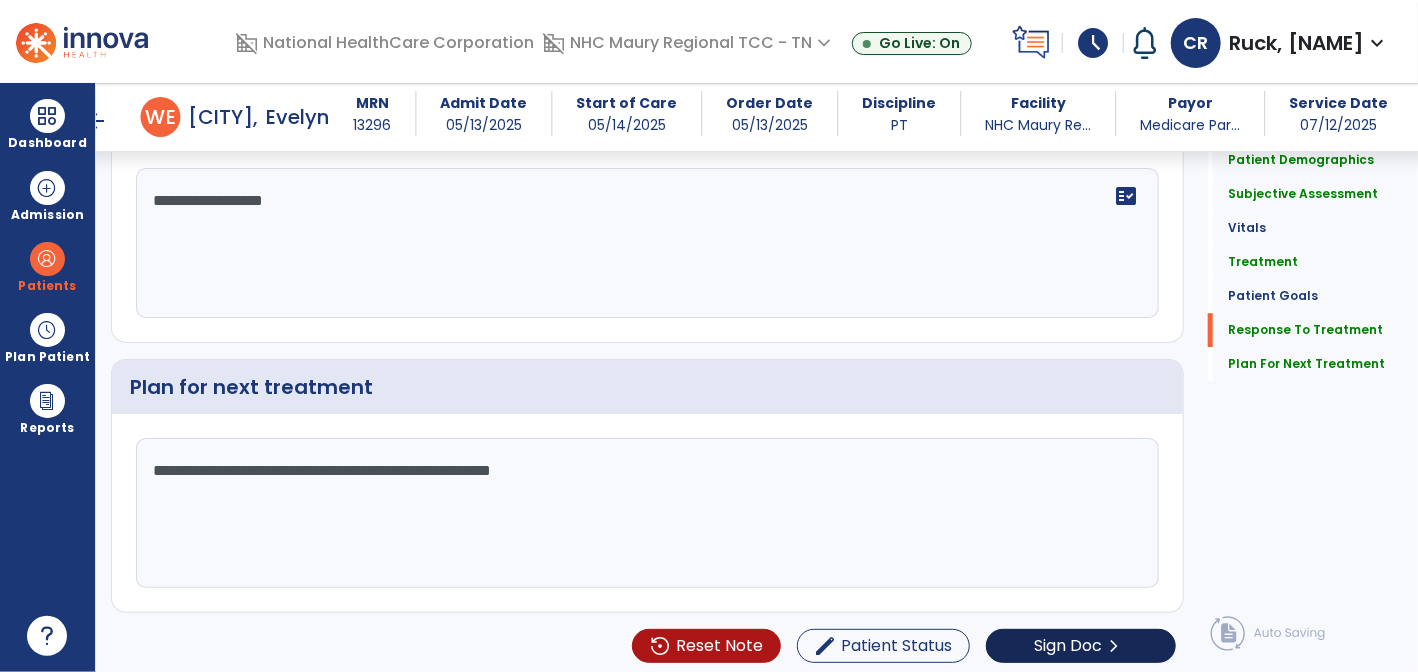 type on "**********" 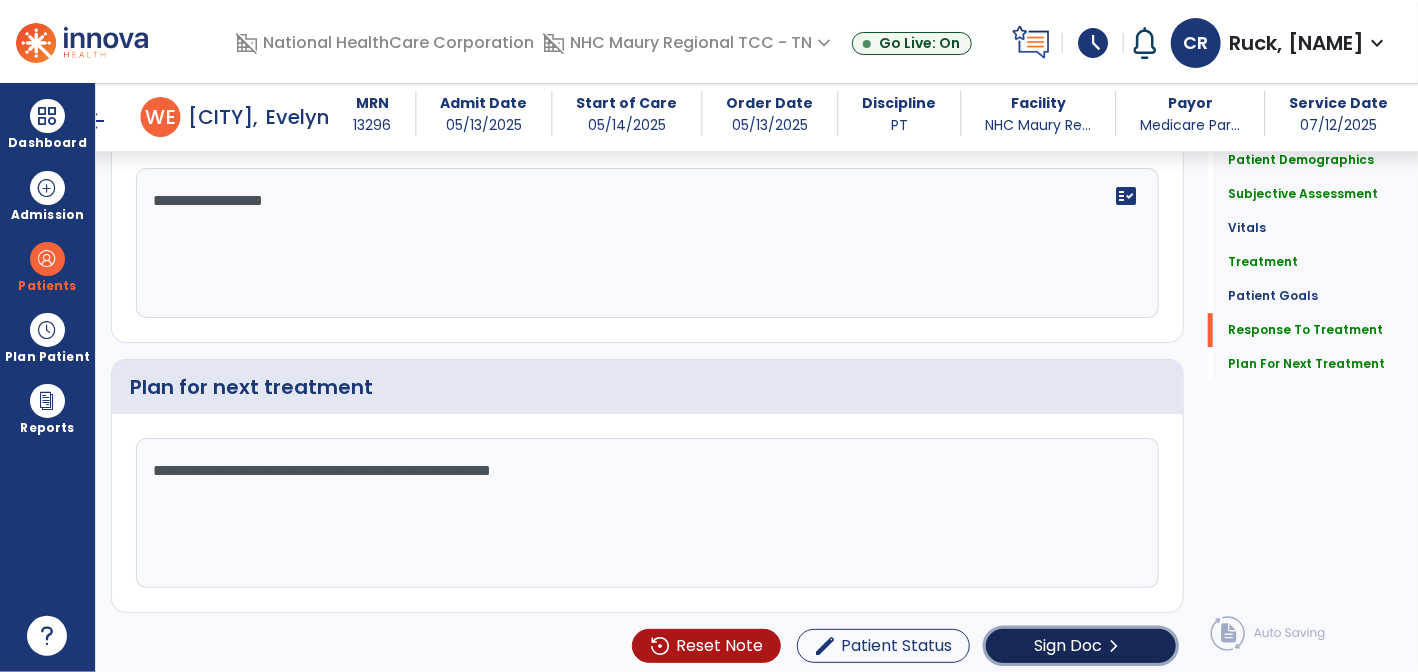 click on "Sign Doc" 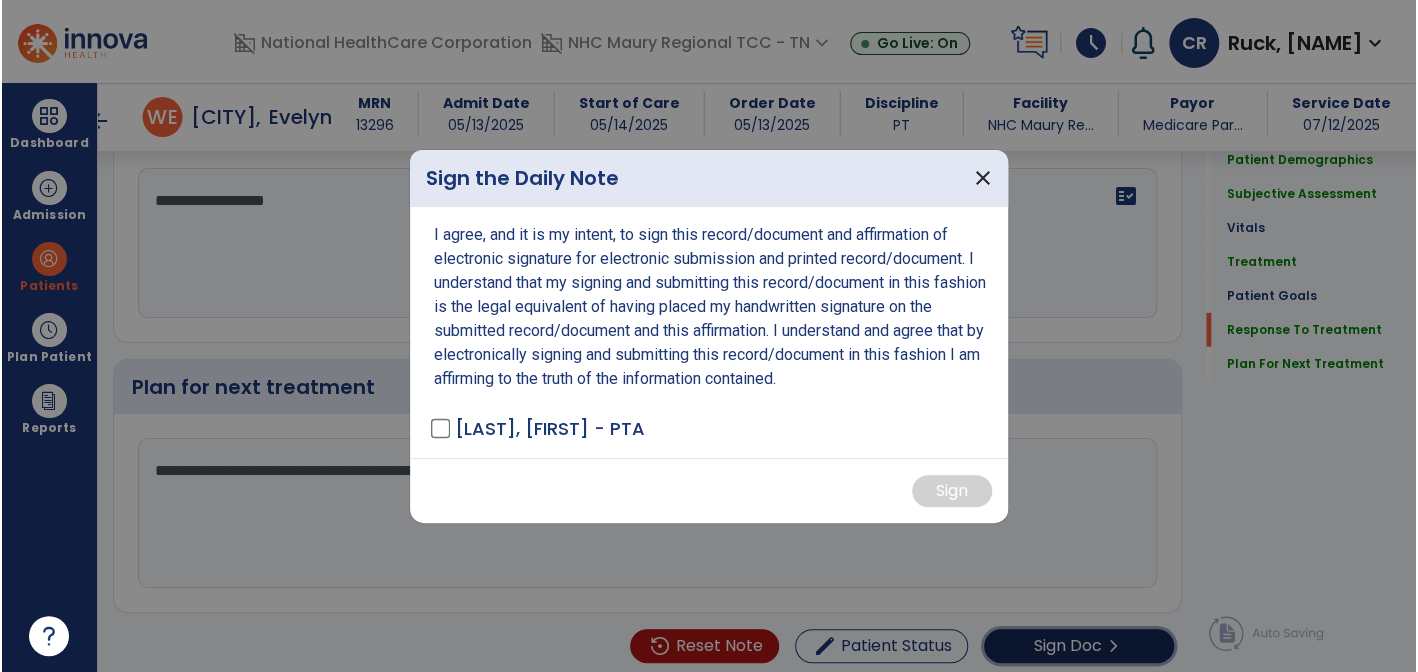 scroll, scrollTop: 2697, scrollLeft: 0, axis: vertical 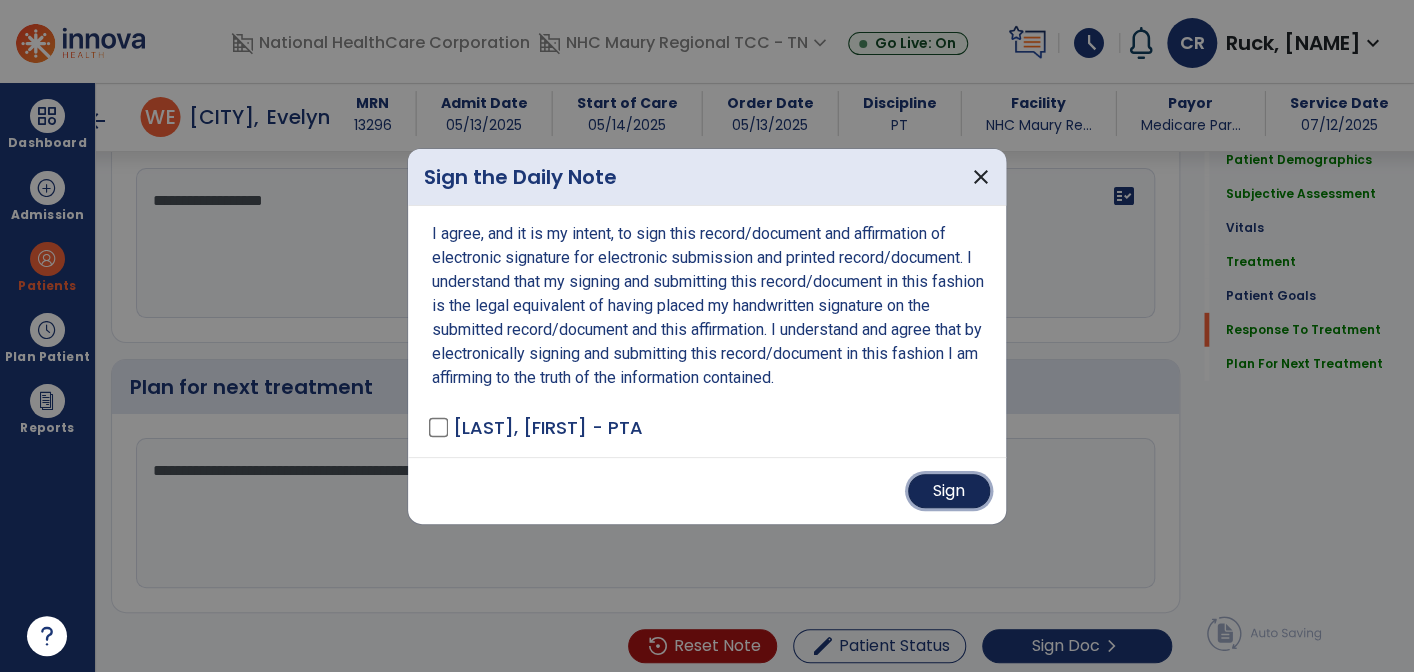 click on "Sign" at bounding box center (949, 491) 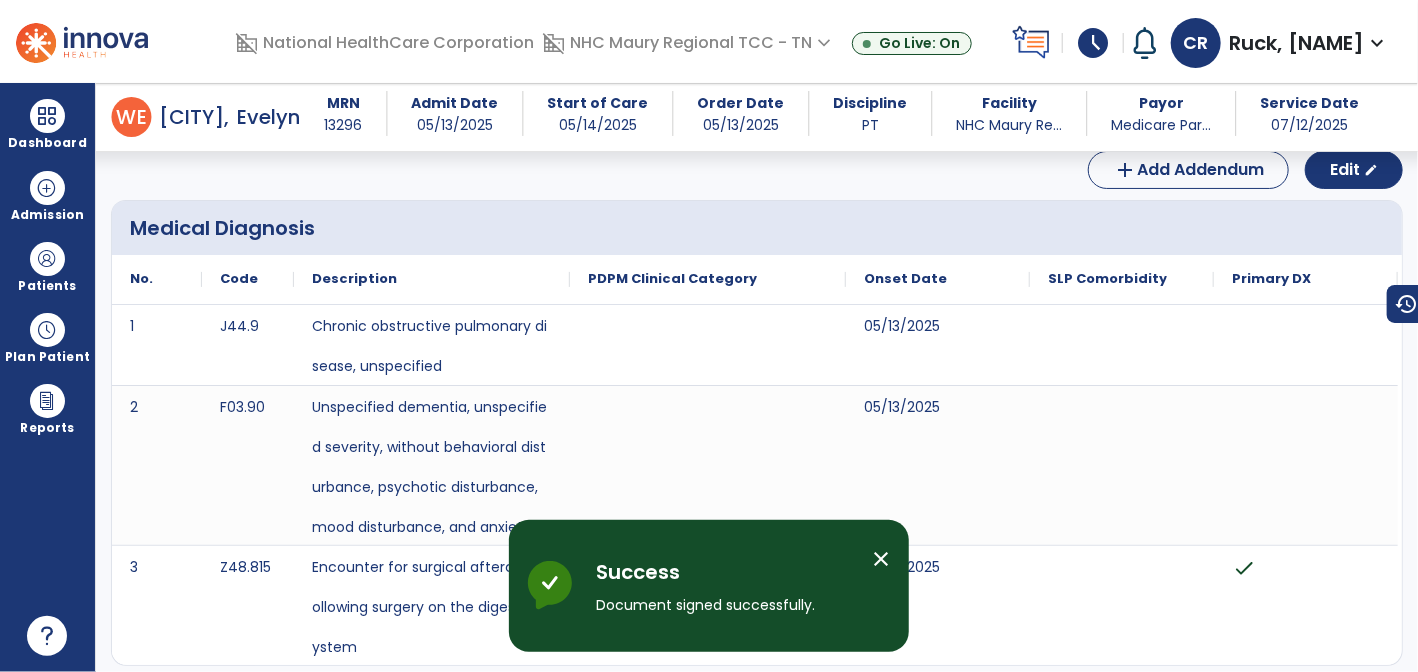 scroll, scrollTop: 0, scrollLeft: 0, axis: both 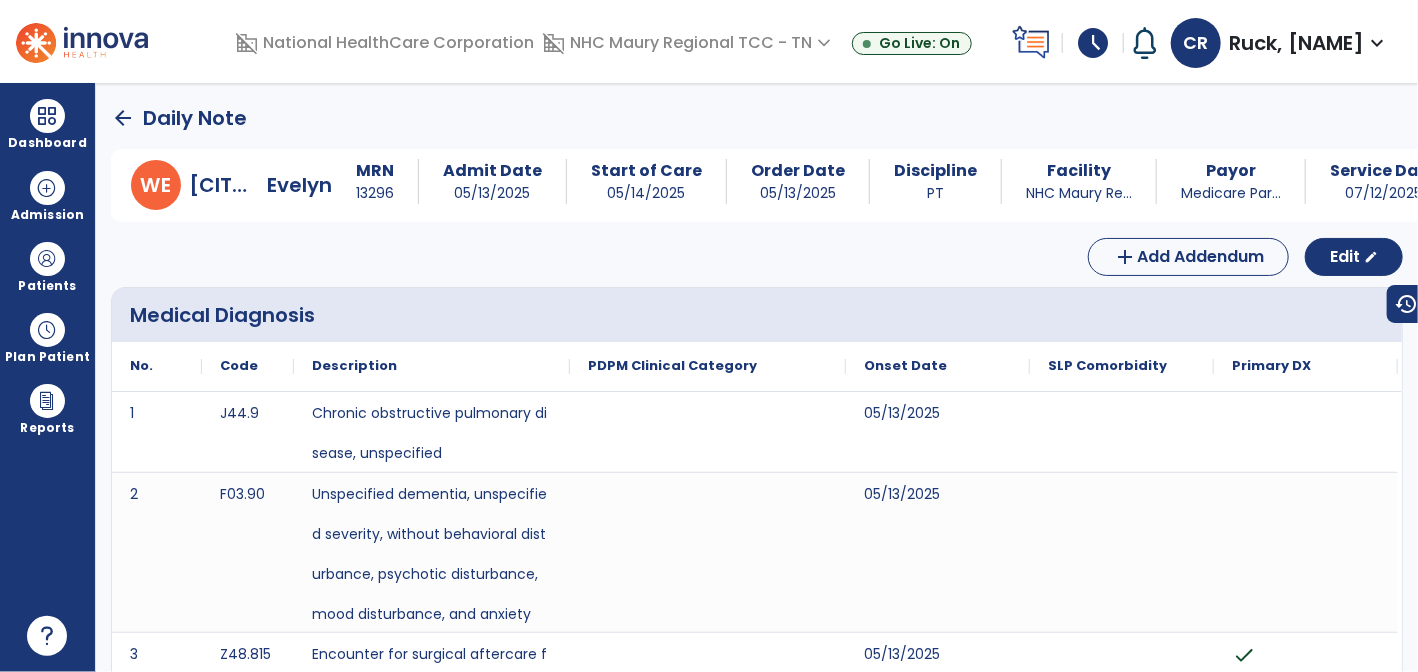 click on "arrow_back" 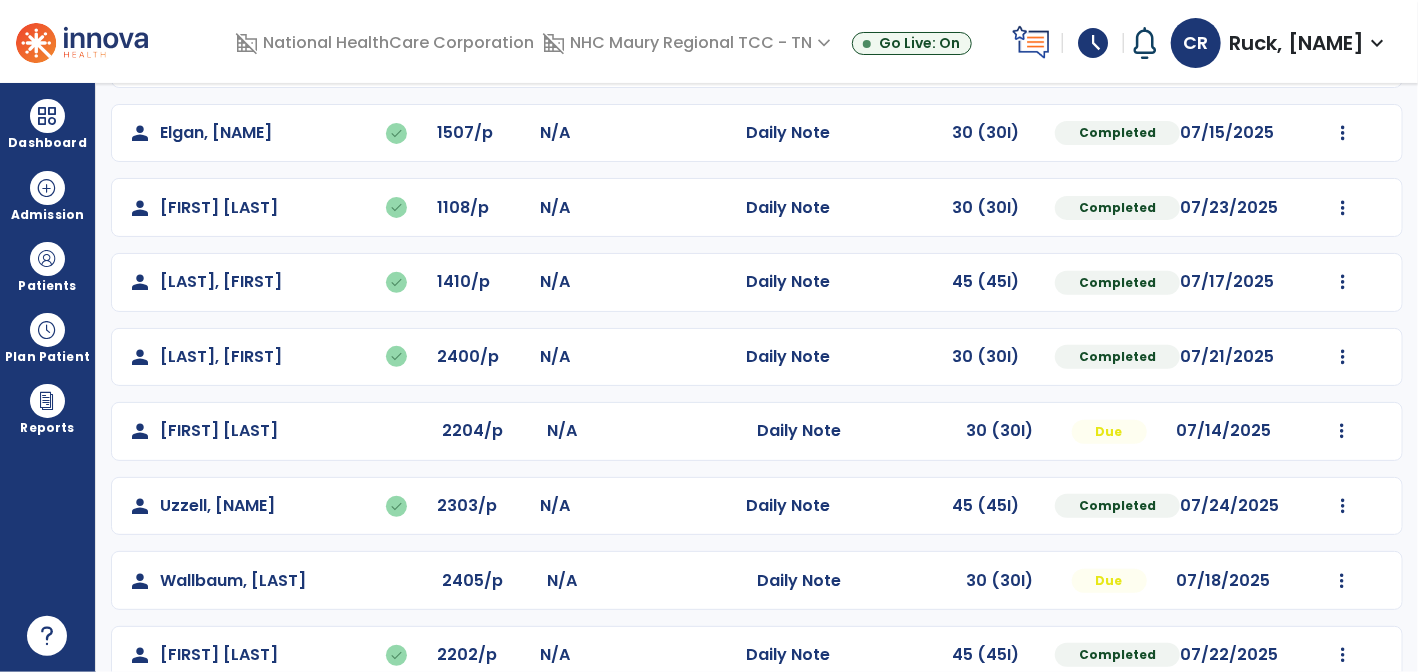 scroll, scrollTop: 342, scrollLeft: 0, axis: vertical 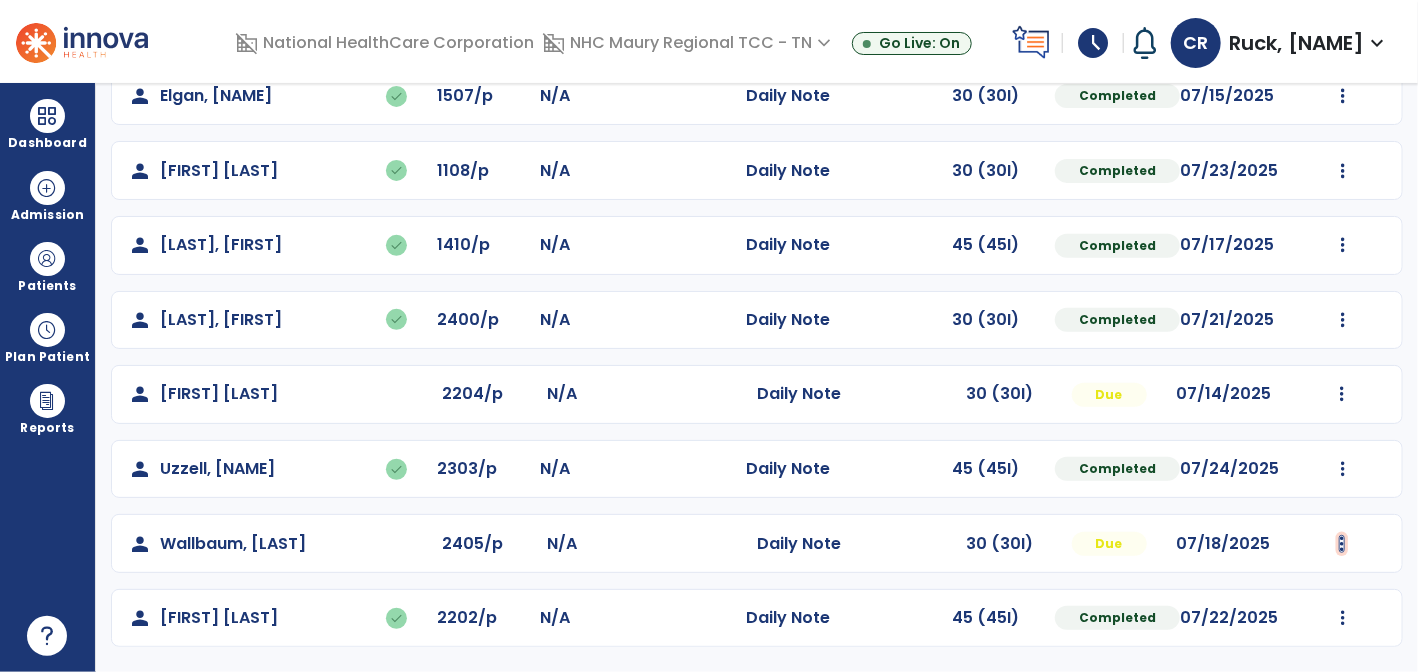 click at bounding box center (1342, -53) 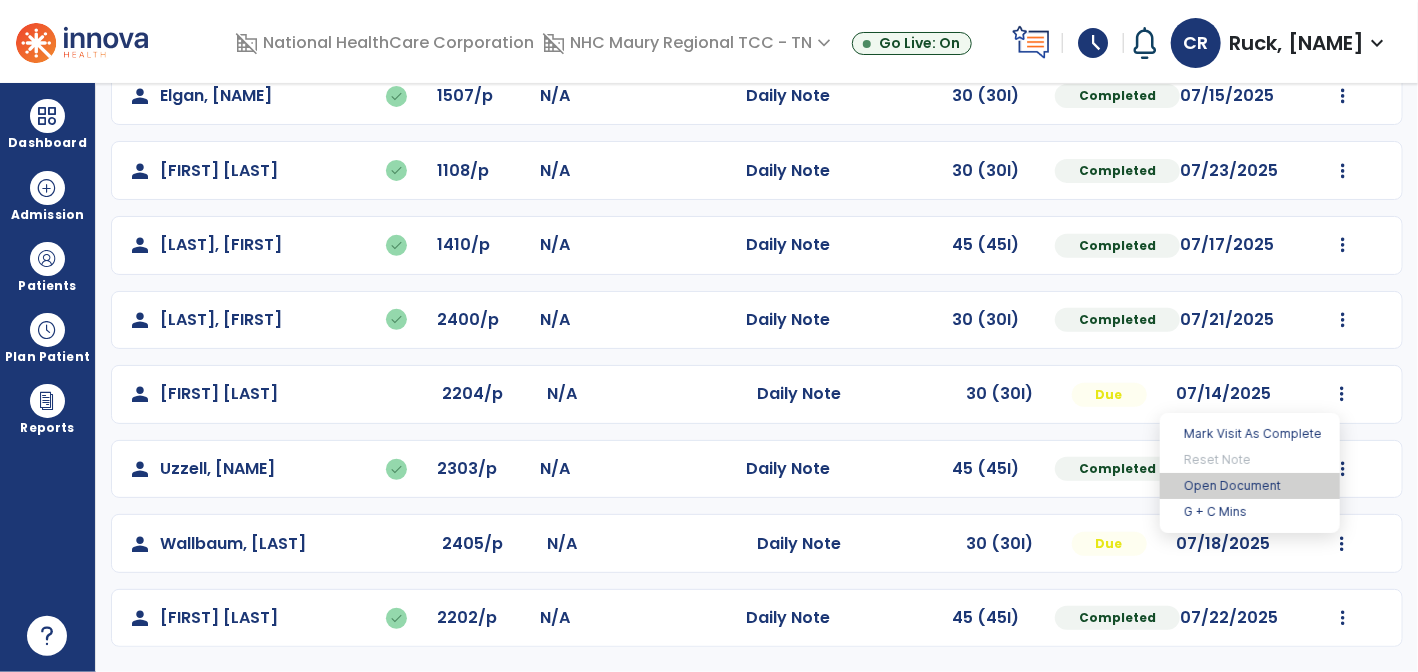 click on "Open Document" at bounding box center (1250, 486) 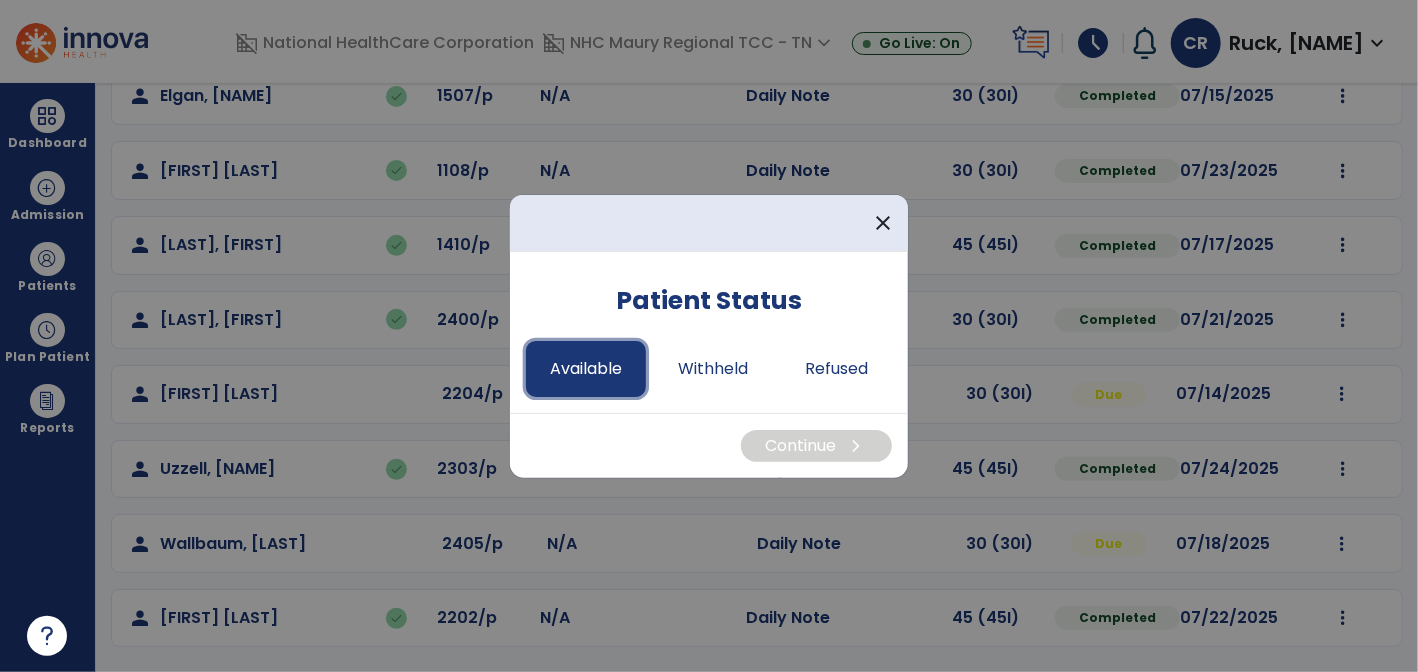 click on "Available" at bounding box center [586, 369] 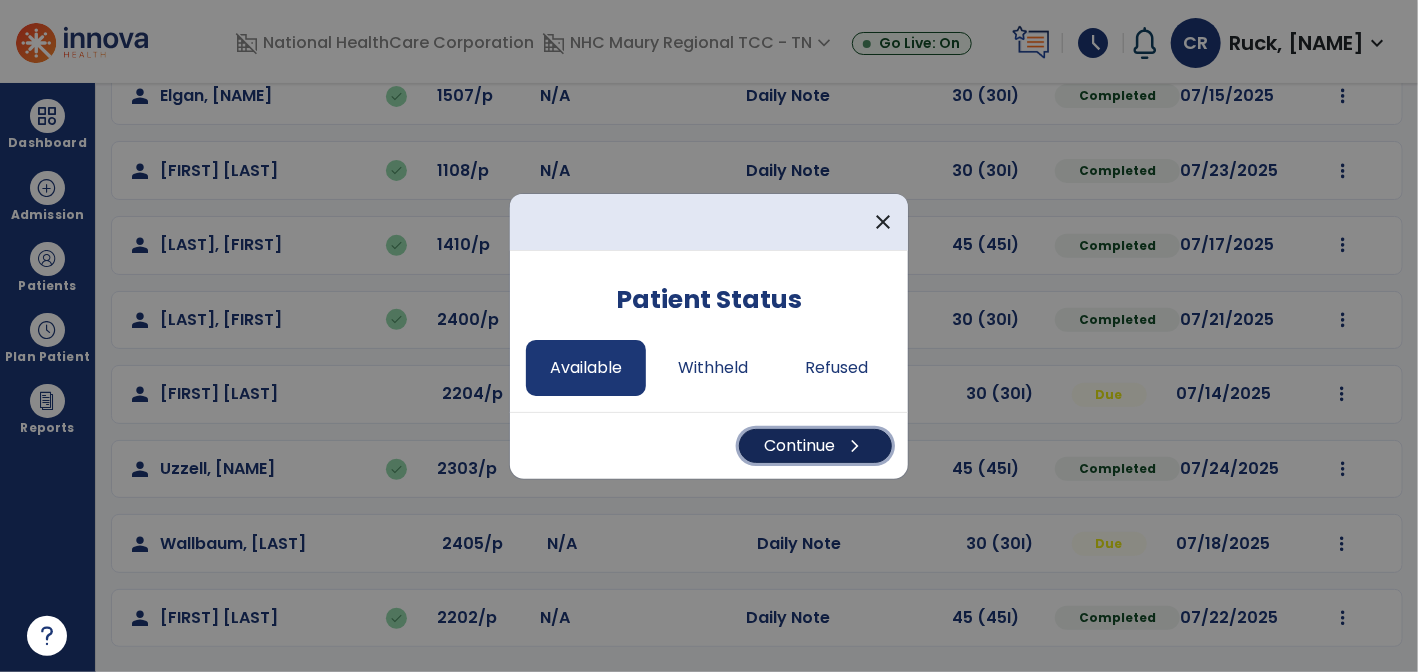 click on "Continue   chevron_right" at bounding box center [815, 446] 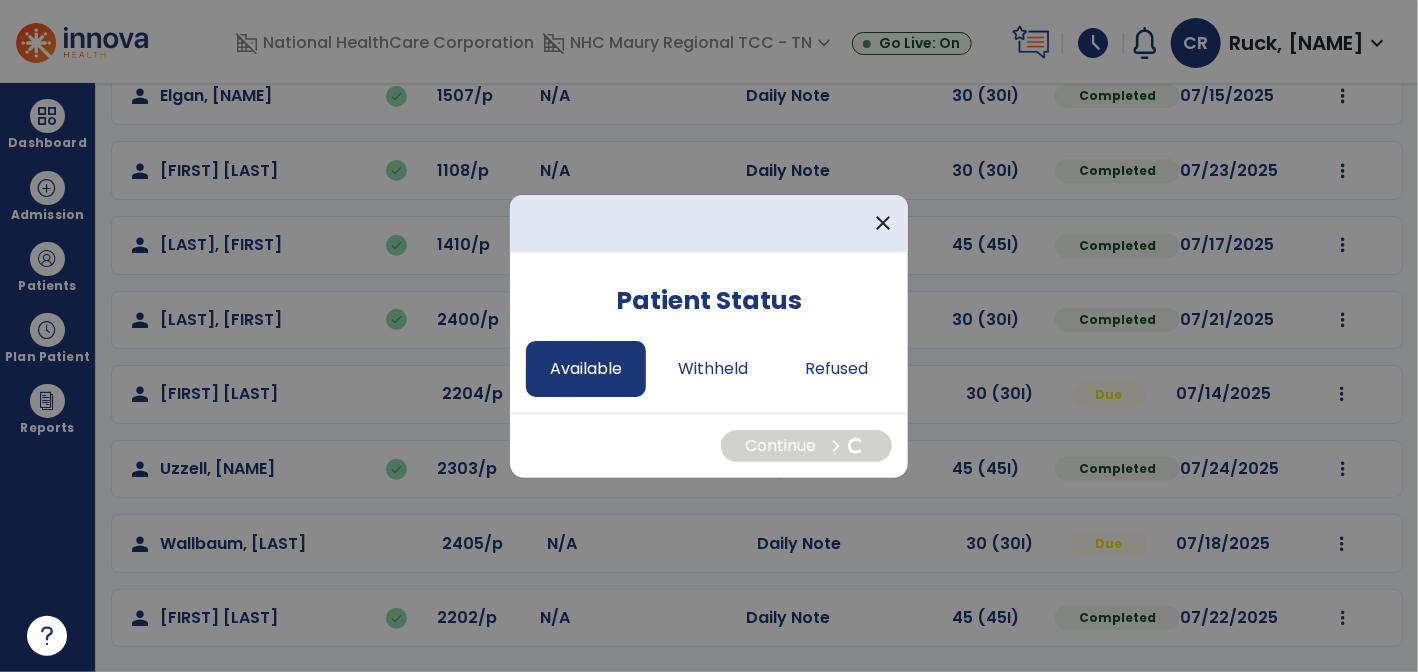select on "*" 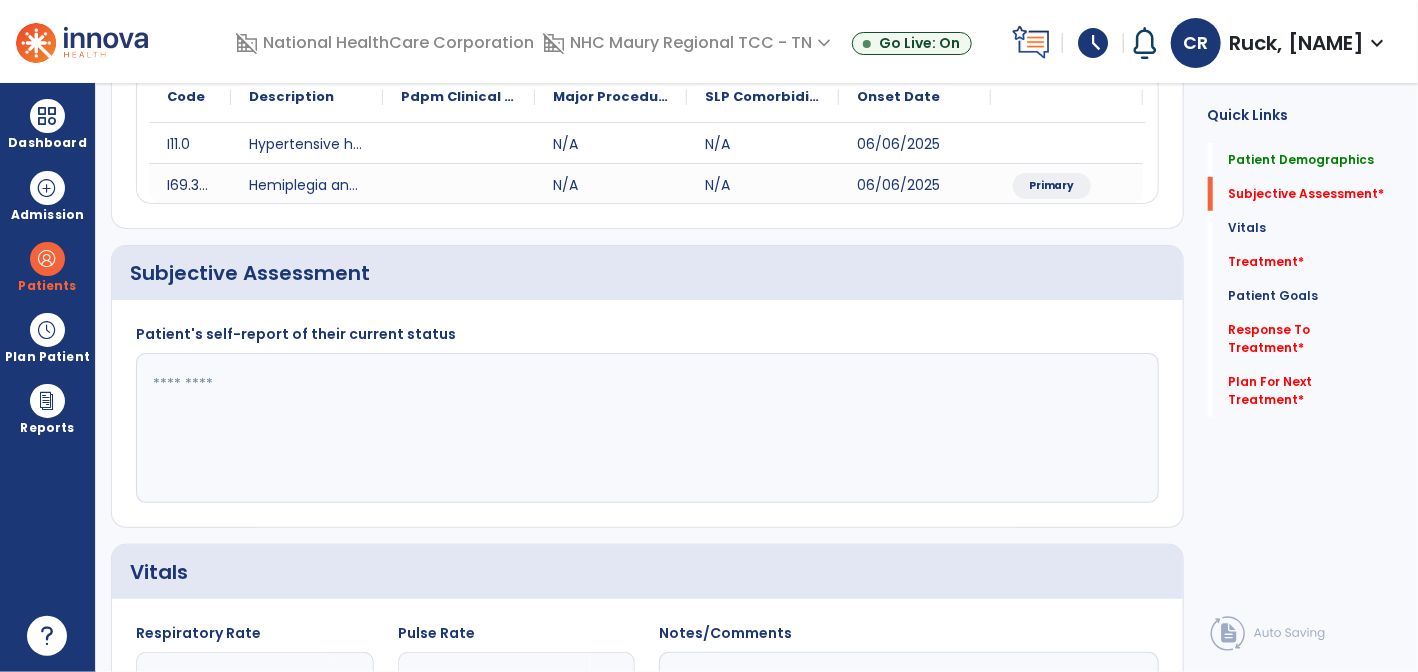 click 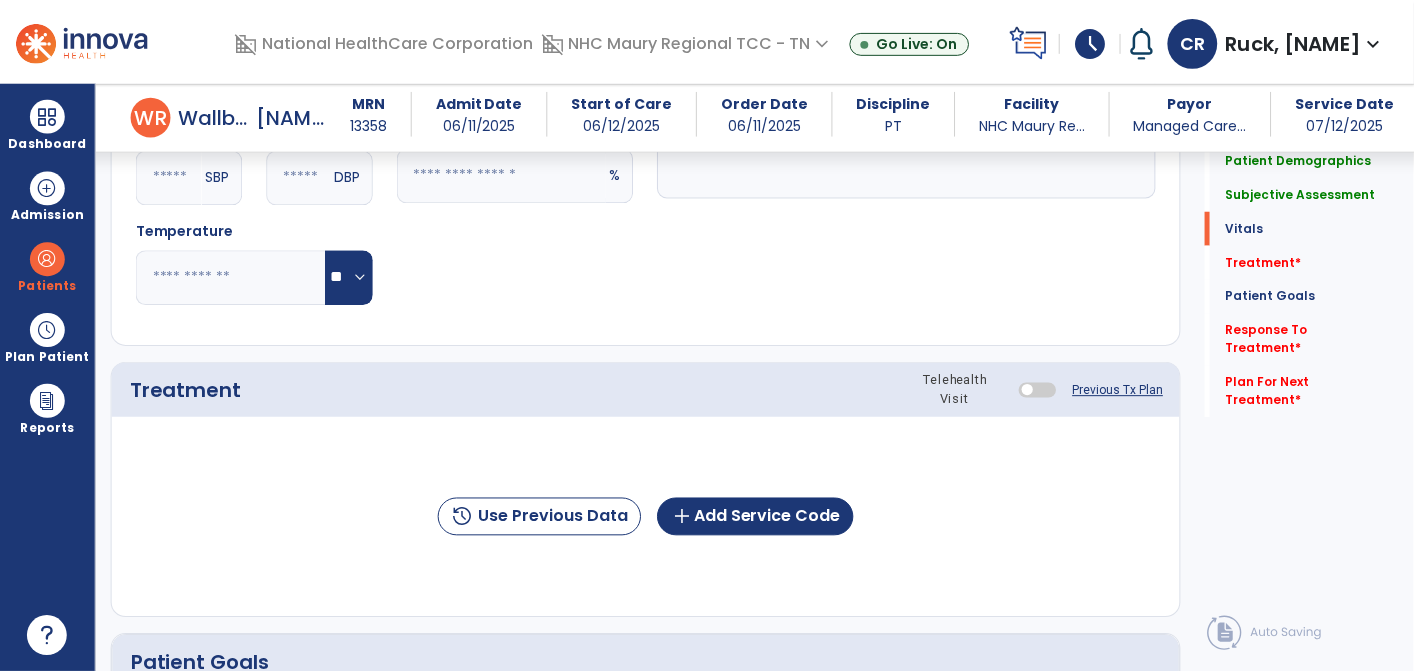 scroll, scrollTop: 928, scrollLeft: 0, axis: vertical 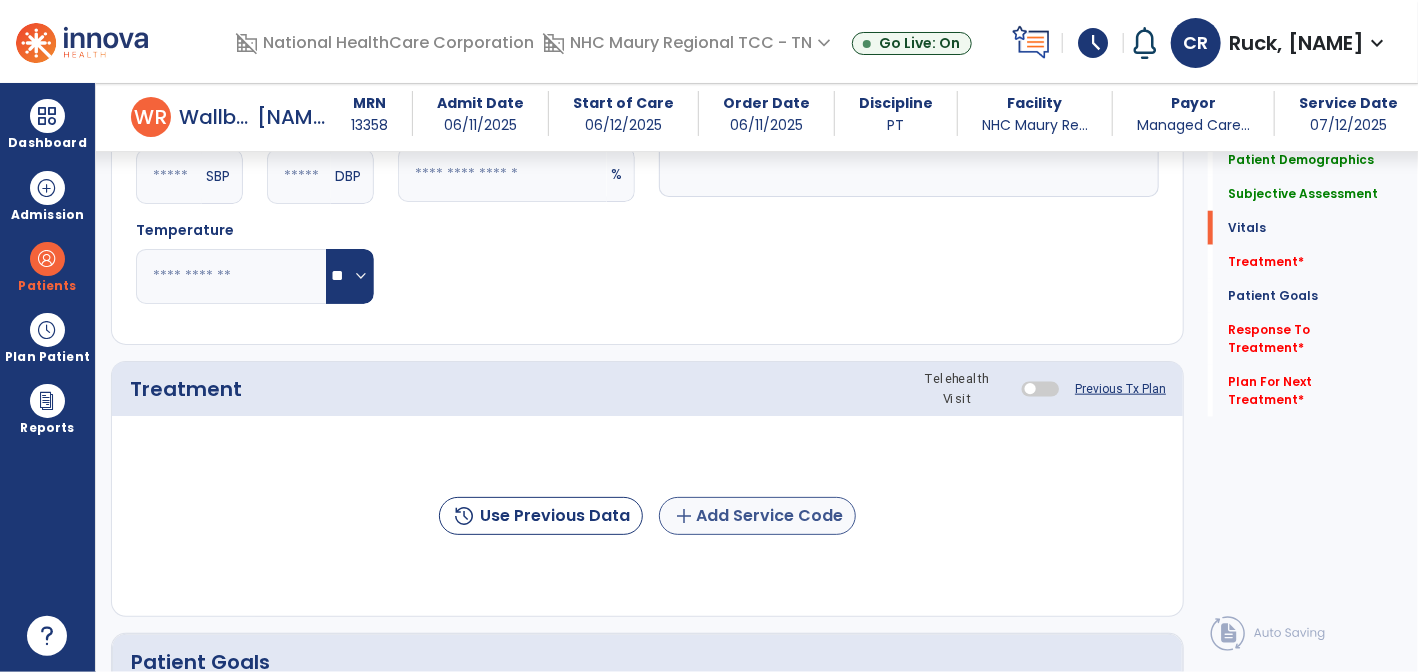 type on "**********" 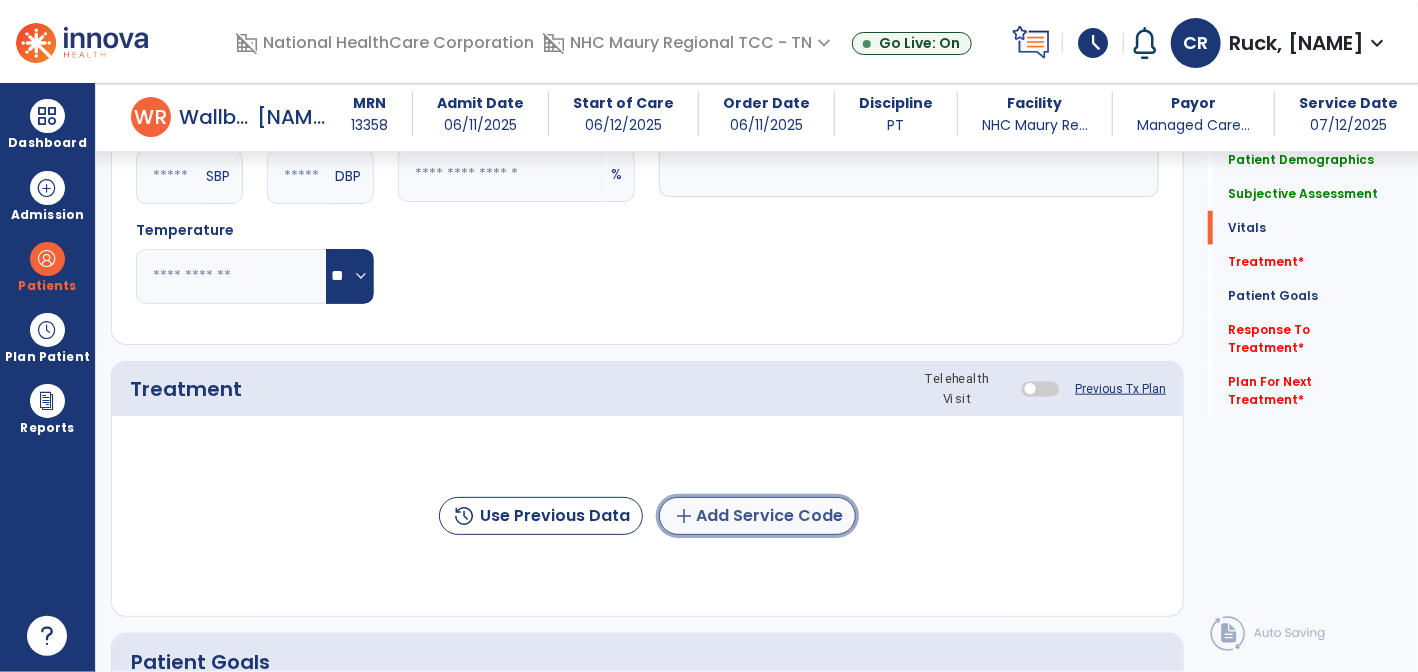 click on "add  Add Service Code" 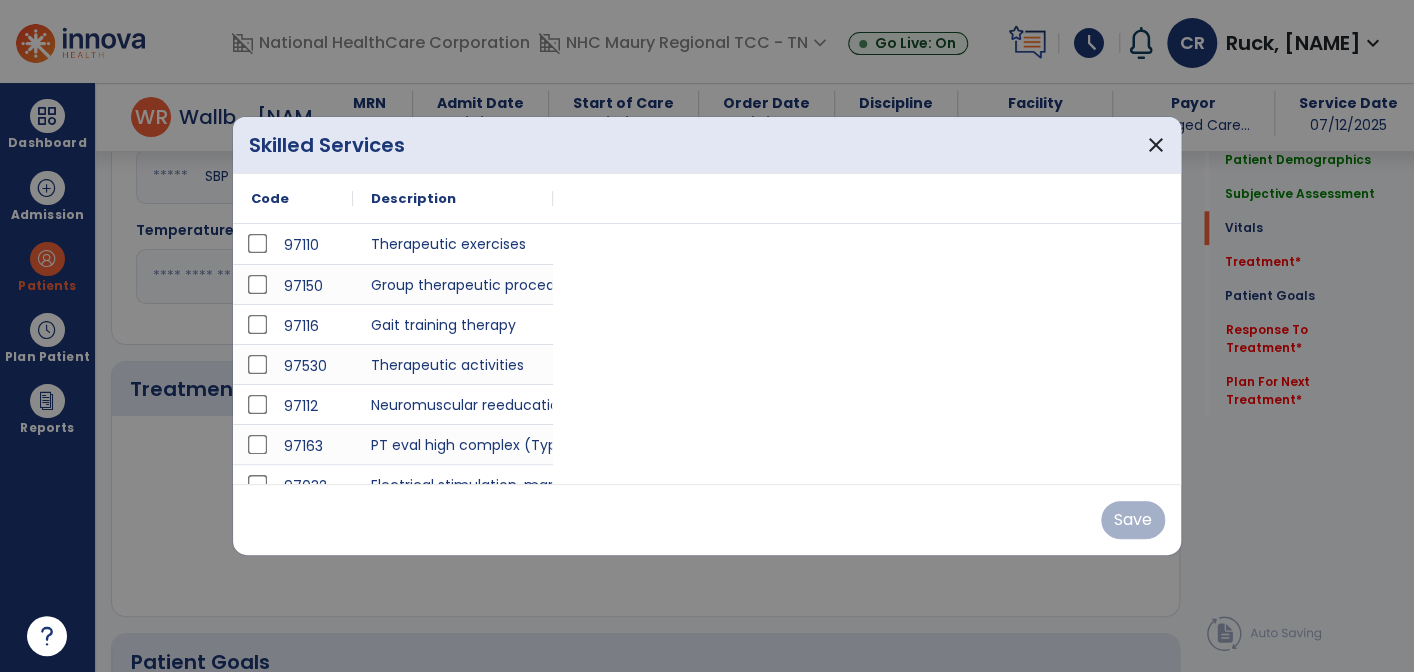 scroll, scrollTop: 928, scrollLeft: 0, axis: vertical 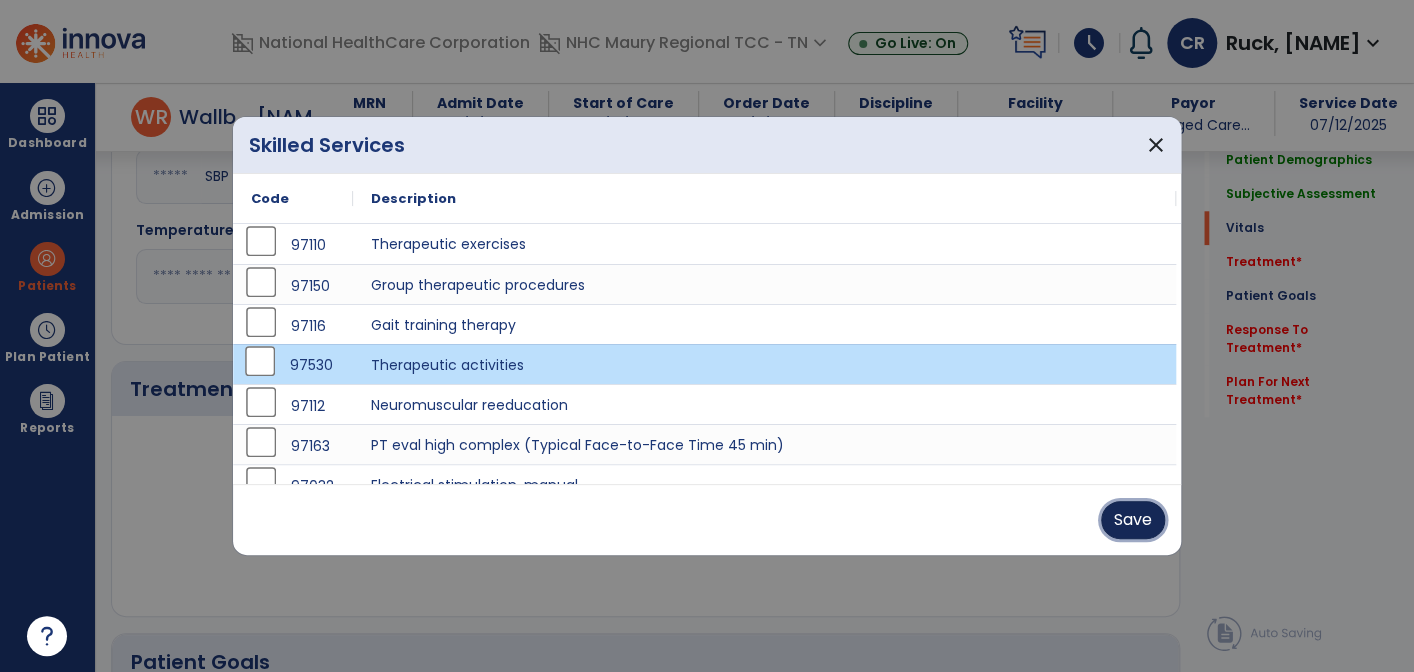 click on "Save" at bounding box center (1133, 520) 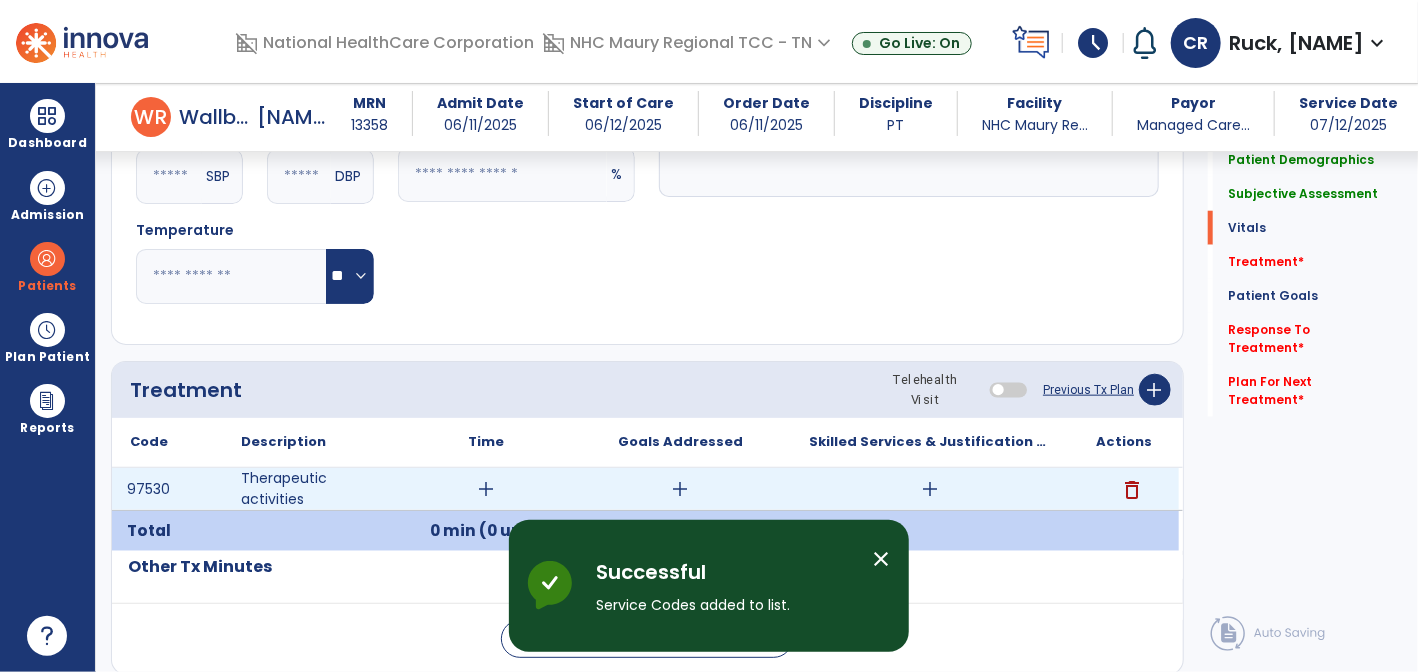 click on "add" at bounding box center [486, 489] 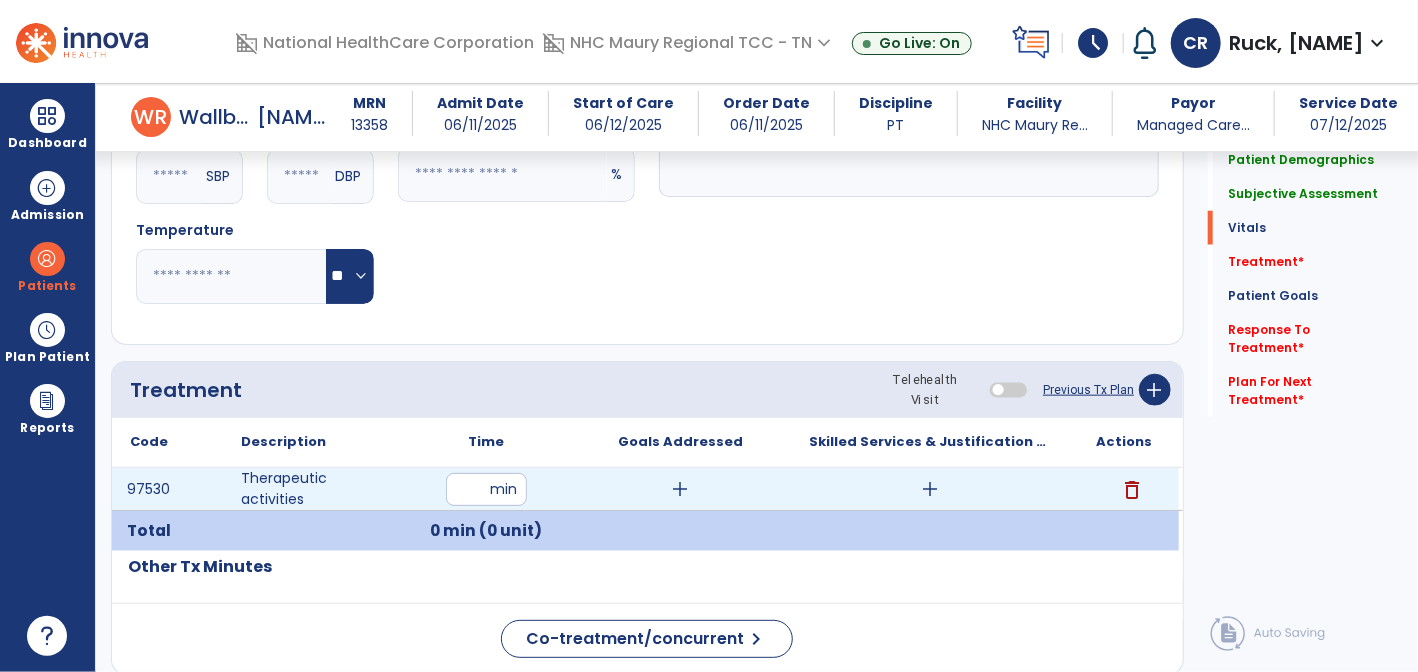 click on "*" at bounding box center (486, 489) 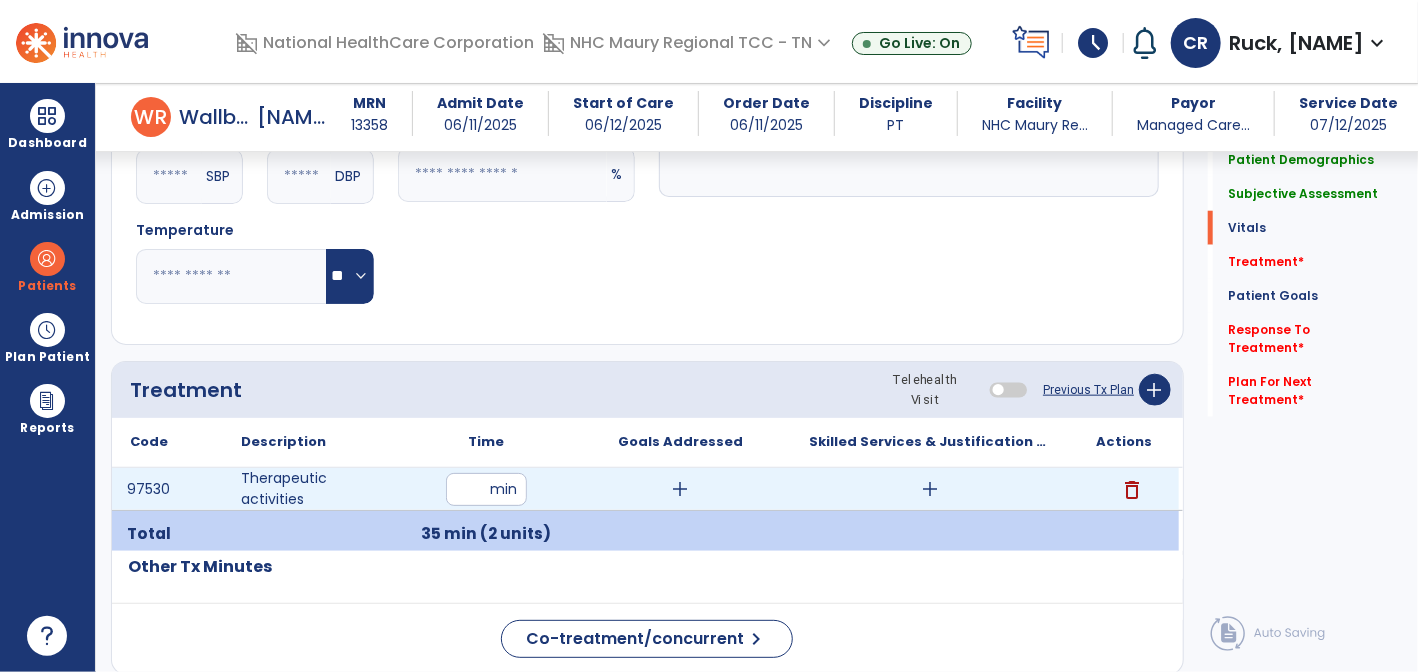 click on "add" at bounding box center [930, 489] 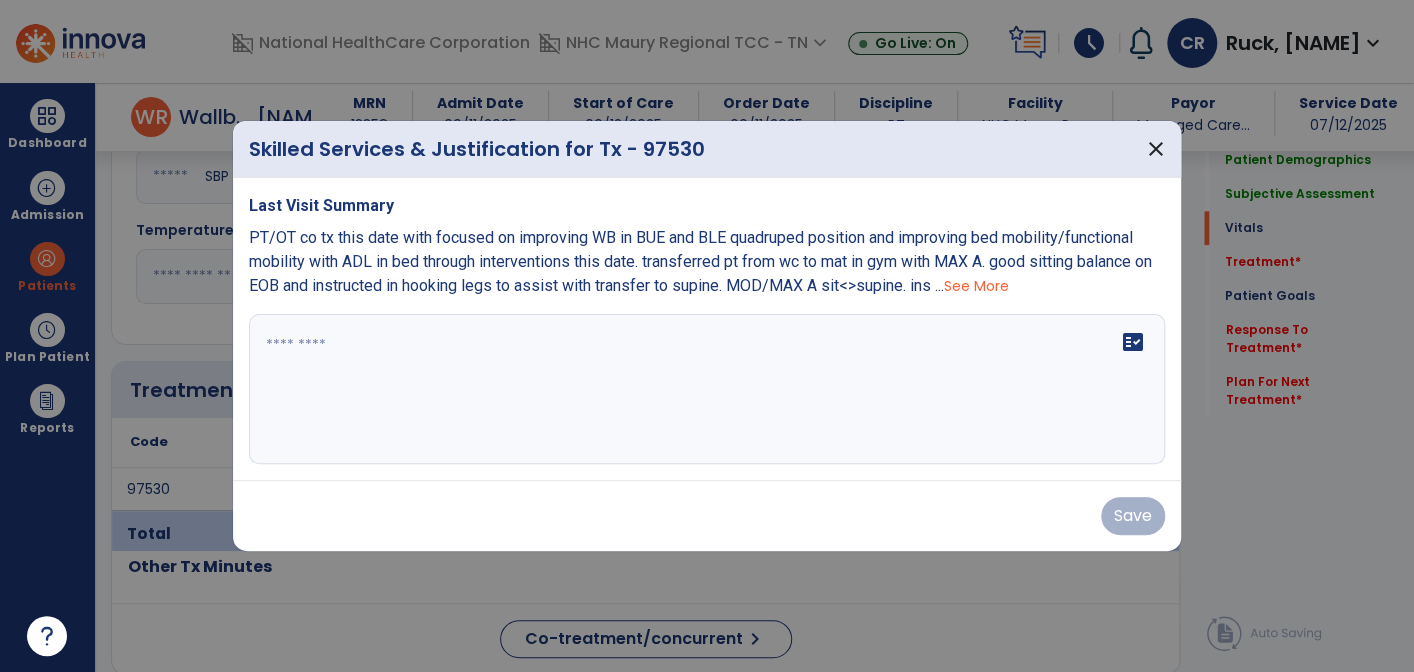 scroll, scrollTop: 928, scrollLeft: 0, axis: vertical 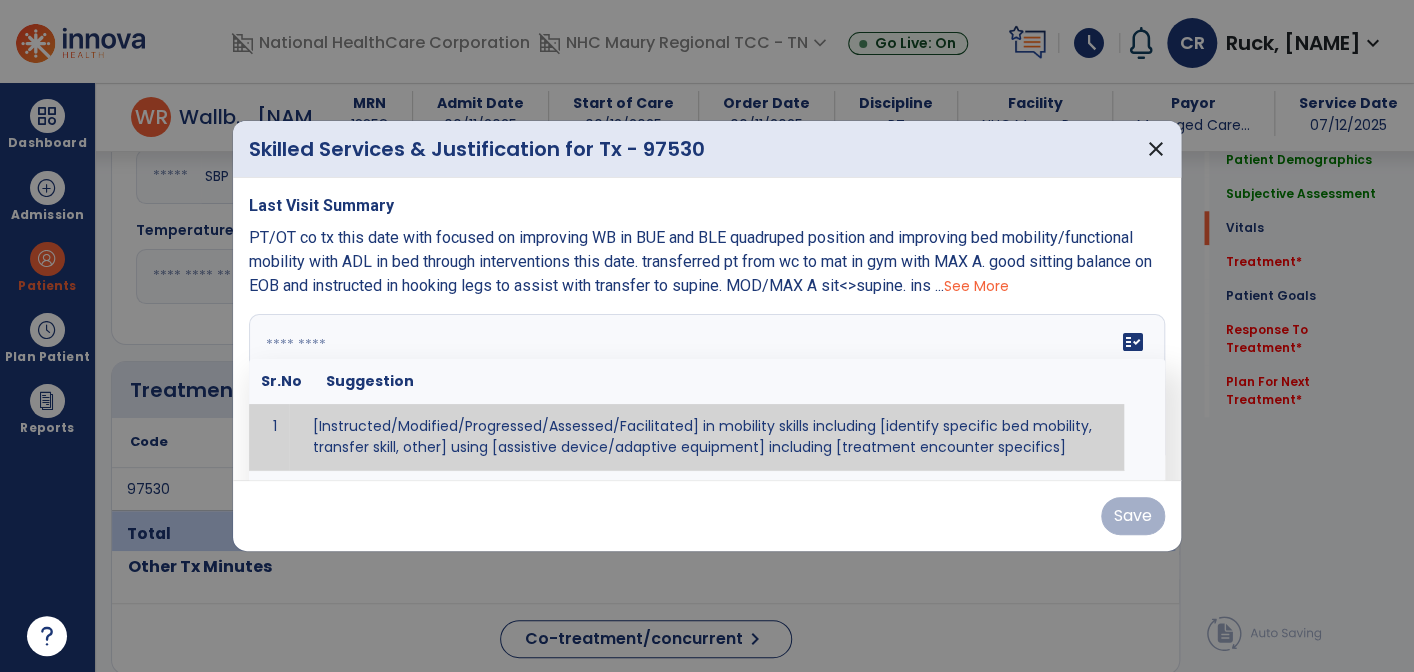 click at bounding box center [707, 389] 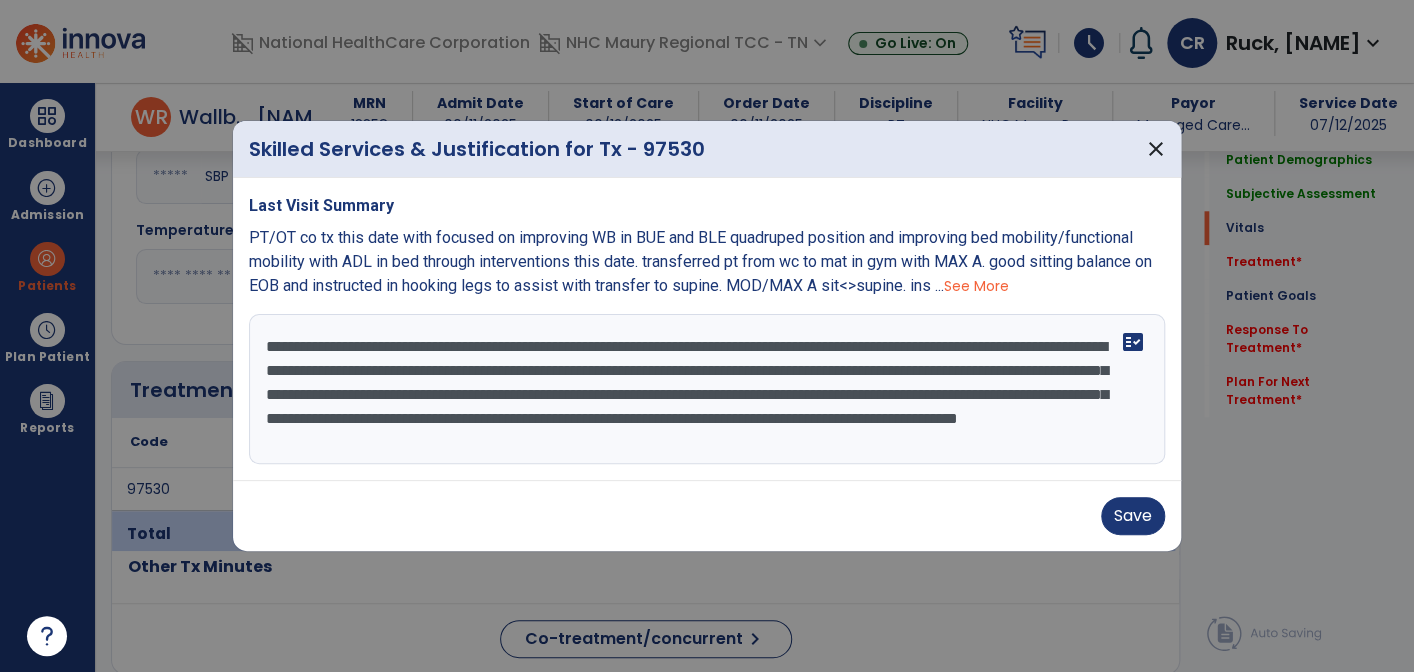scroll, scrollTop: 16, scrollLeft: 0, axis: vertical 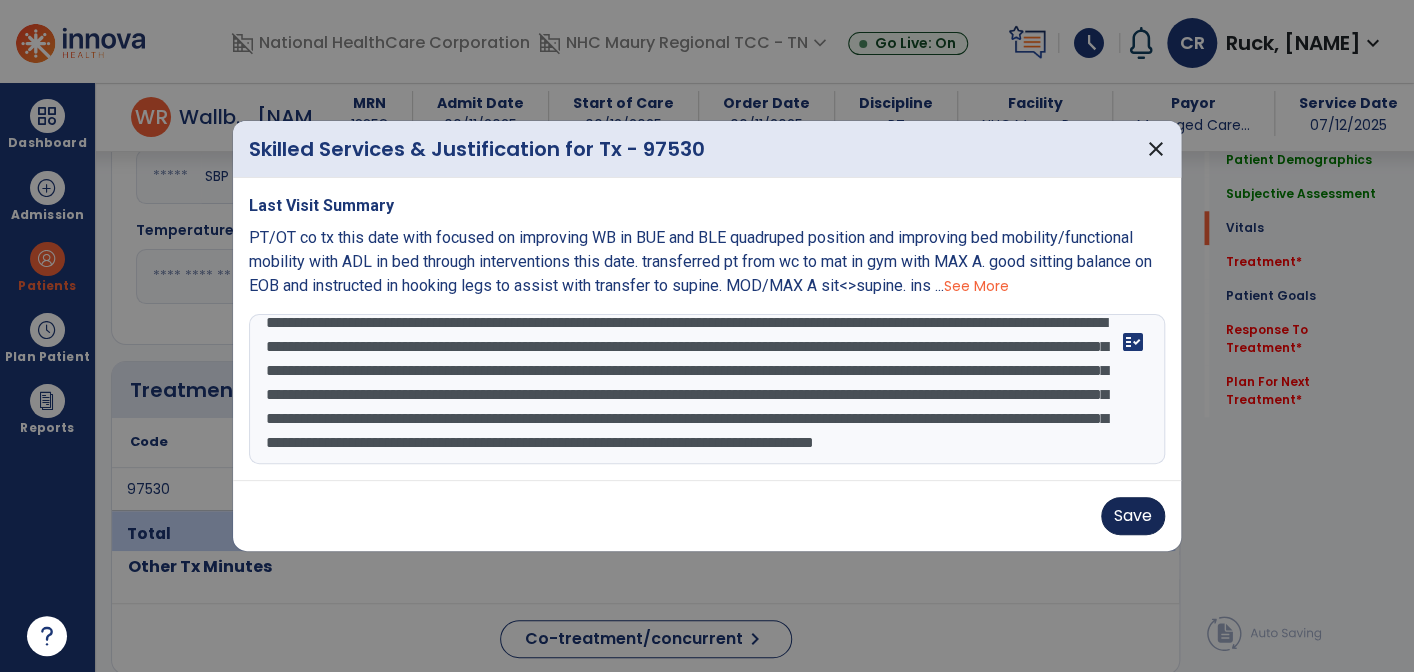 type on "**********" 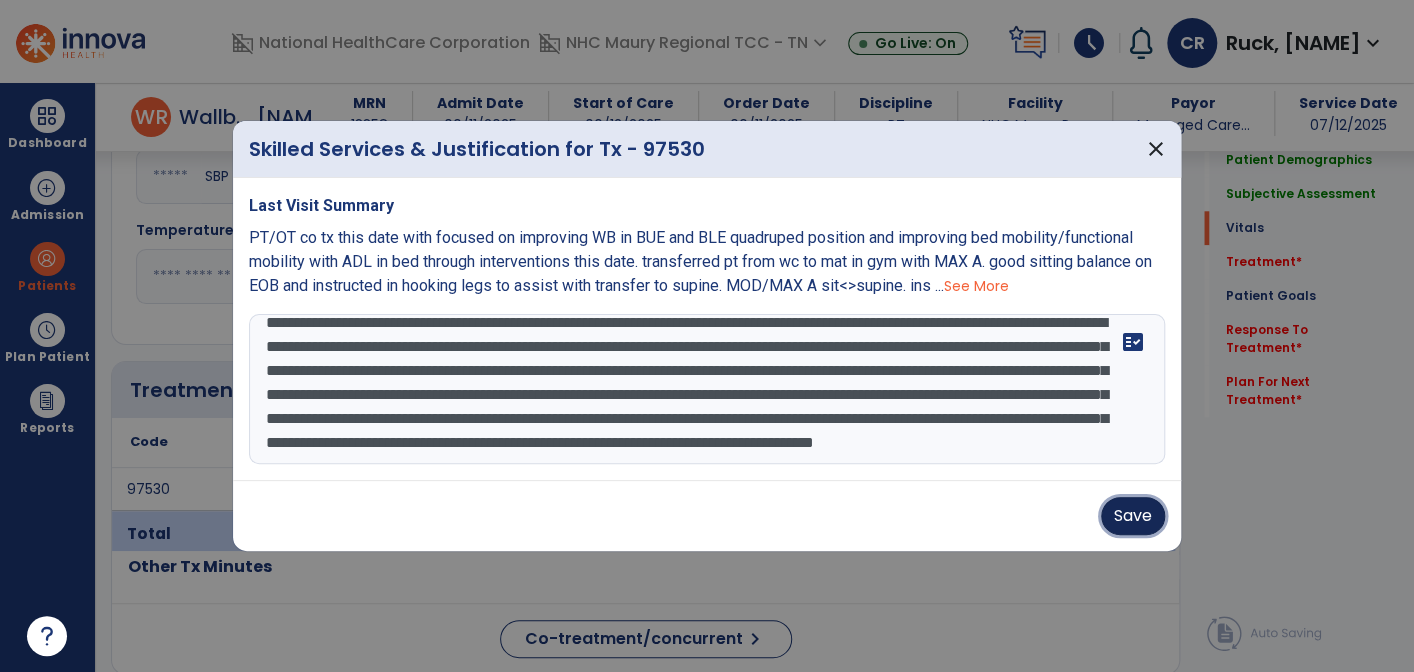 click on "Save" at bounding box center [1133, 516] 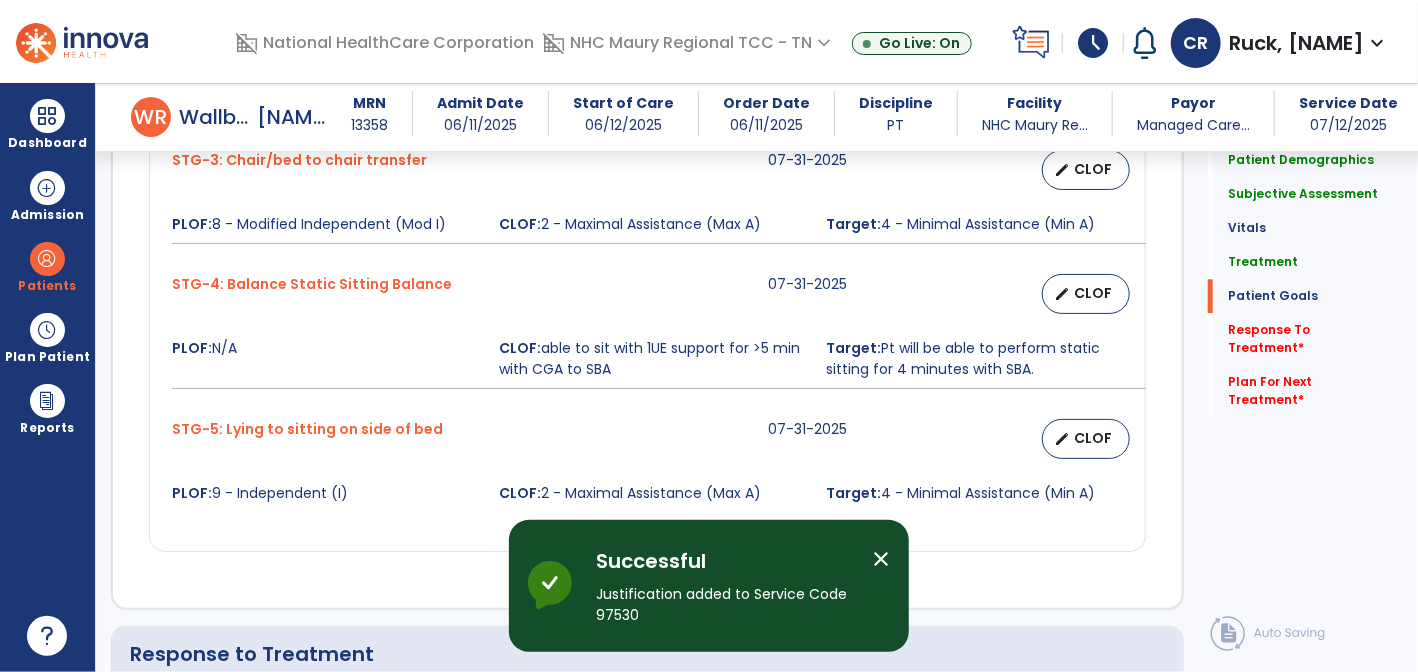 scroll, scrollTop: 2423, scrollLeft: 0, axis: vertical 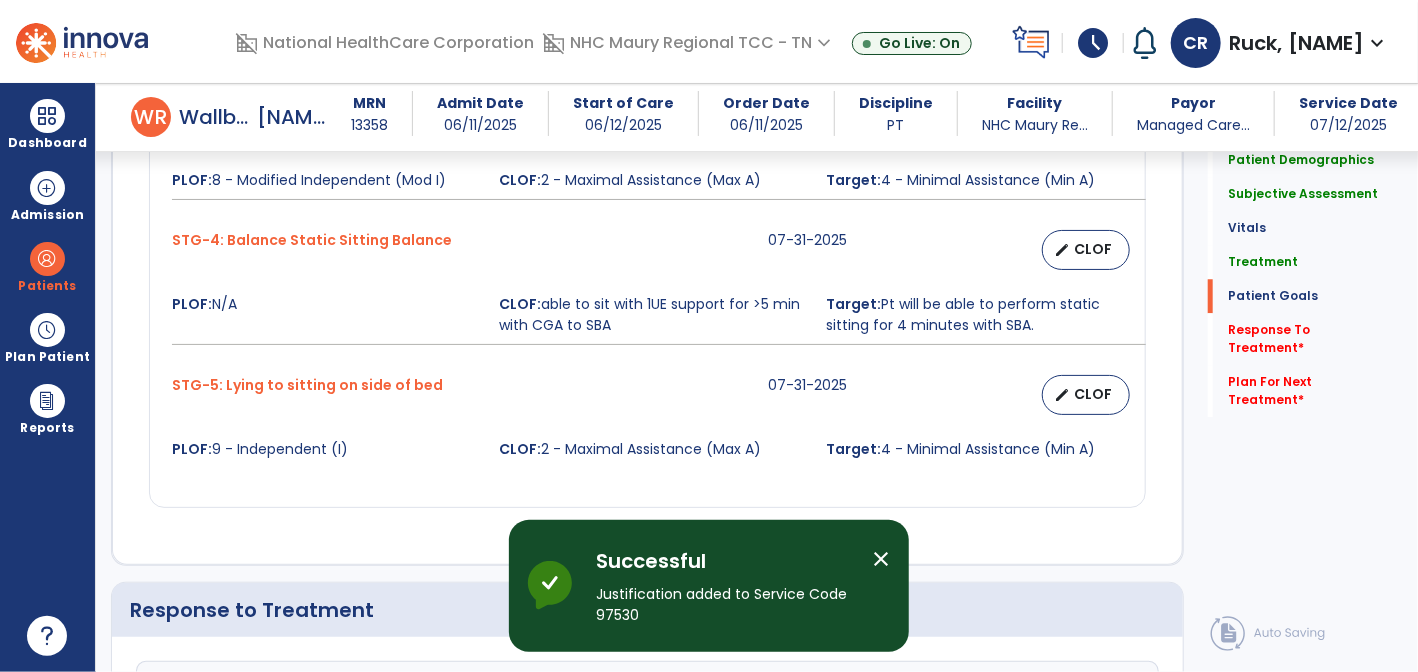 click on "close" at bounding box center [881, 559] 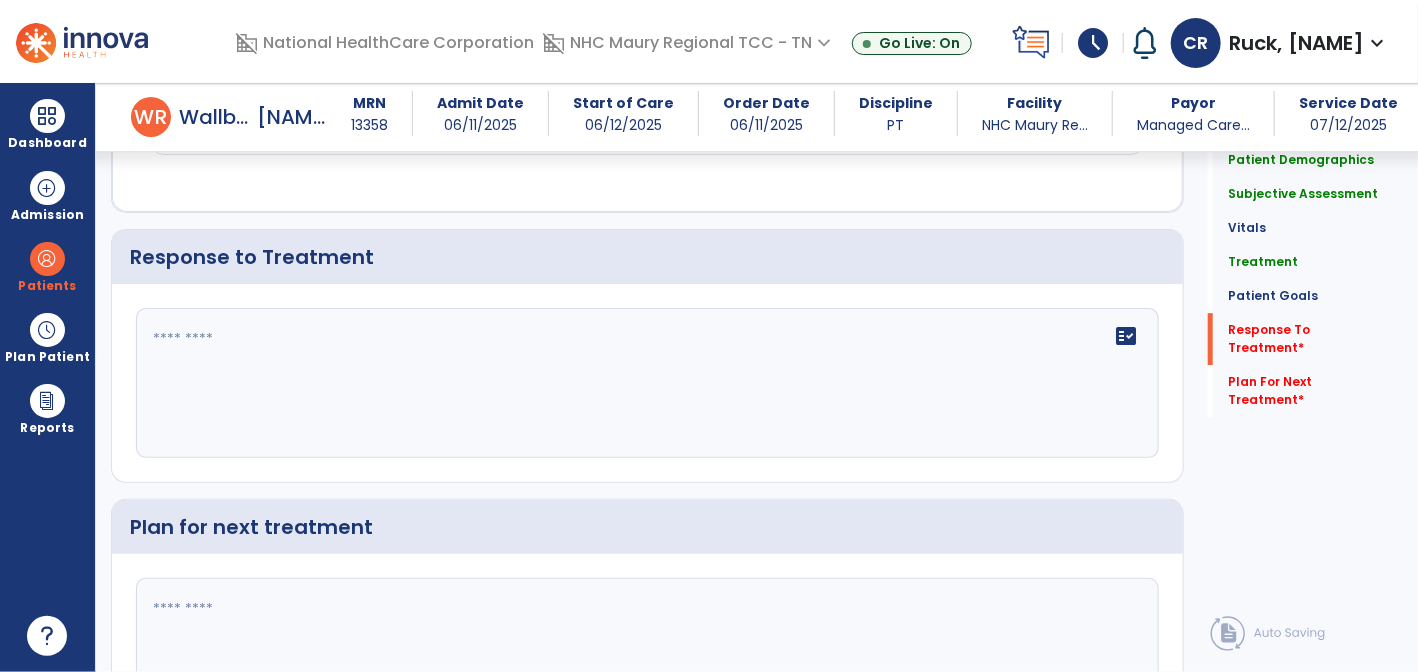 scroll, scrollTop: 2843, scrollLeft: 0, axis: vertical 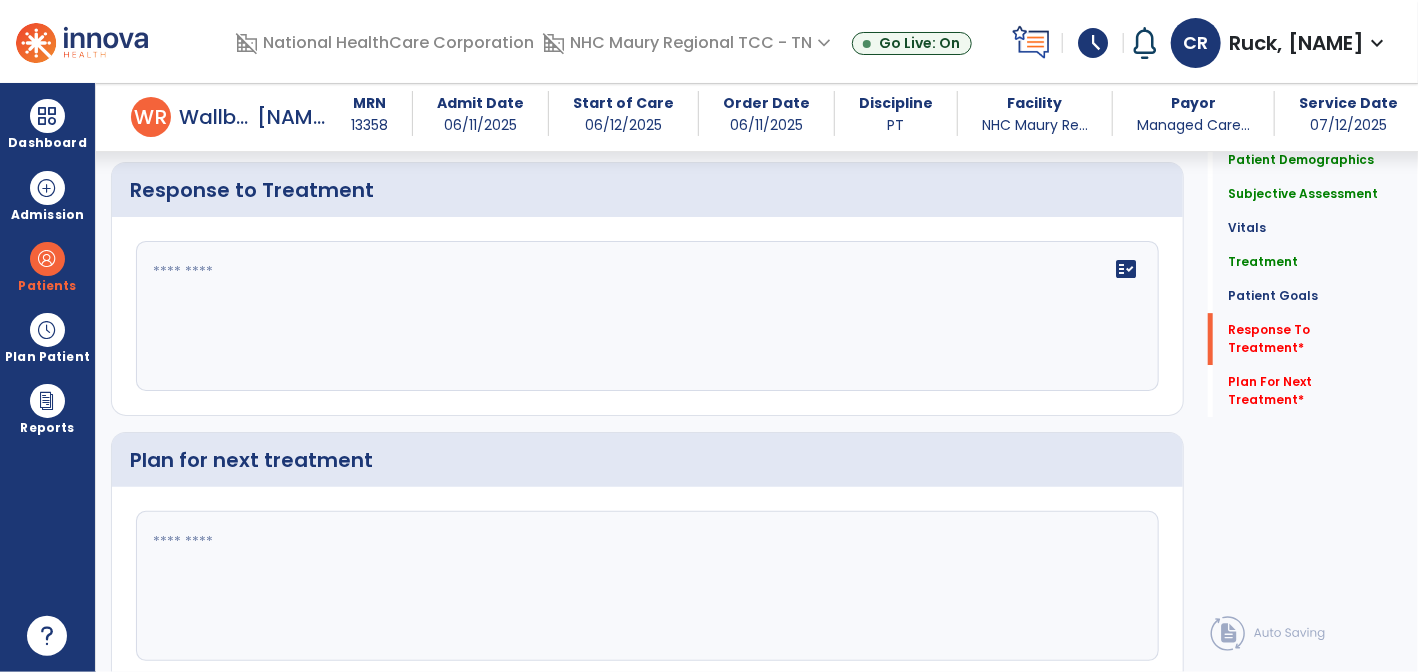 click 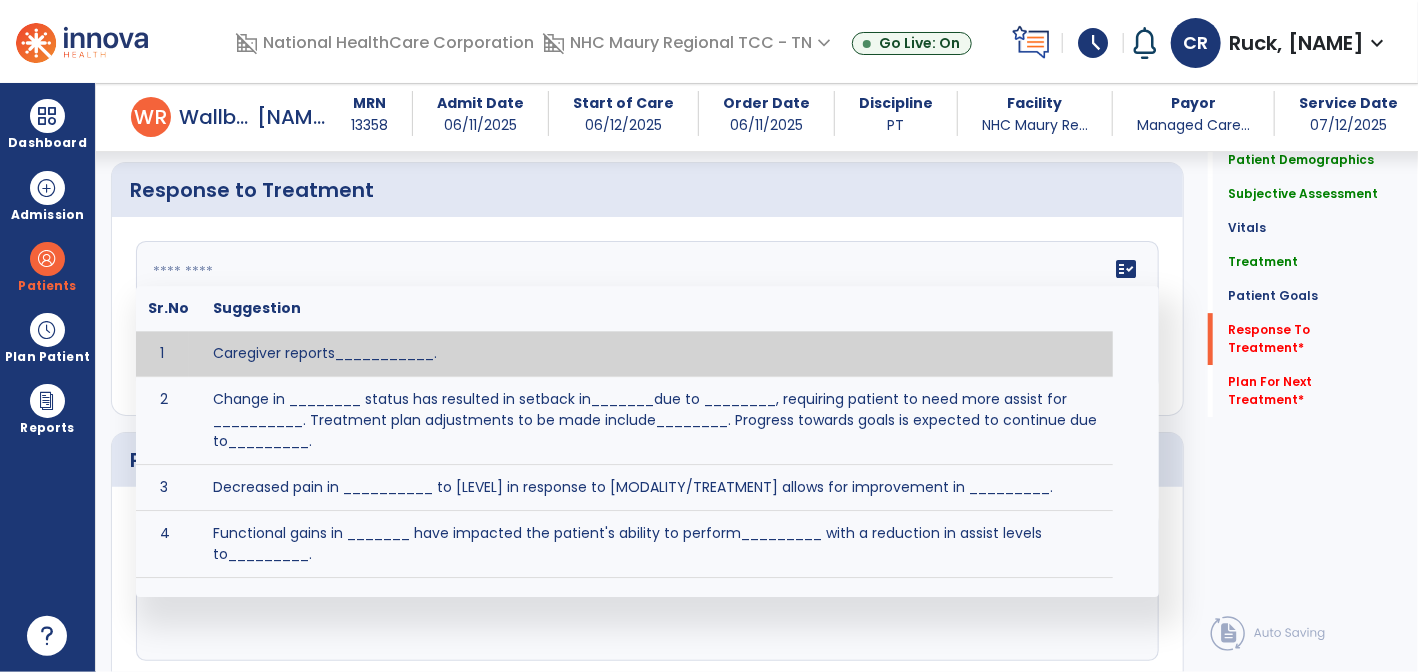 click 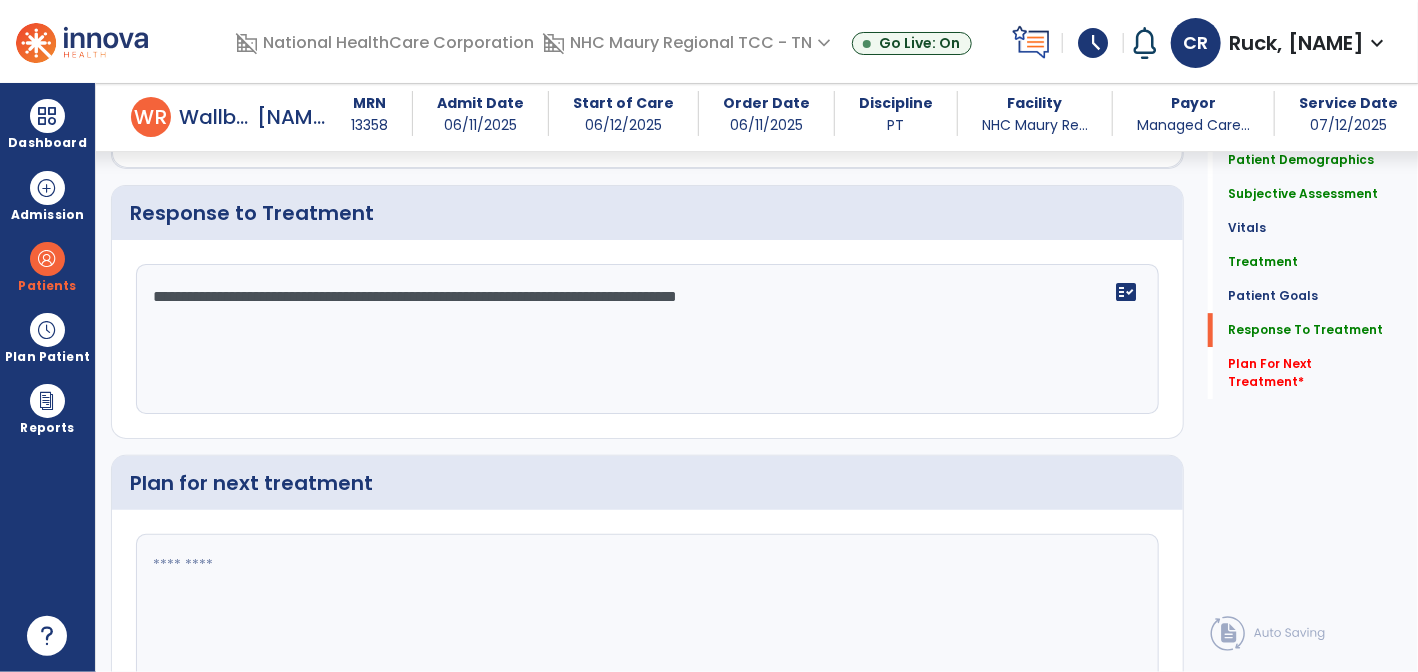 scroll, scrollTop: 2843, scrollLeft: 0, axis: vertical 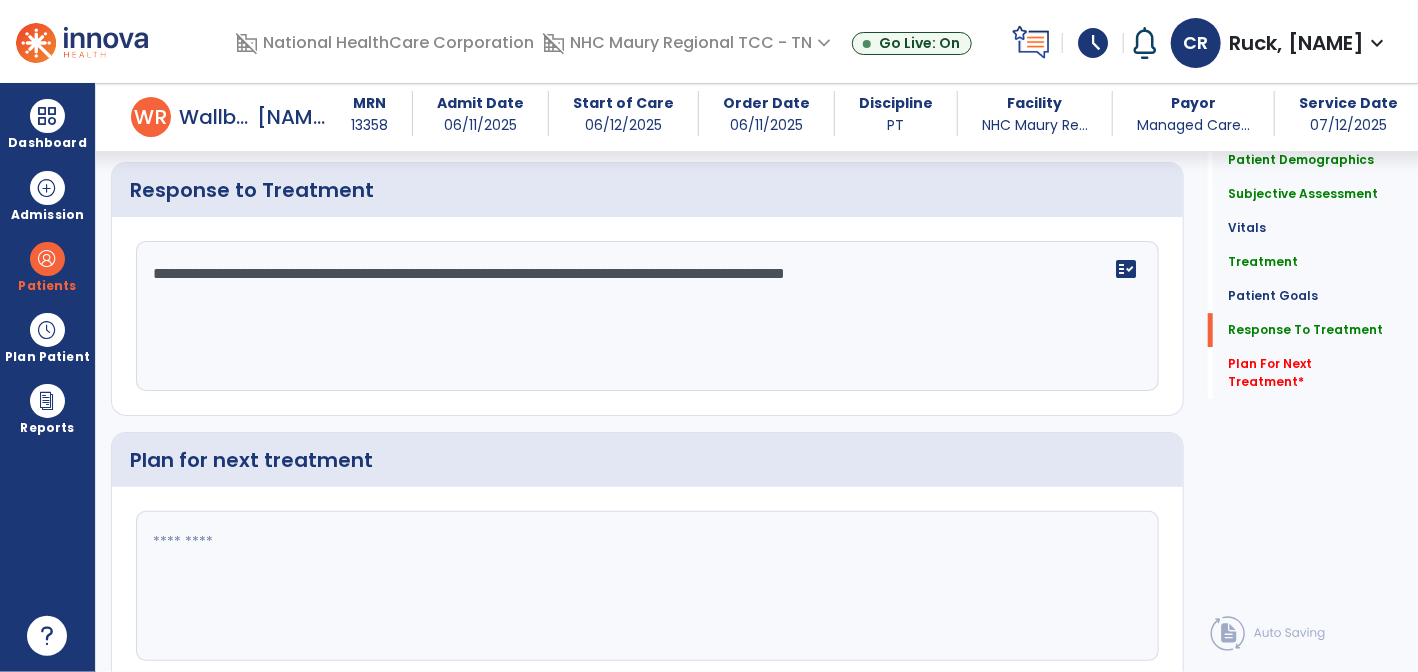 type on "**********" 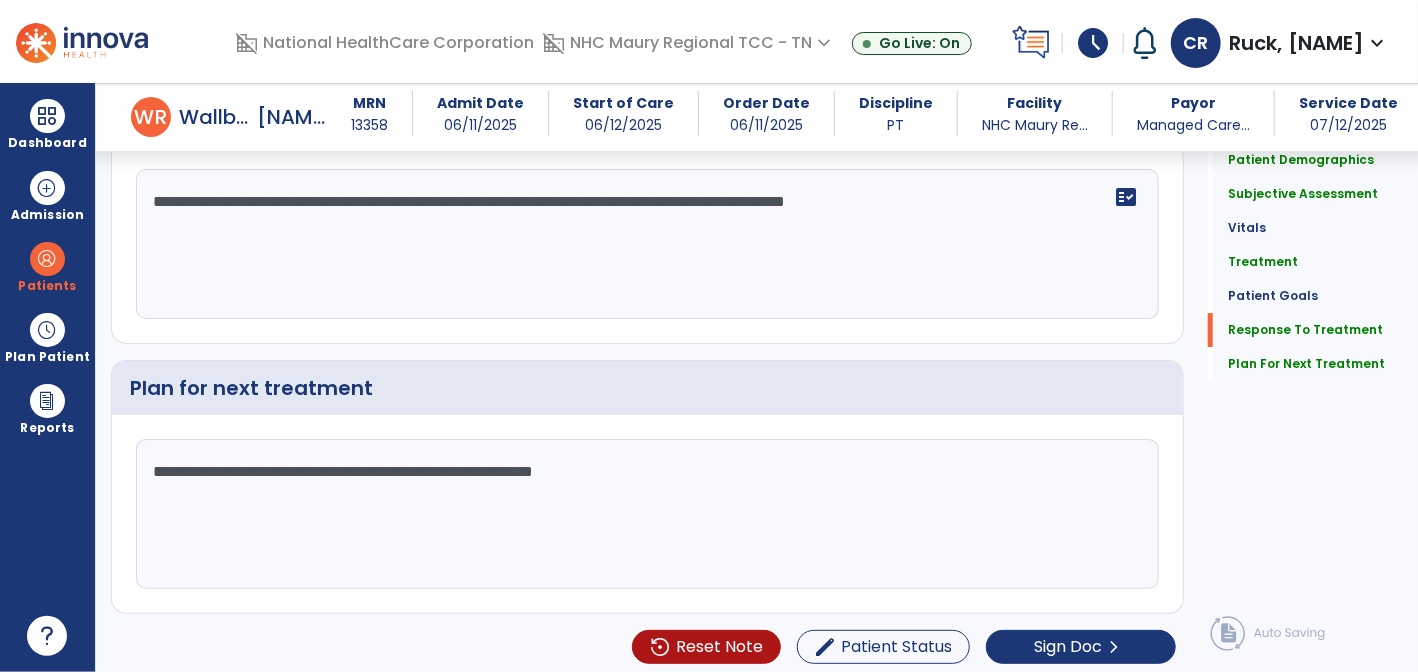 scroll, scrollTop: 2916, scrollLeft: 0, axis: vertical 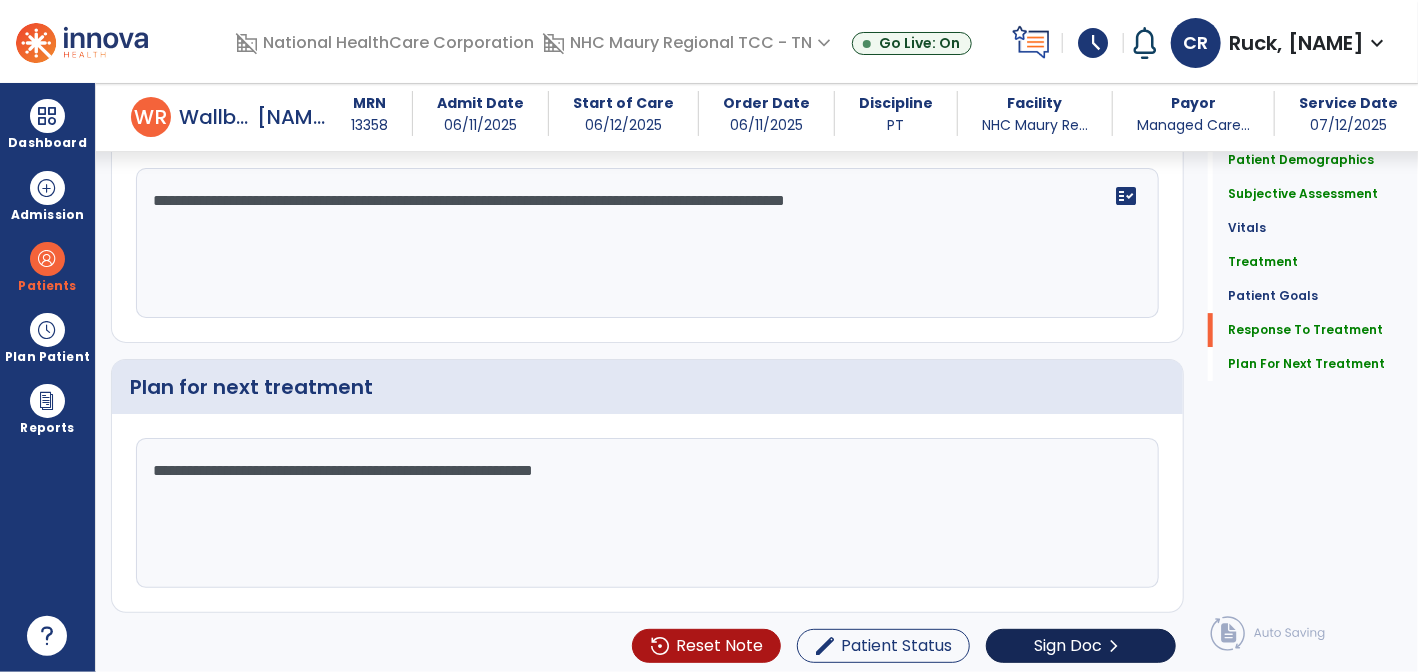 type on "**********" 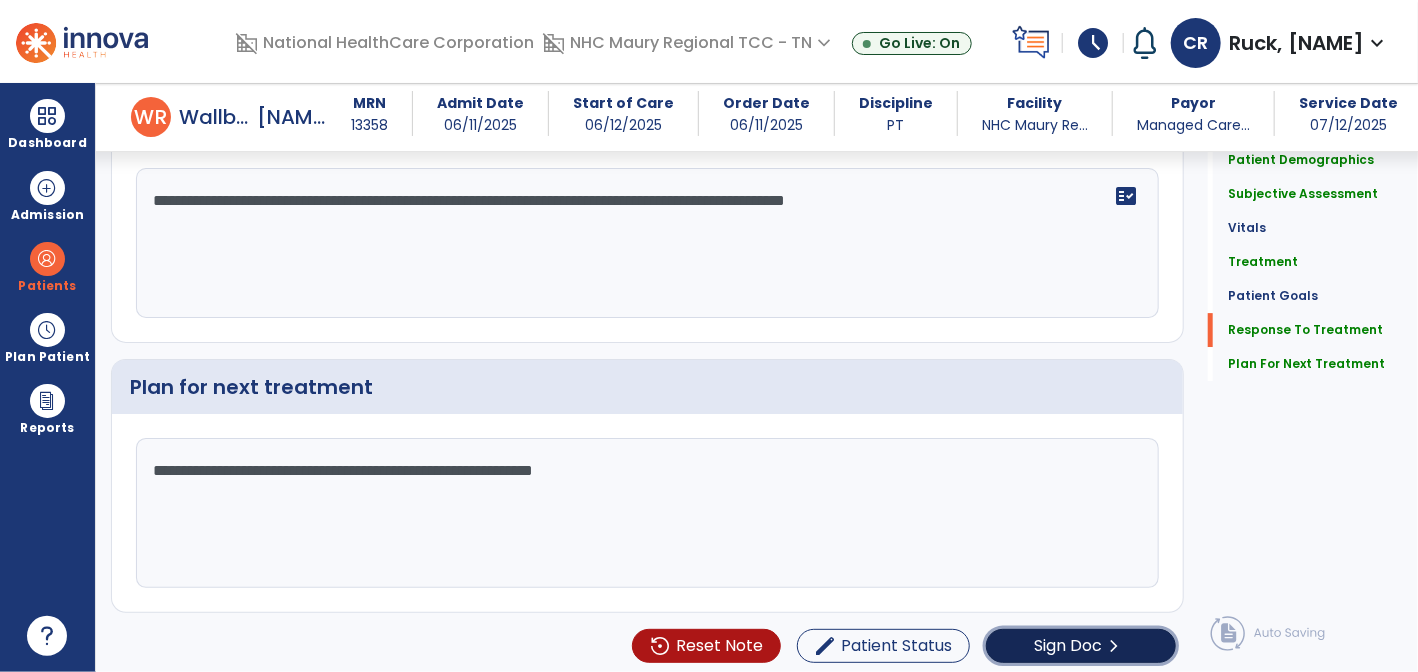 click on "Sign Doc" 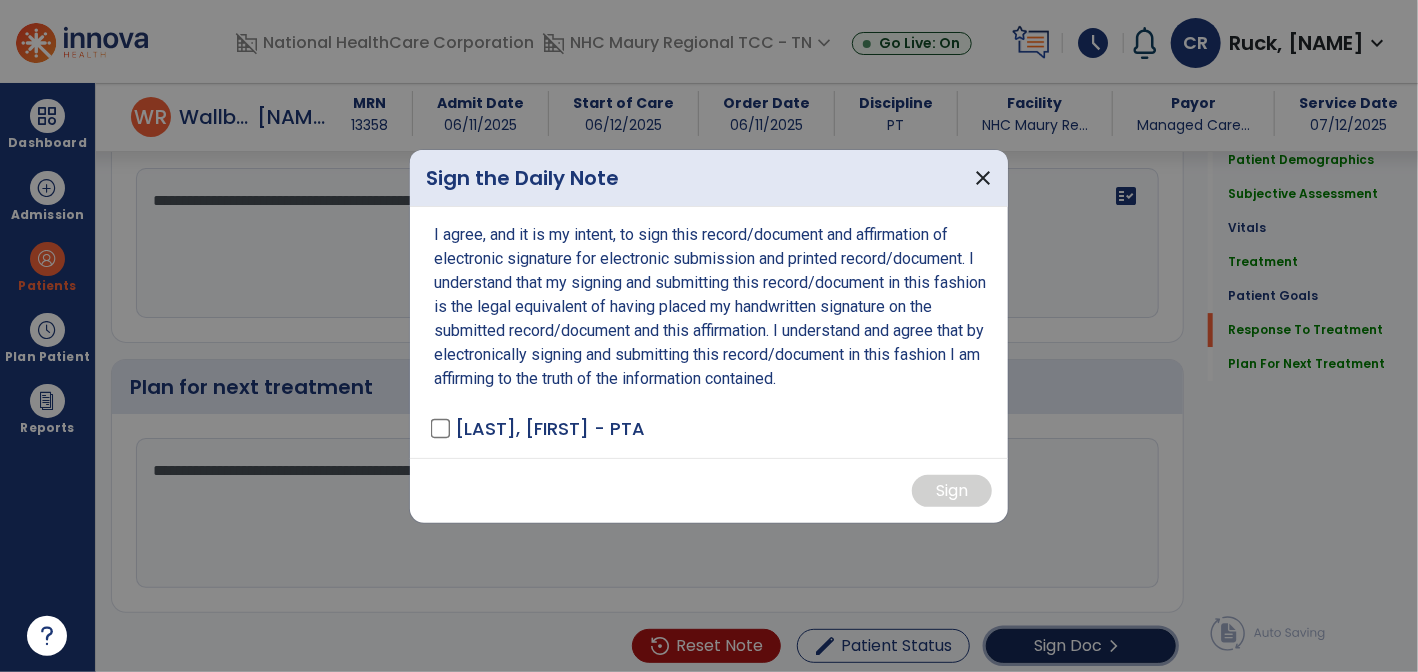 scroll, scrollTop: 2916, scrollLeft: 0, axis: vertical 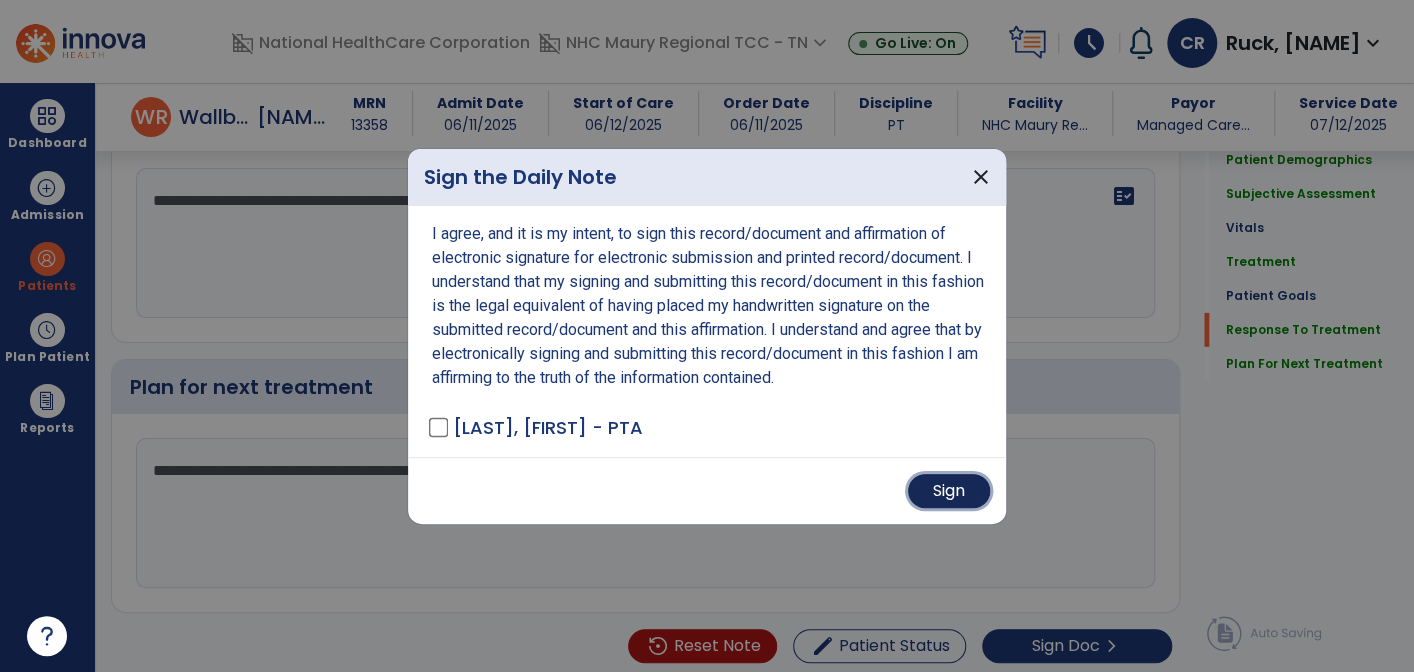 click on "Sign" at bounding box center [949, 491] 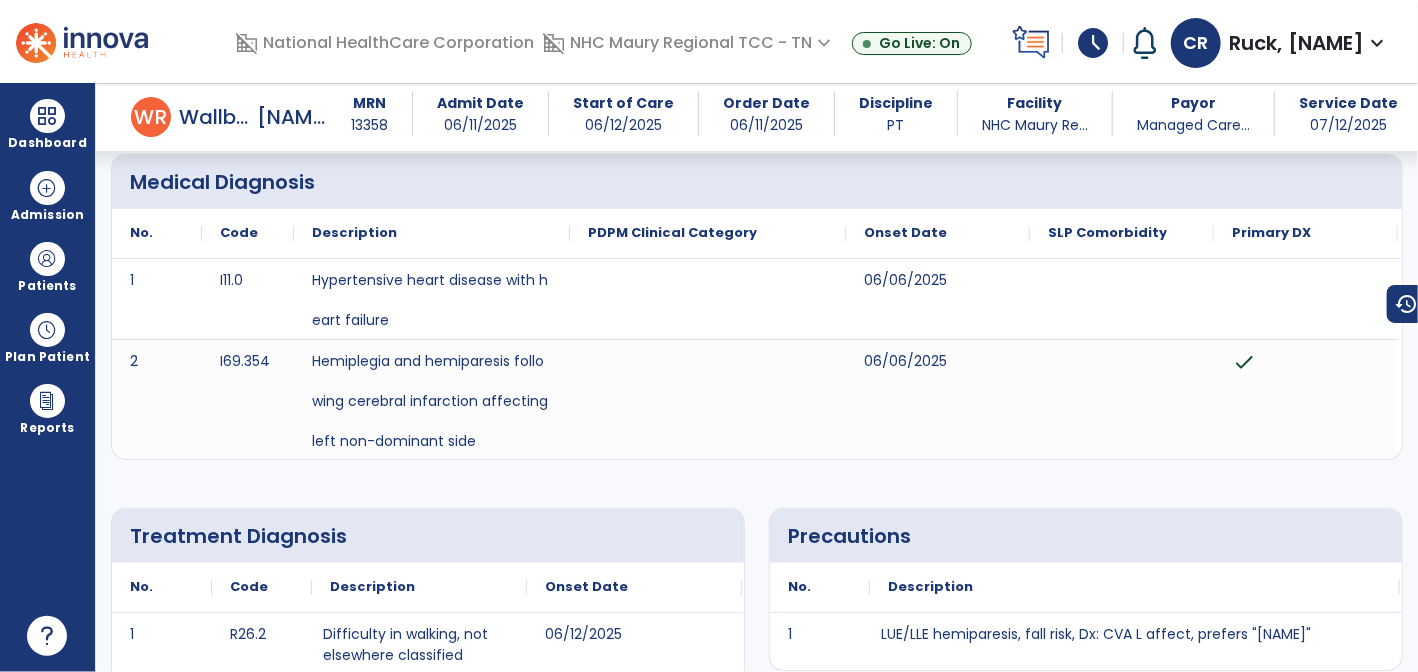 scroll, scrollTop: 0, scrollLeft: 0, axis: both 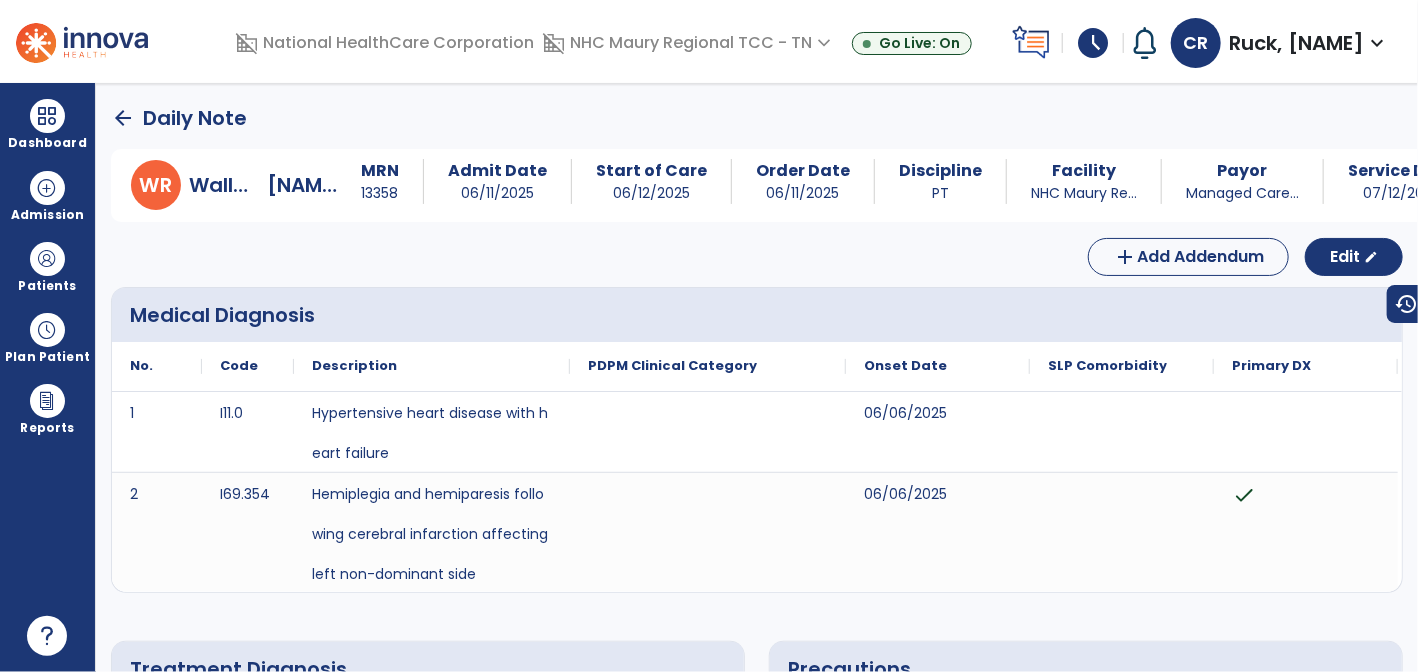 click on "arrow_back" 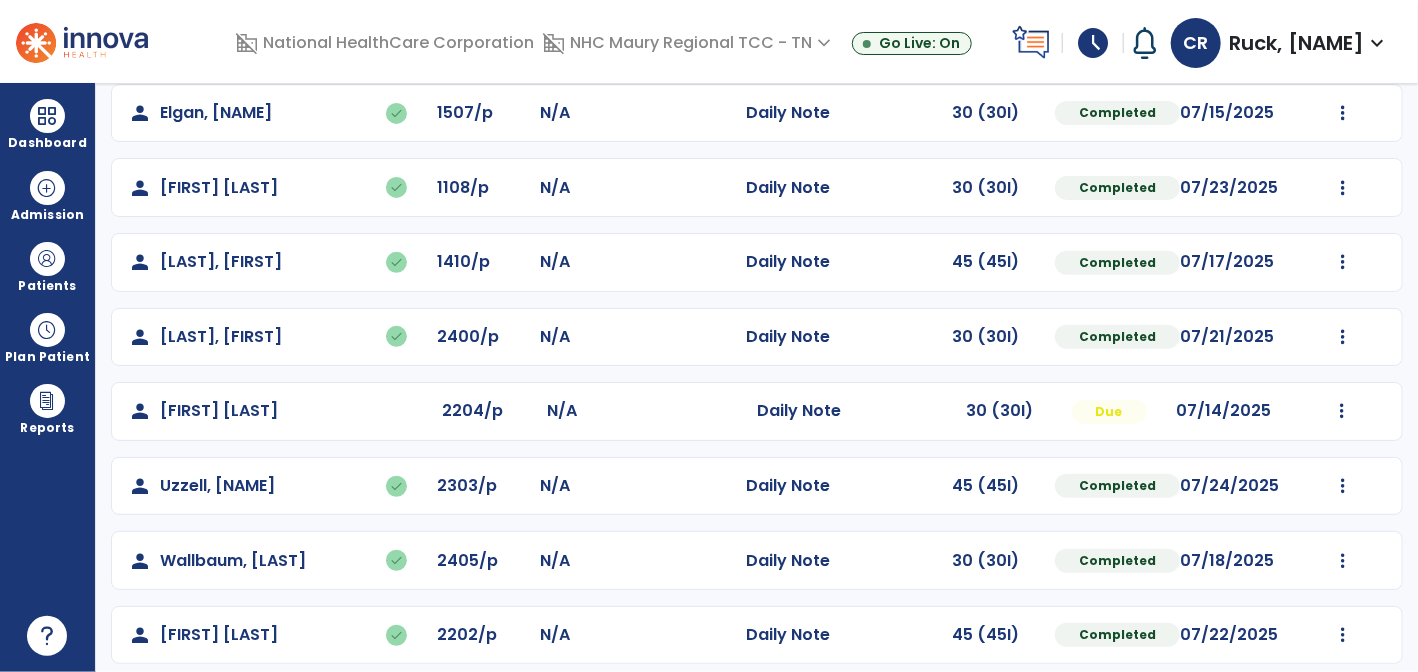 scroll, scrollTop: 342, scrollLeft: 0, axis: vertical 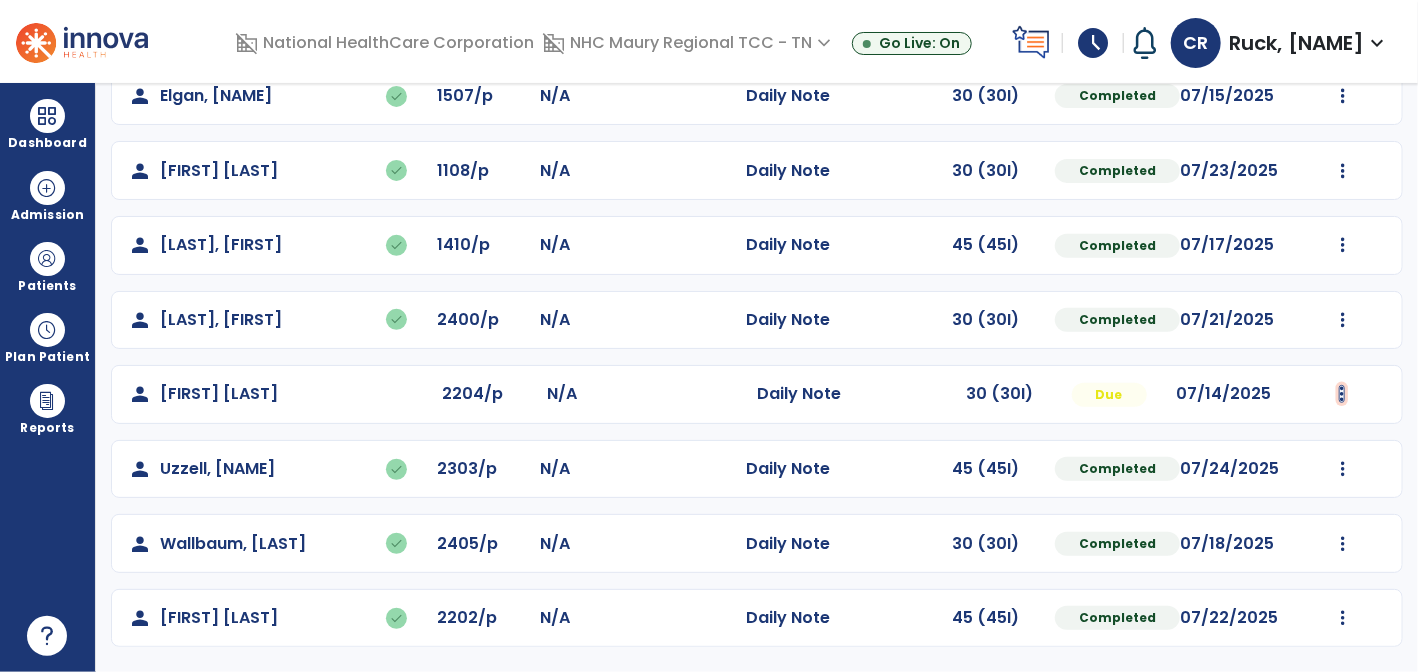 click at bounding box center (1342, -53) 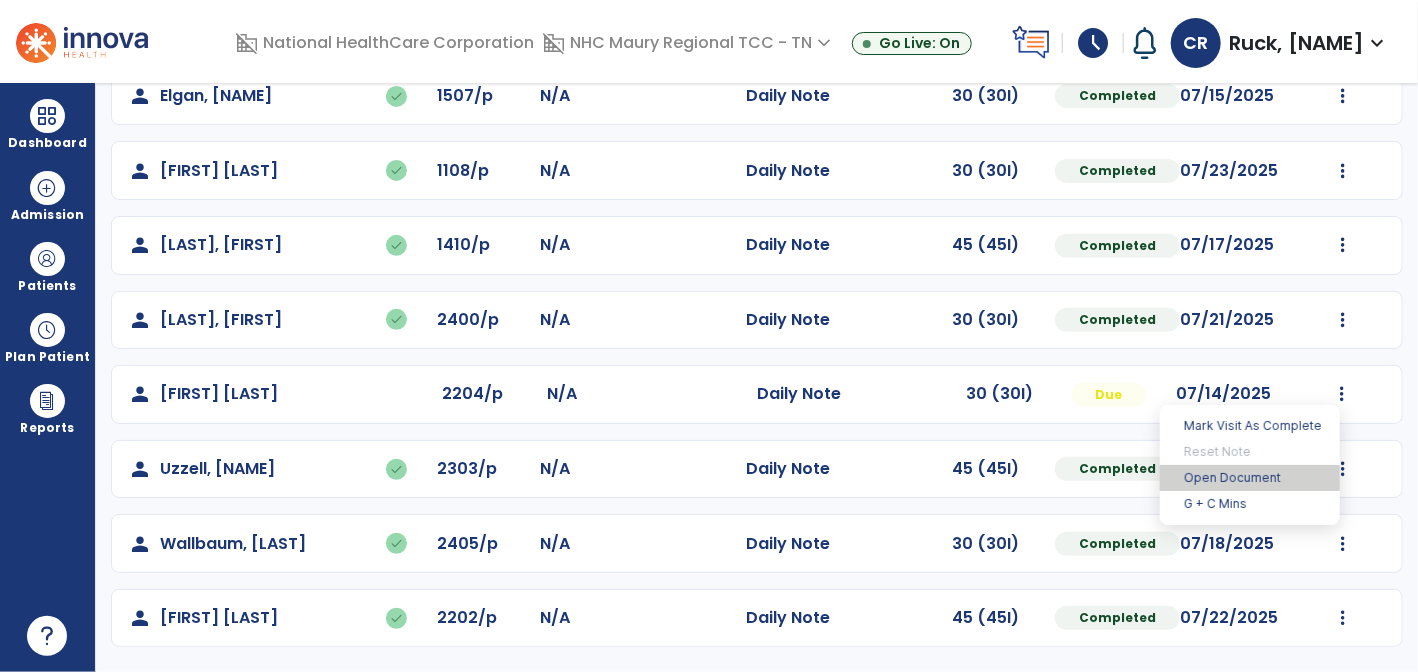 click on "Open Document" at bounding box center [1250, 478] 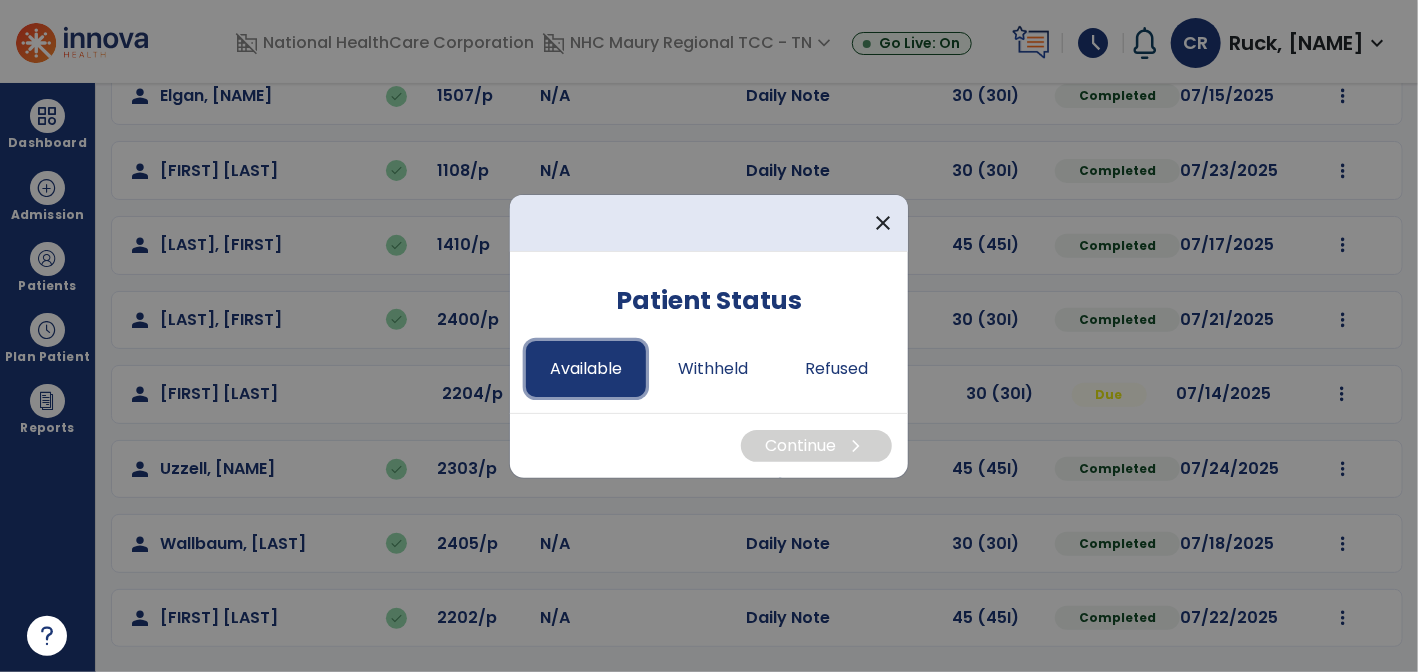 click on "Available" at bounding box center (586, 369) 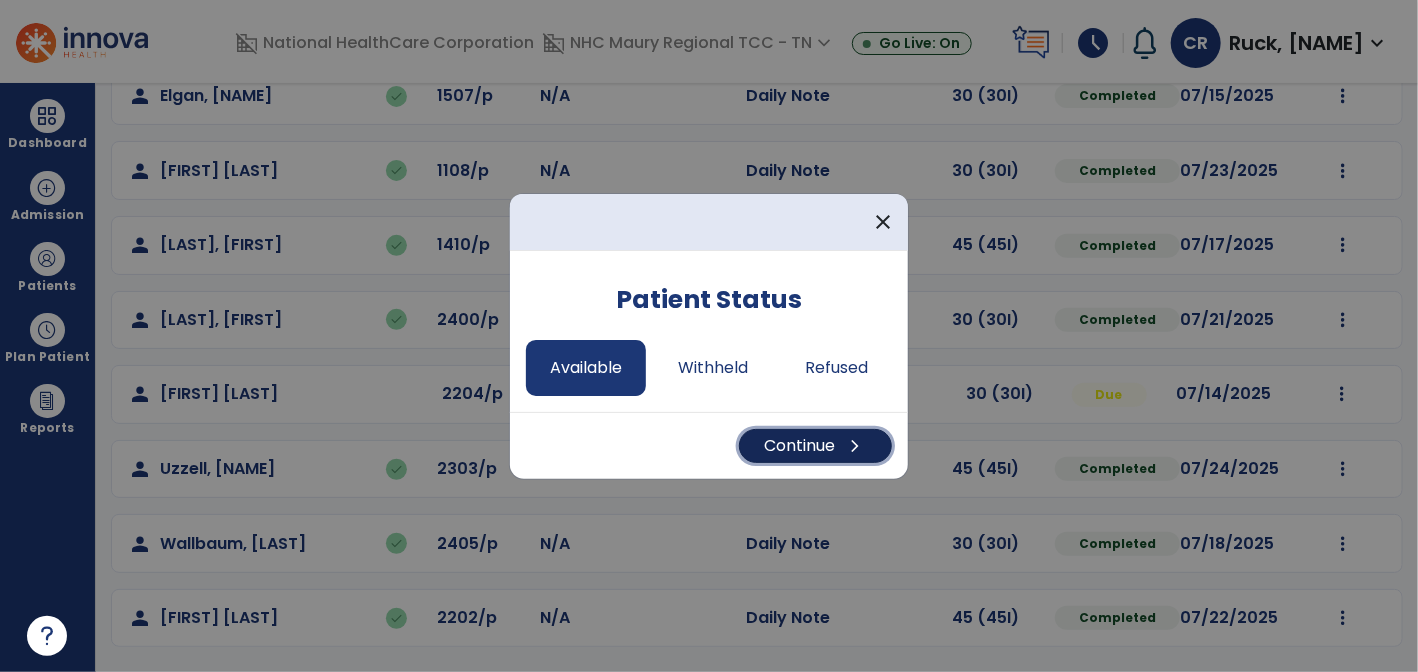 click on "Continue   chevron_right" at bounding box center [815, 446] 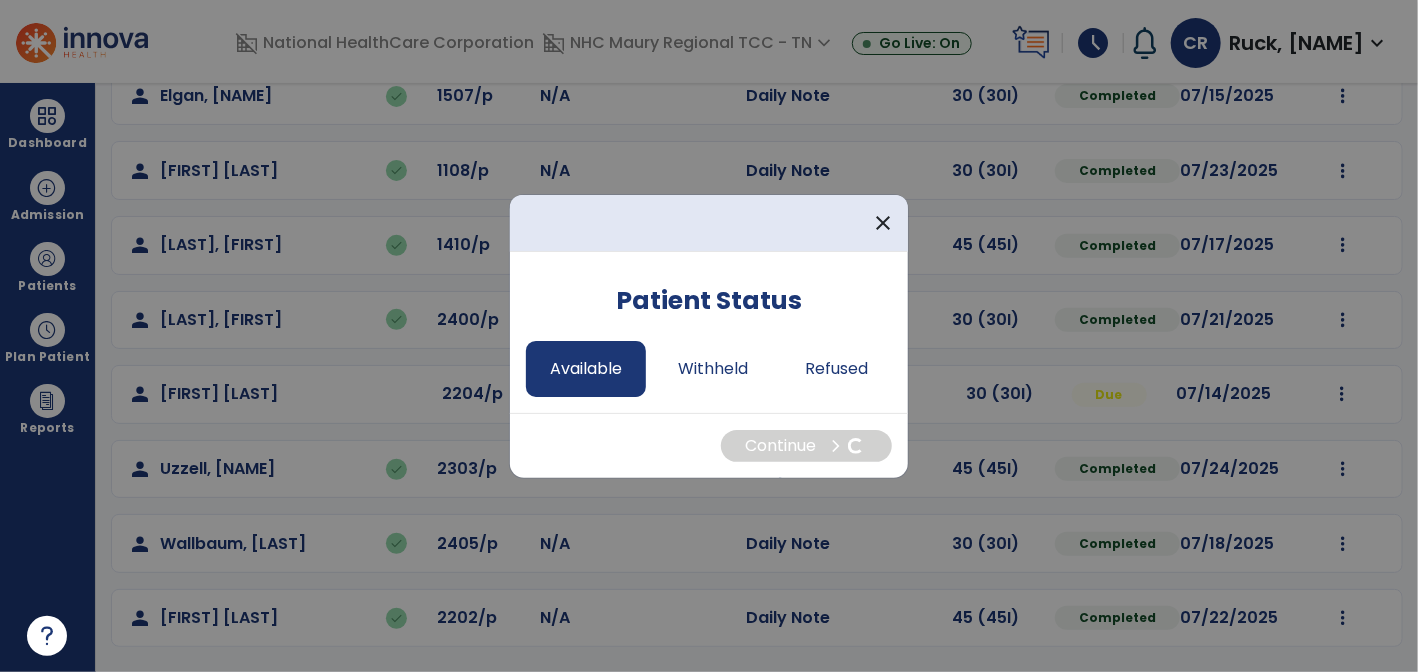 select on "*" 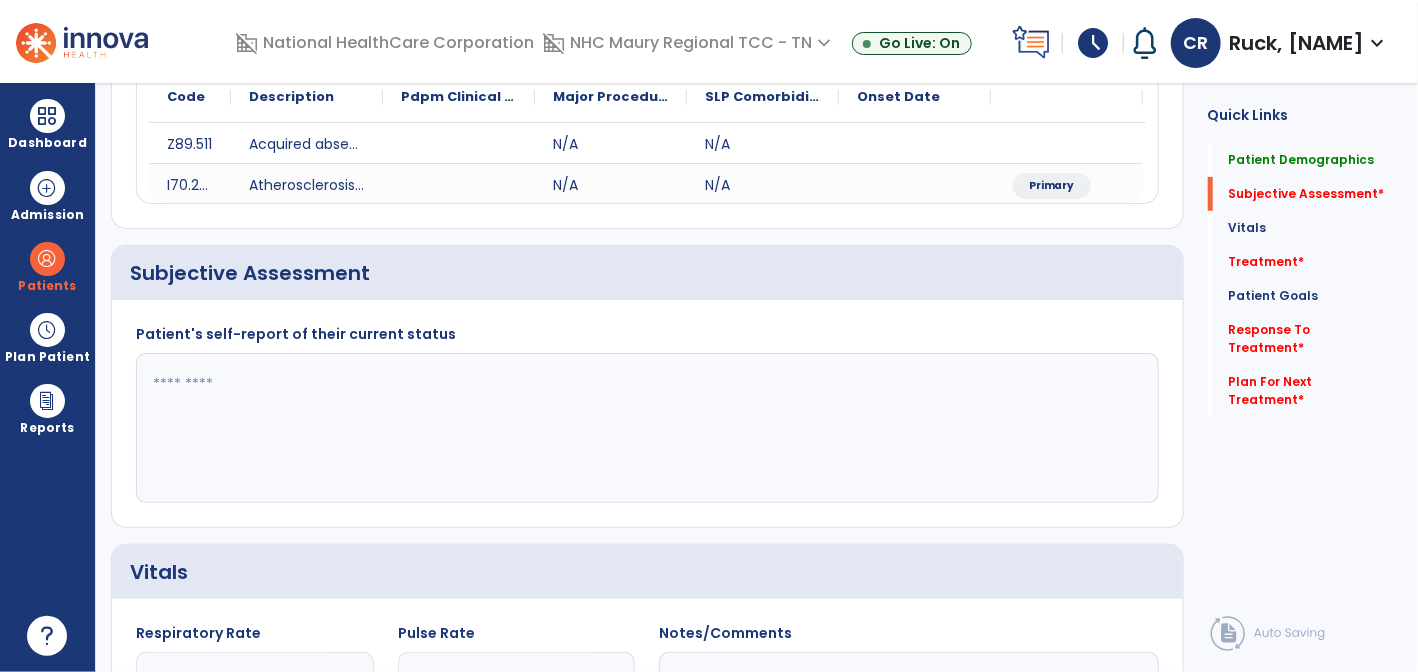 click 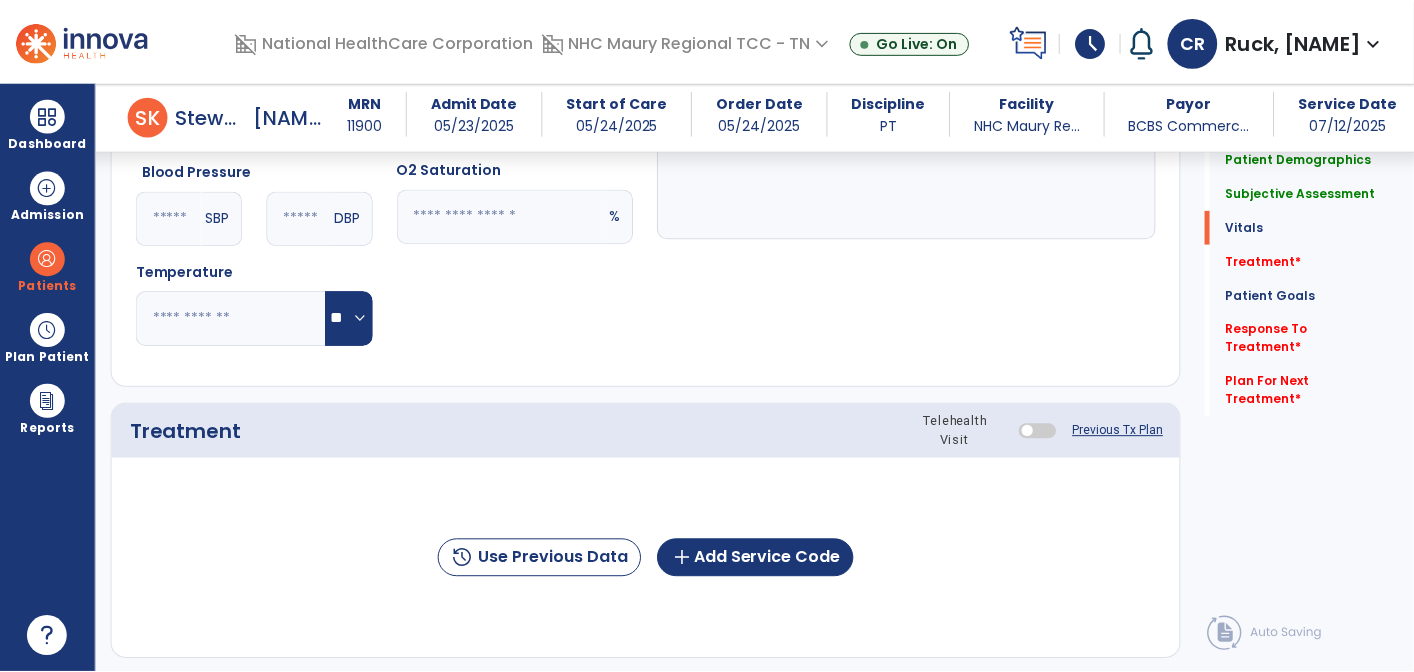 scroll, scrollTop: 888, scrollLeft: 0, axis: vertical 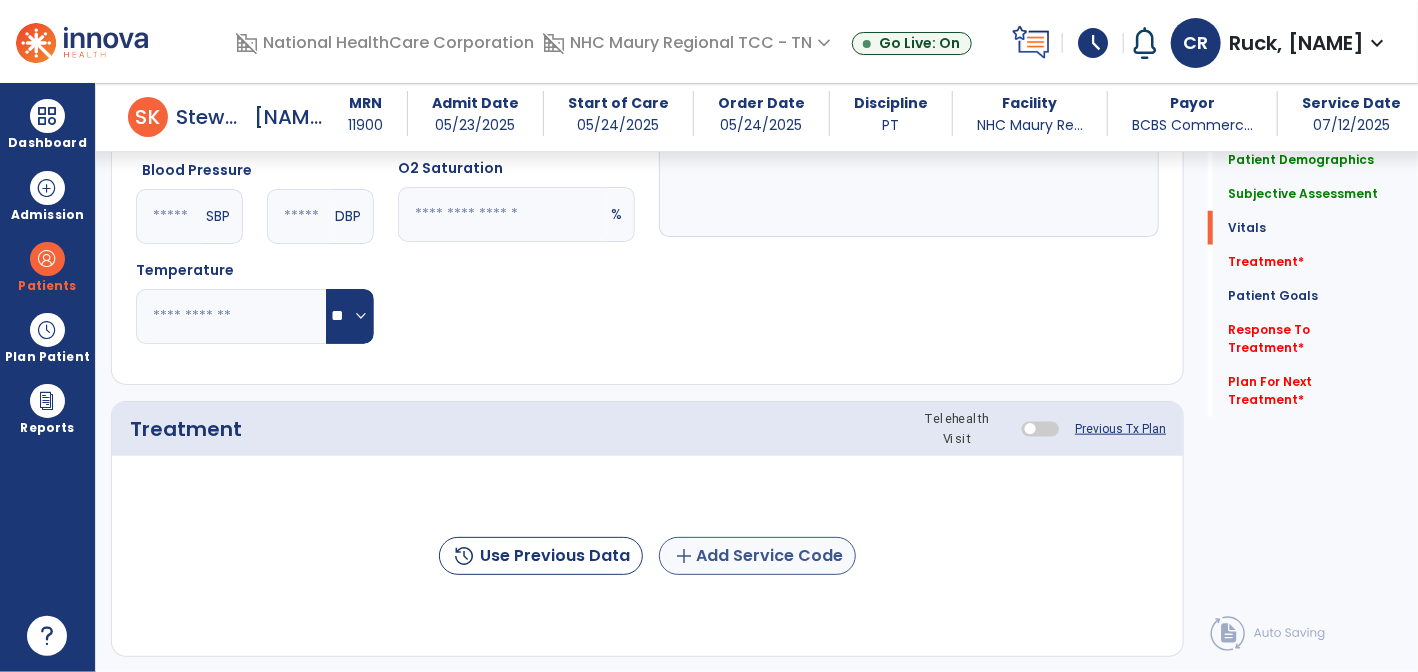 type on "**********" 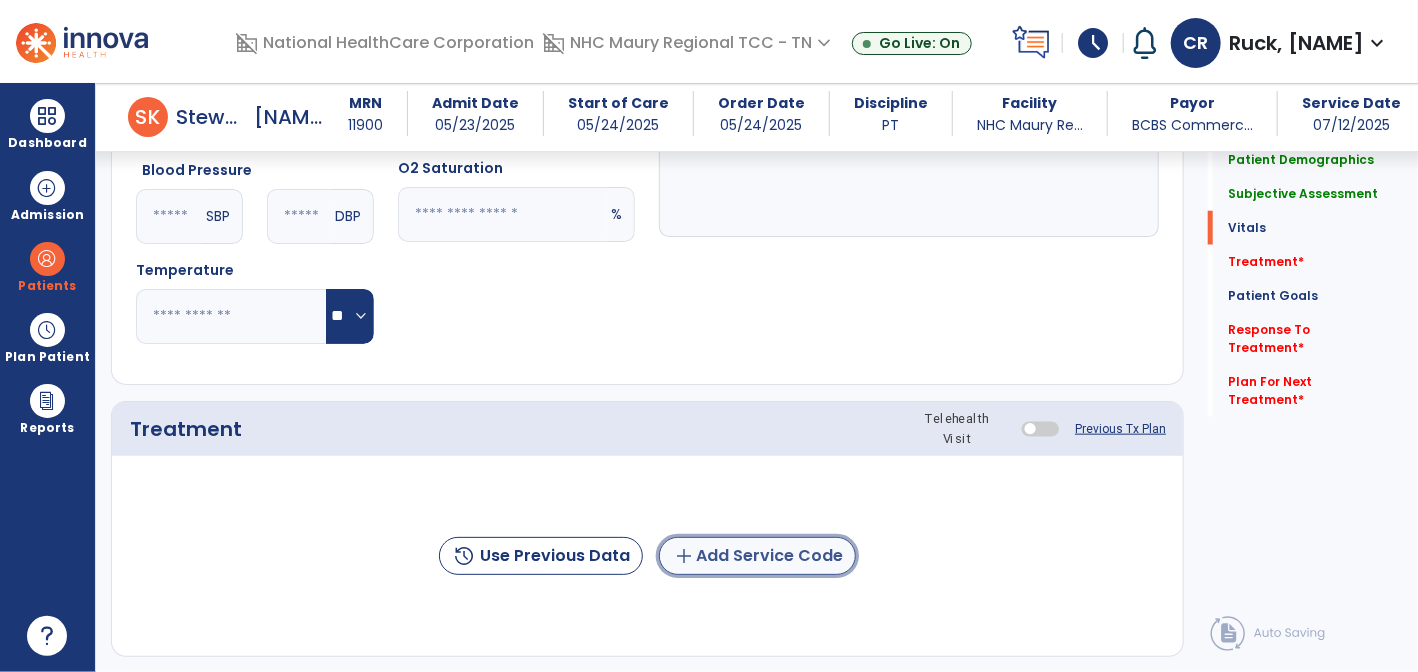 click on "add  Add Service Code" 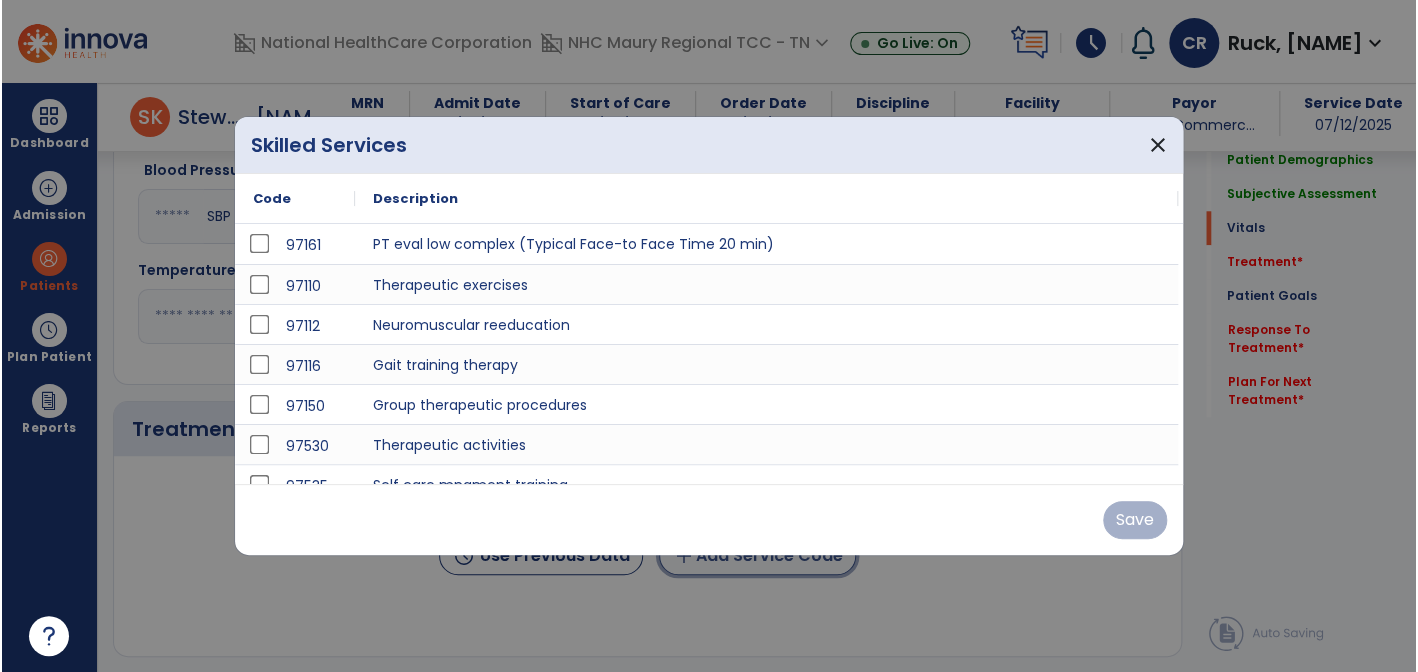 scroll, scrollTop: 888, scrollLeft: 0, axis: vertical 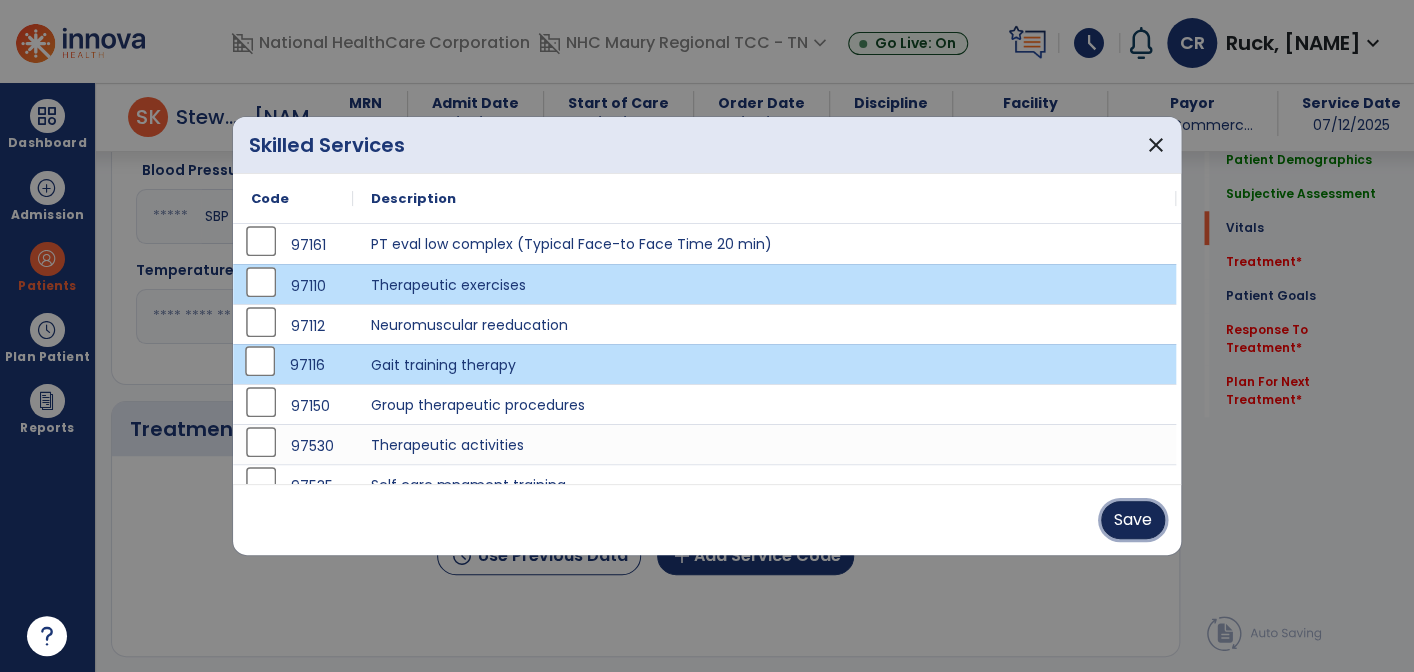 click on "Save" at bounding box center [1133, 520] 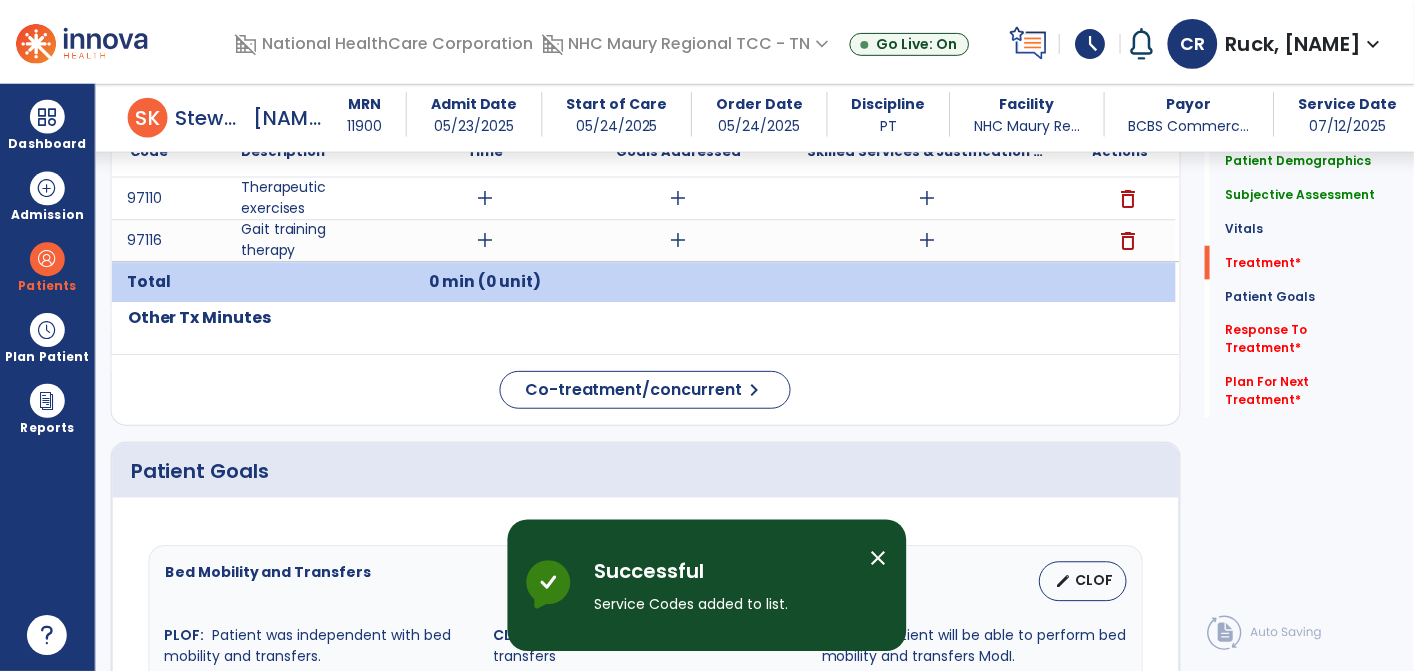 scroll, scrollTop: 1165, scrollLeft: 0, axis: vertical 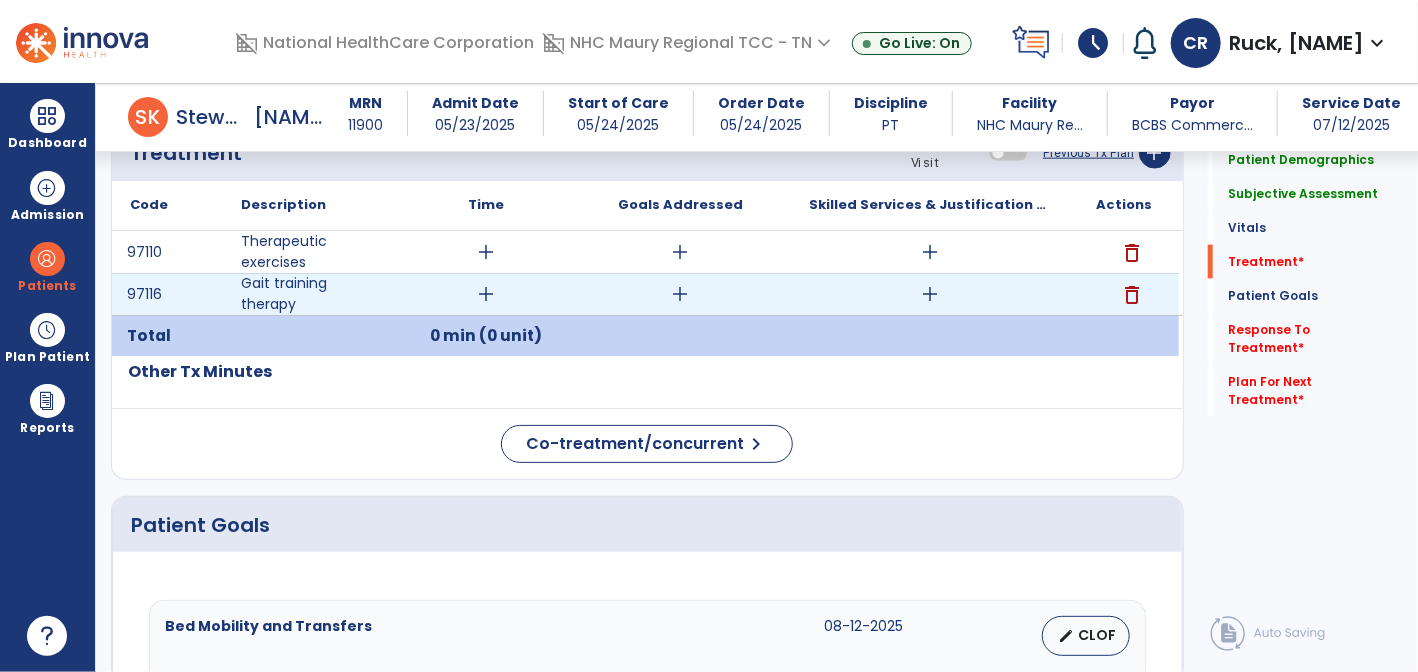 click on "add" at bounding box center [486, 294] 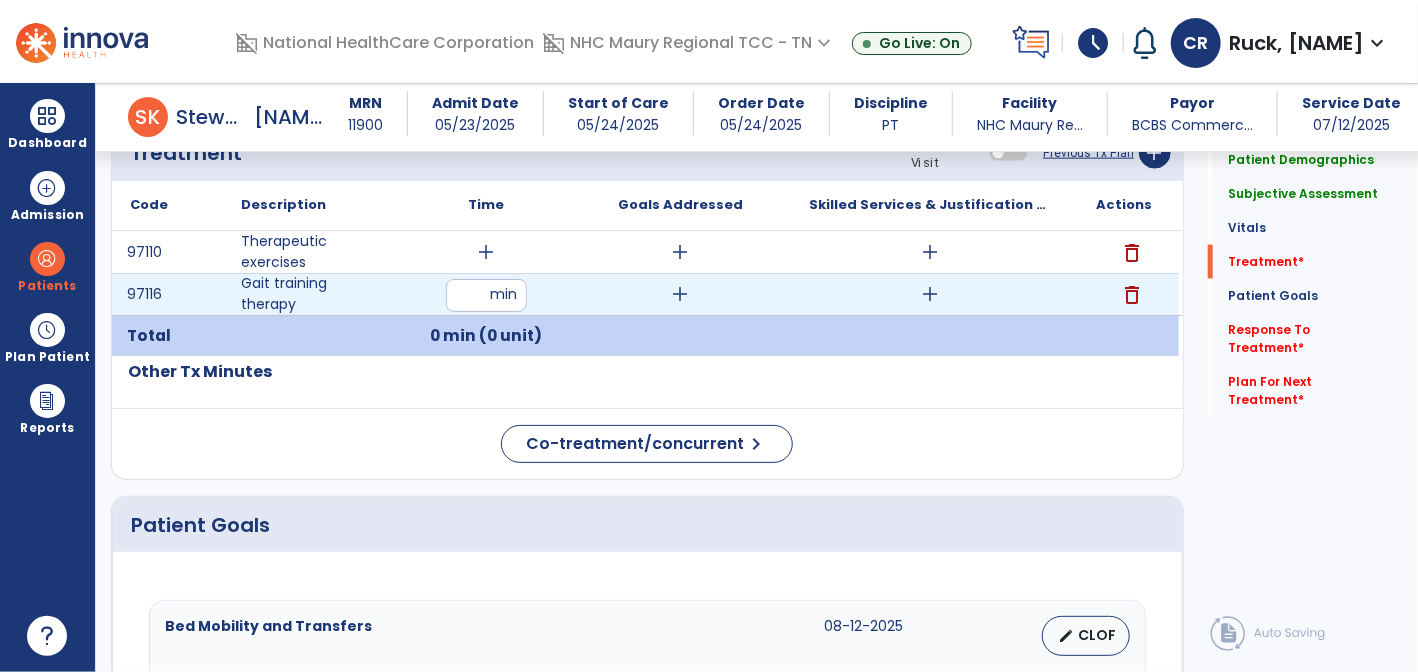 type on "**" 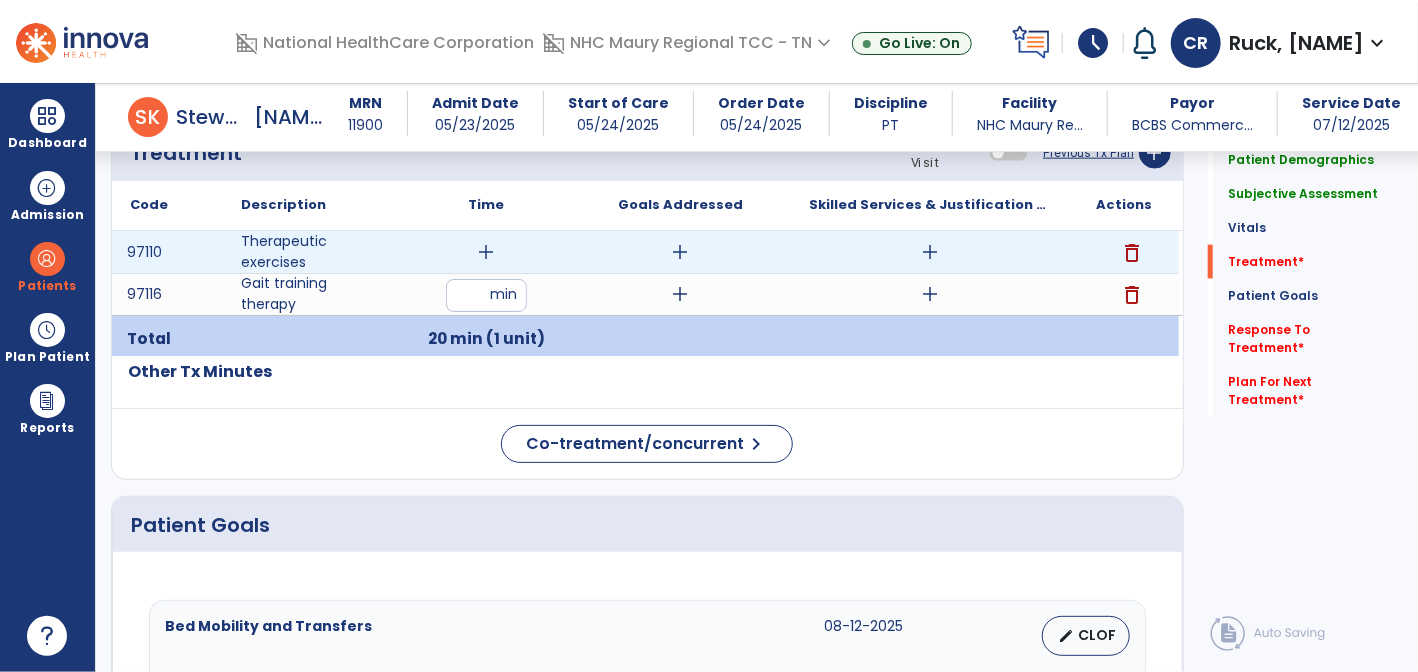 click on "add" at bounding box center (486, 252) 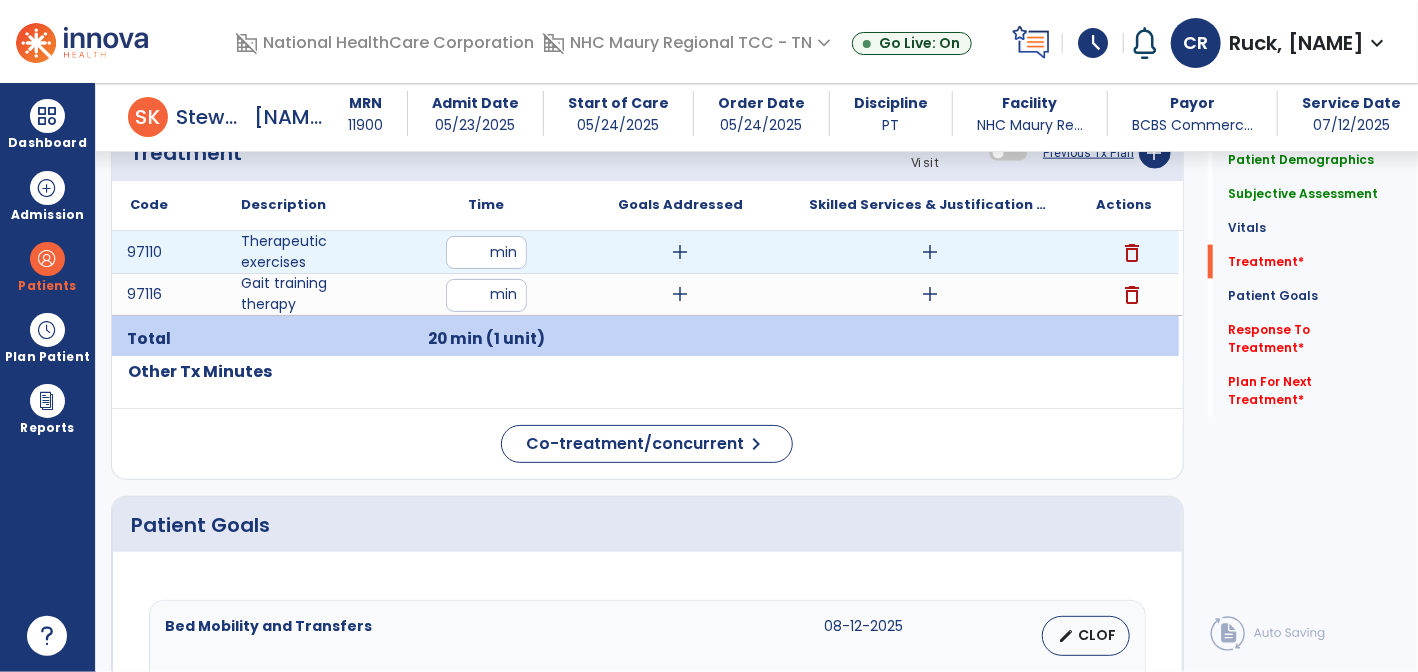 type on "**" 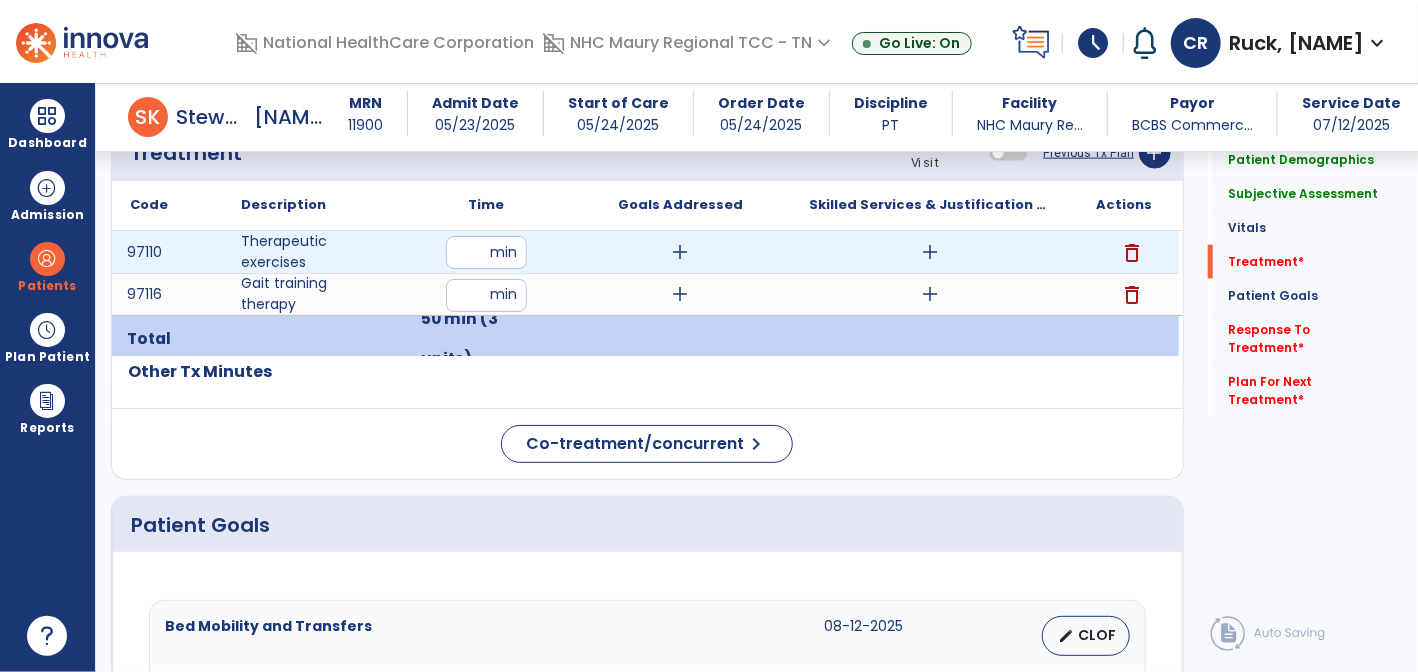 click on "add" at bounding box center [930, 252] 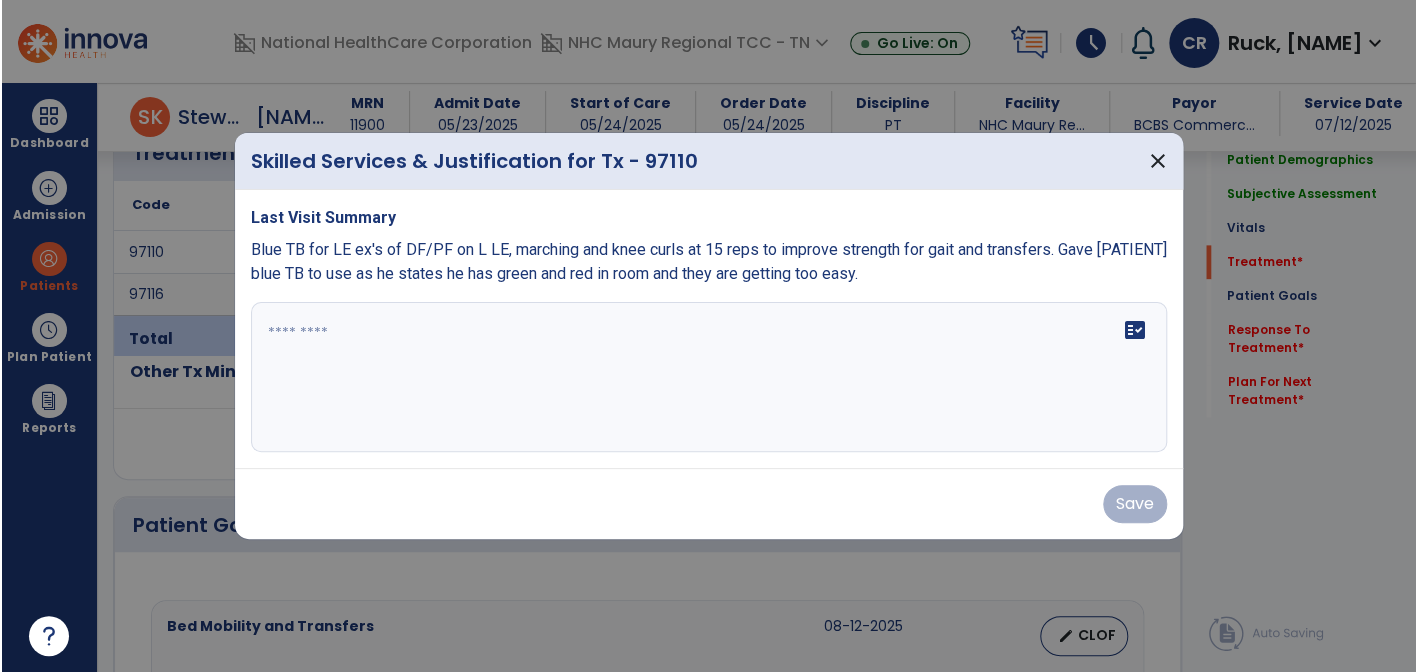 scroll, scrollTop: 1165, scrollLeft: 0, axis: vertical 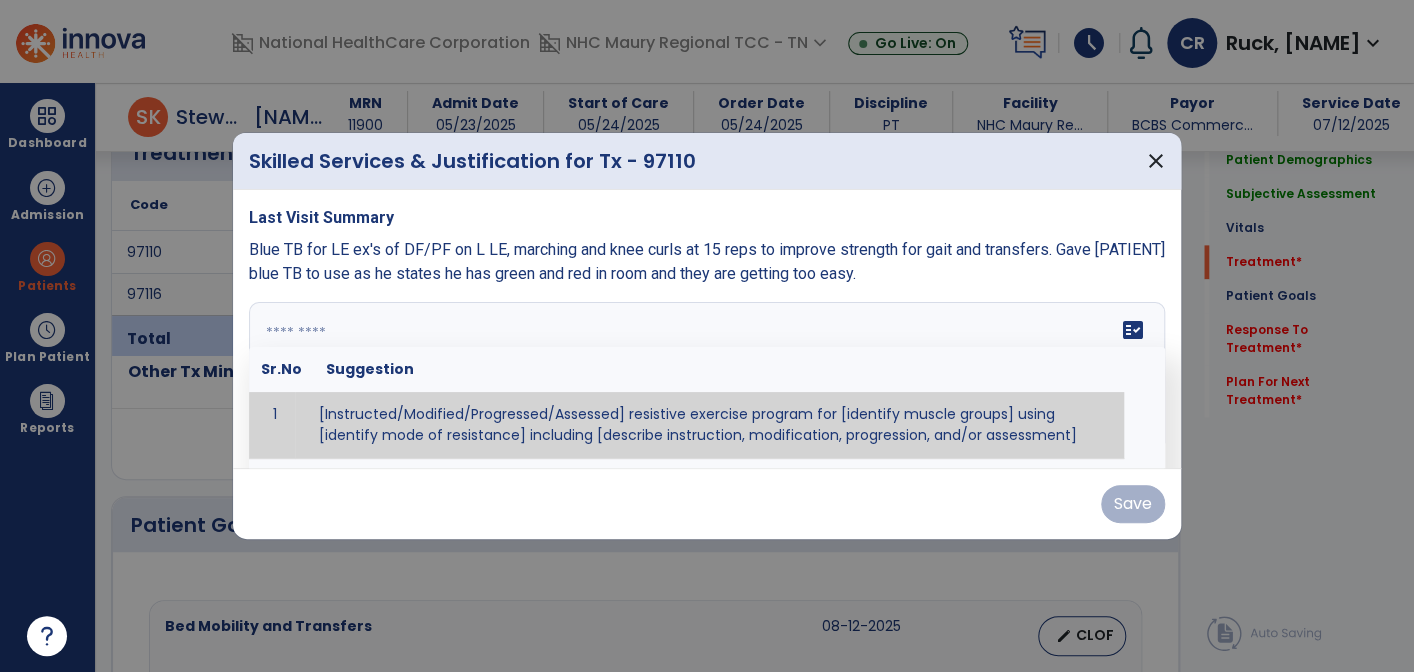 click on "fact_check  Sr.No Suggestion 1 [Instructed/Modified/Progressed/Assessed] resistive exercise program for [identify muscle groups] using [identify mode of resistance] including [describe instruction, modification, progression, and/or assessment] 2 [Instructed/Modified/Progressed/Assessed] aerobic exercise program using [identify equipment/mode] including [describe instruction, modification,progression, and/or assessment] 3 [Instructed/Modified/Progressed/Assessed] [PROM/A/AROM/AROM] program for [identify joint movements] using [contract-relax, over-pressure, inhibitory techniques, other] 4 [Assessed/Tested] aerobic capacity with administration of [aerobic capacity test]" at bounding box center (707, 377) 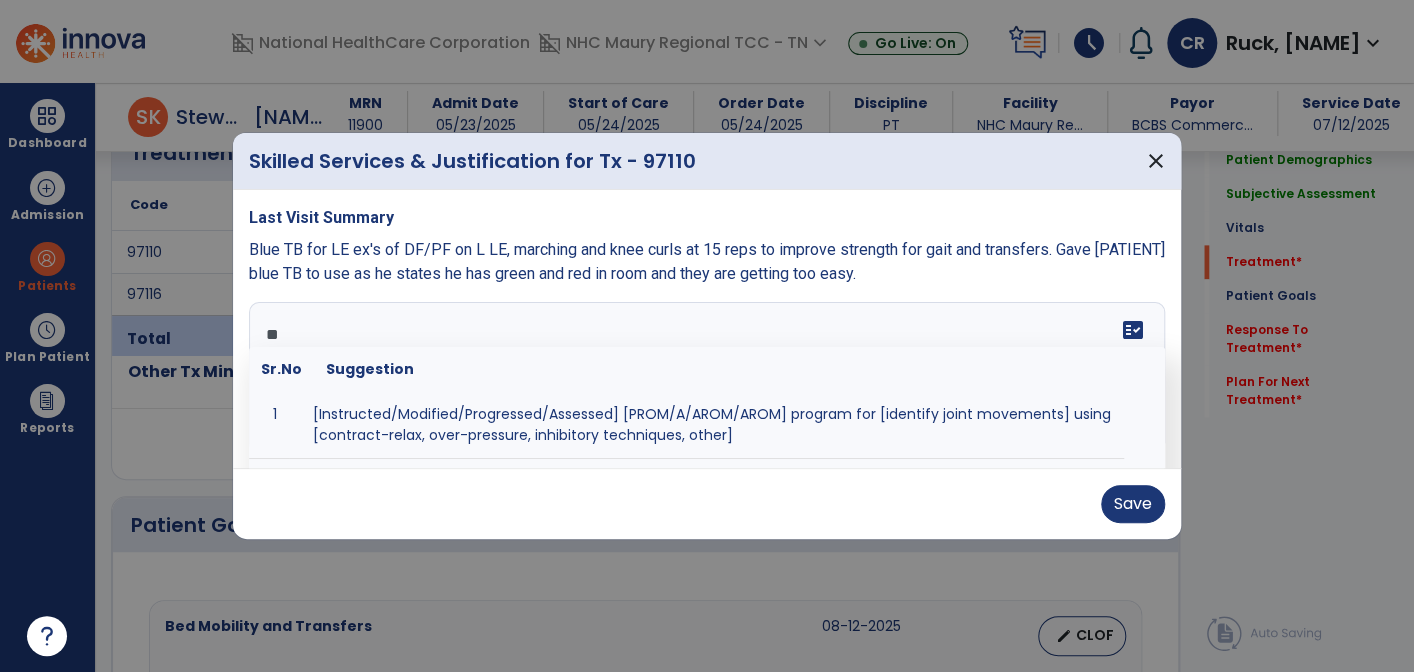 type on "*" 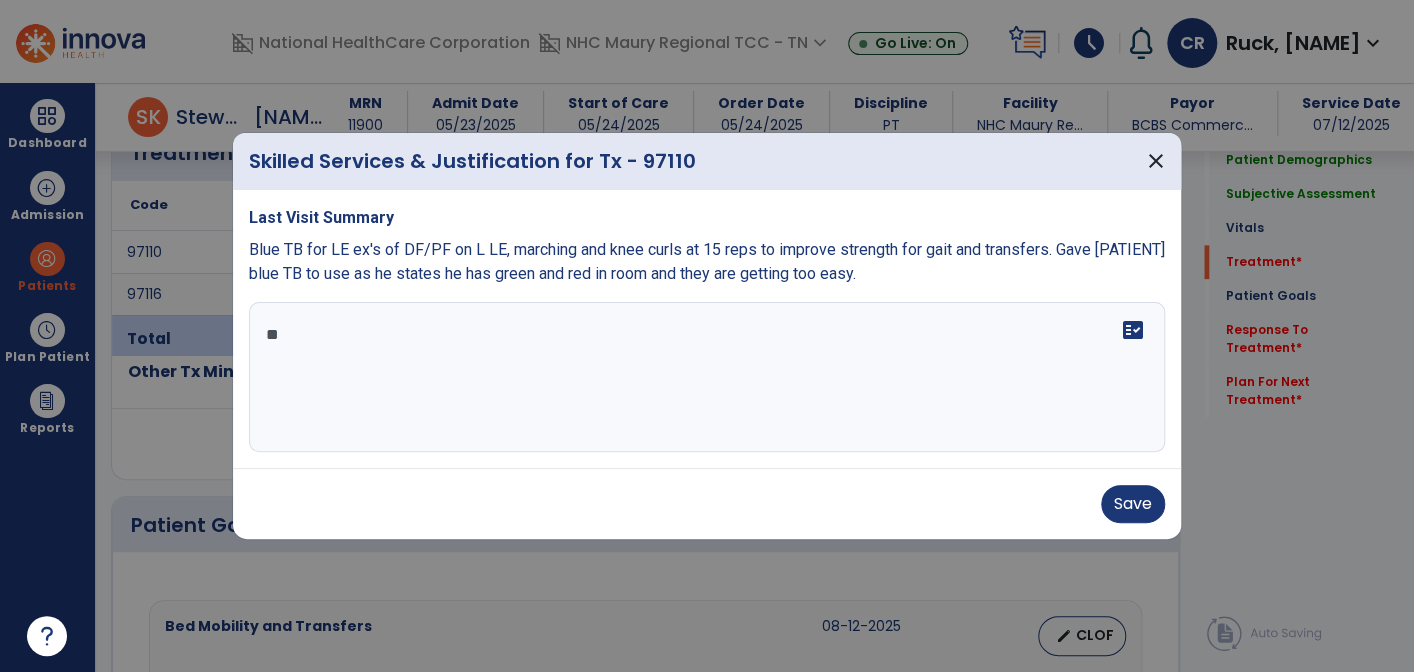 type on "*" 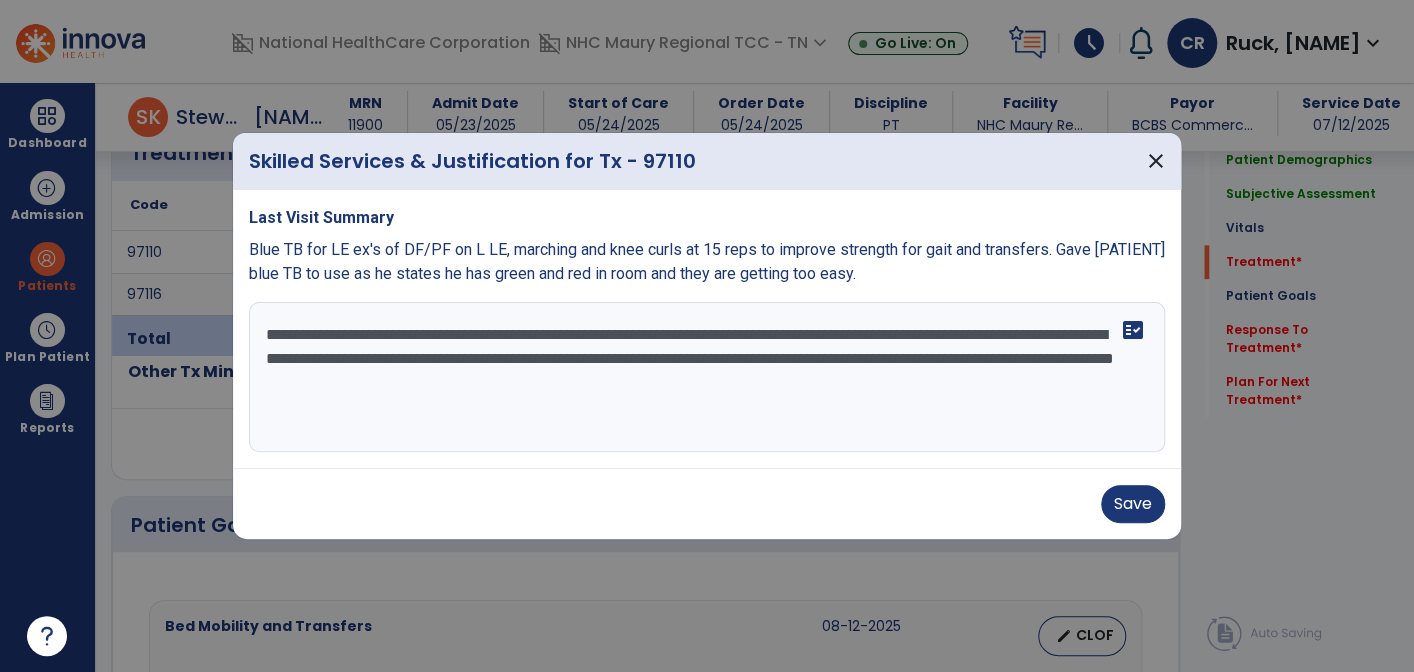 drag, startPoint x: 295, startPoint y: 362, endPoint x: 337, endPoint y: 431, distance: 80.77747 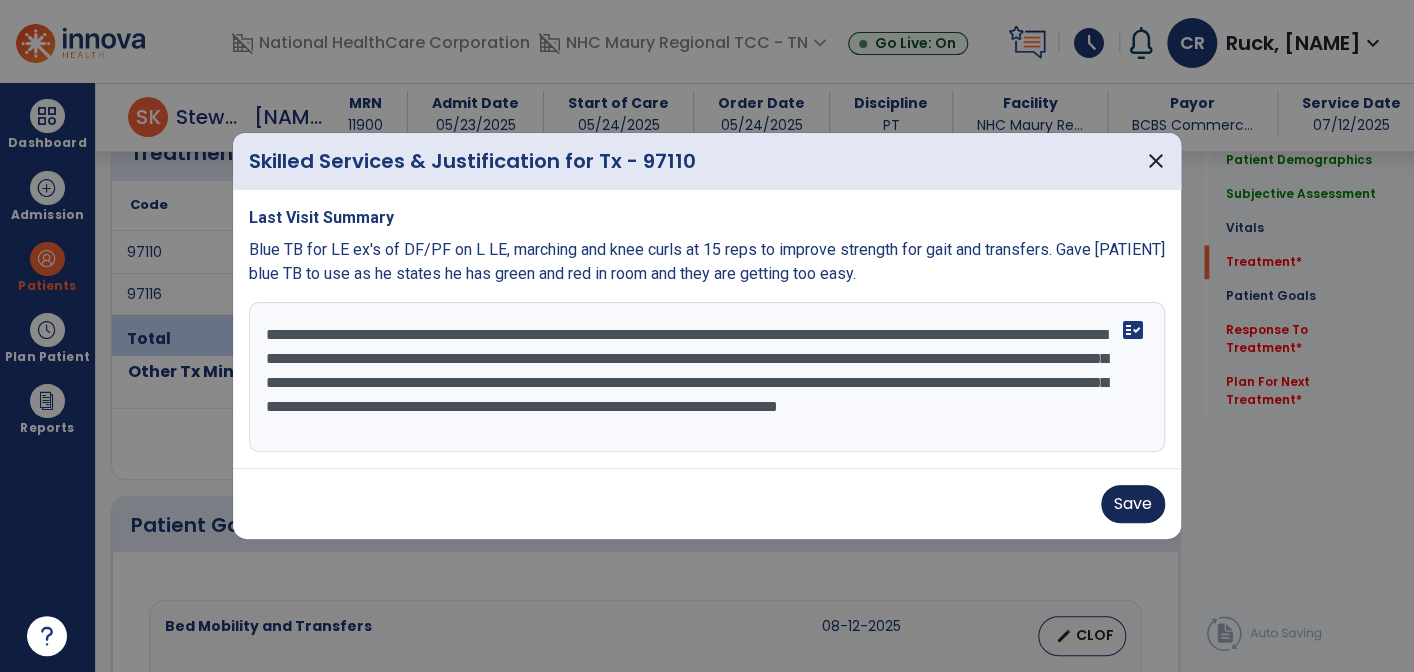 type on "**********" 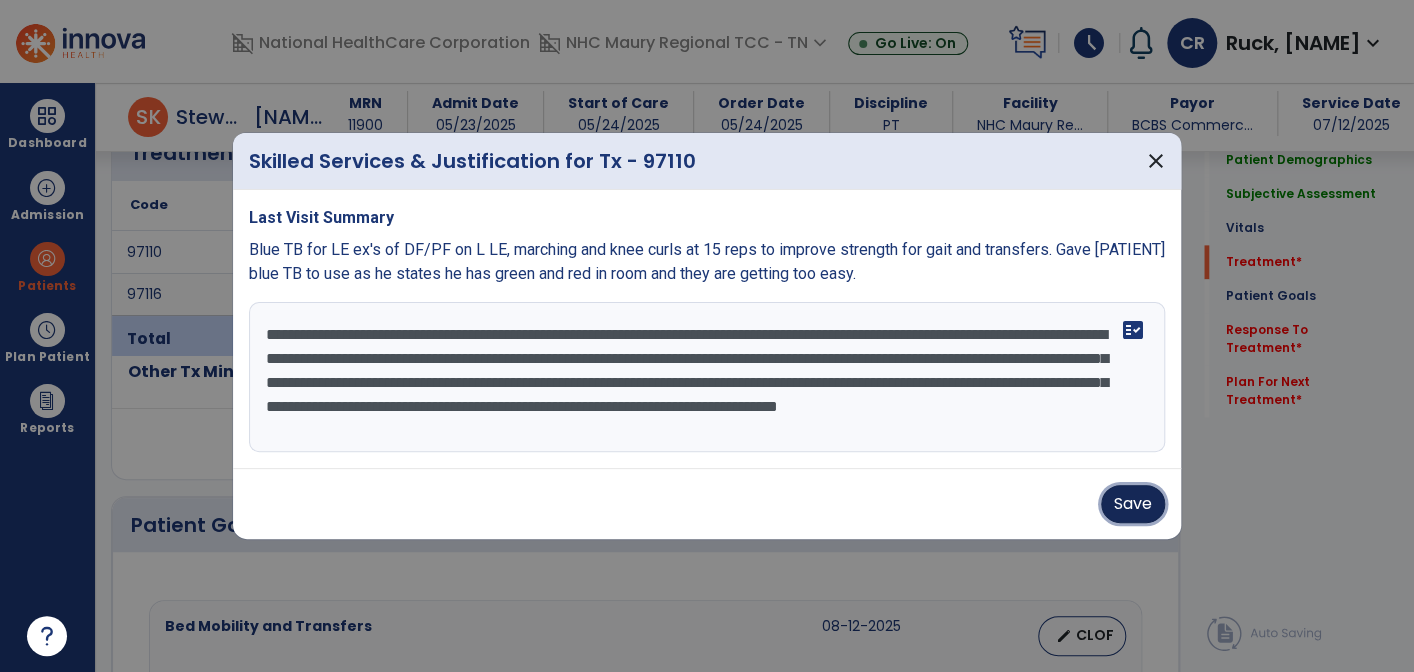 click on "Save" at bounding box center [1133, 504] 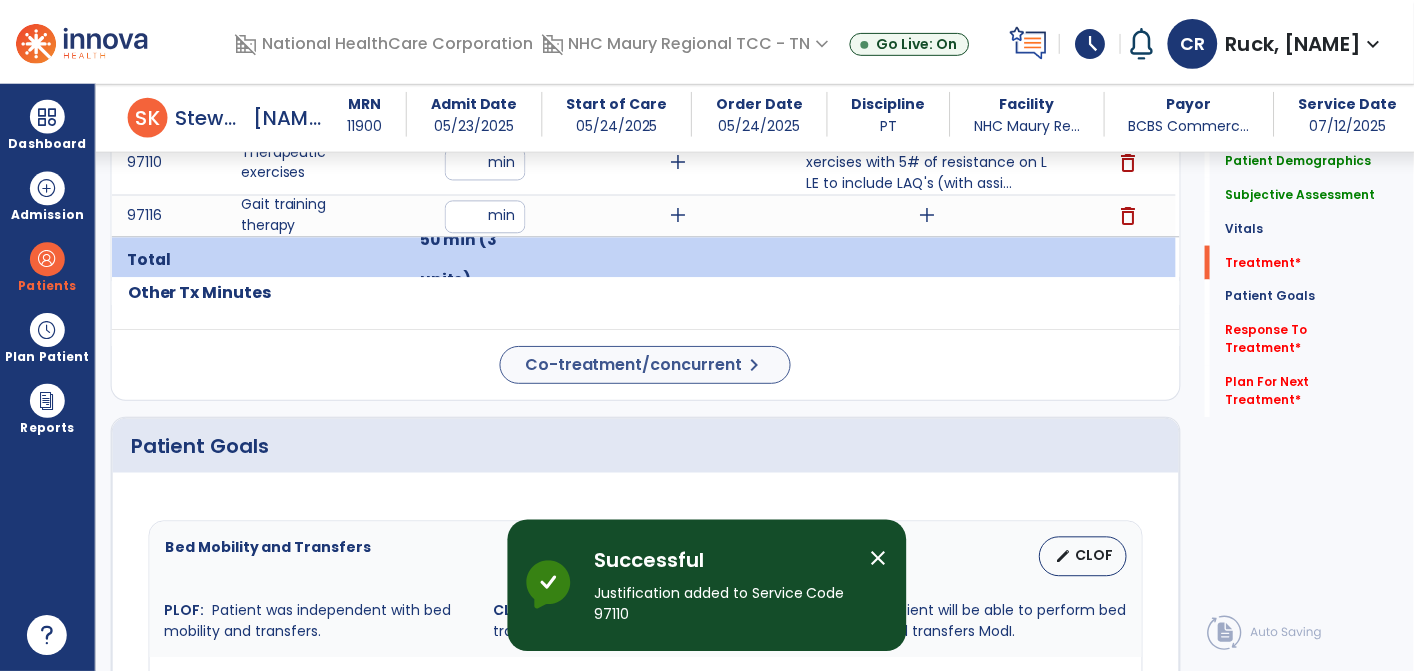 scroll, scrollTop: 1211, scrollLeft: 0, axis: vertical 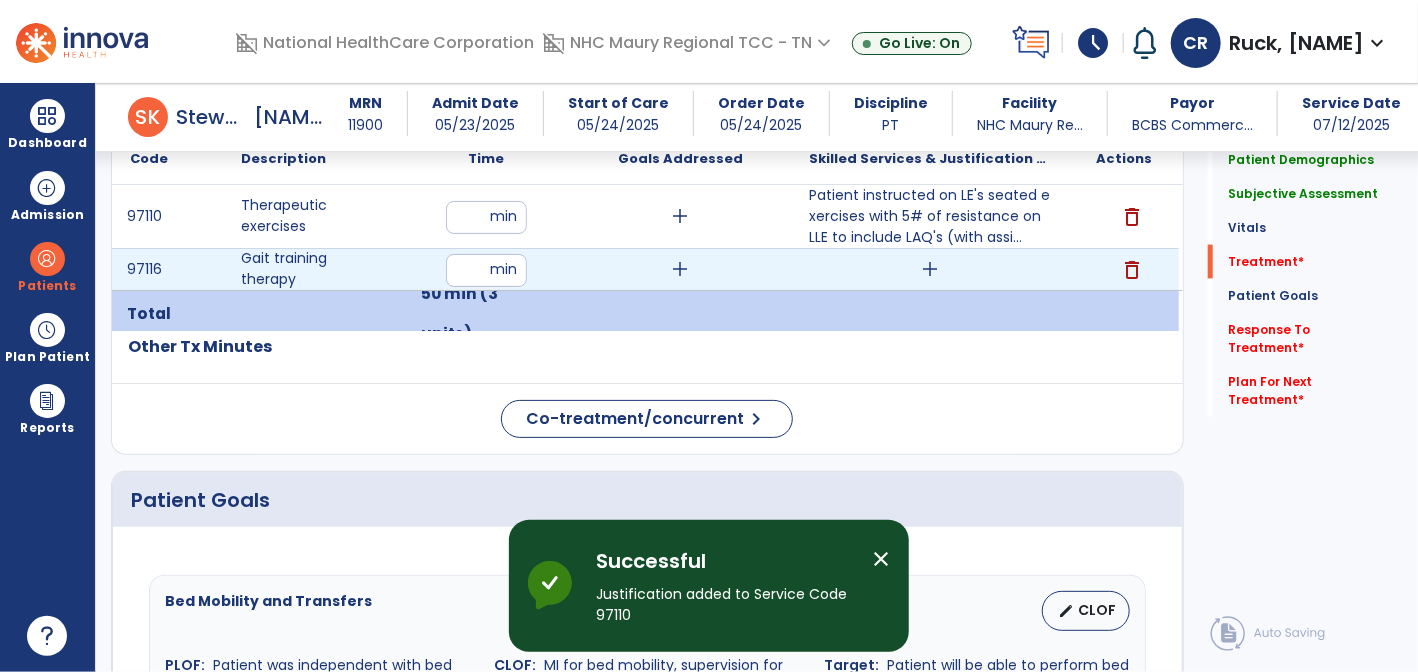click on "add" at bounding box center [930, 269] 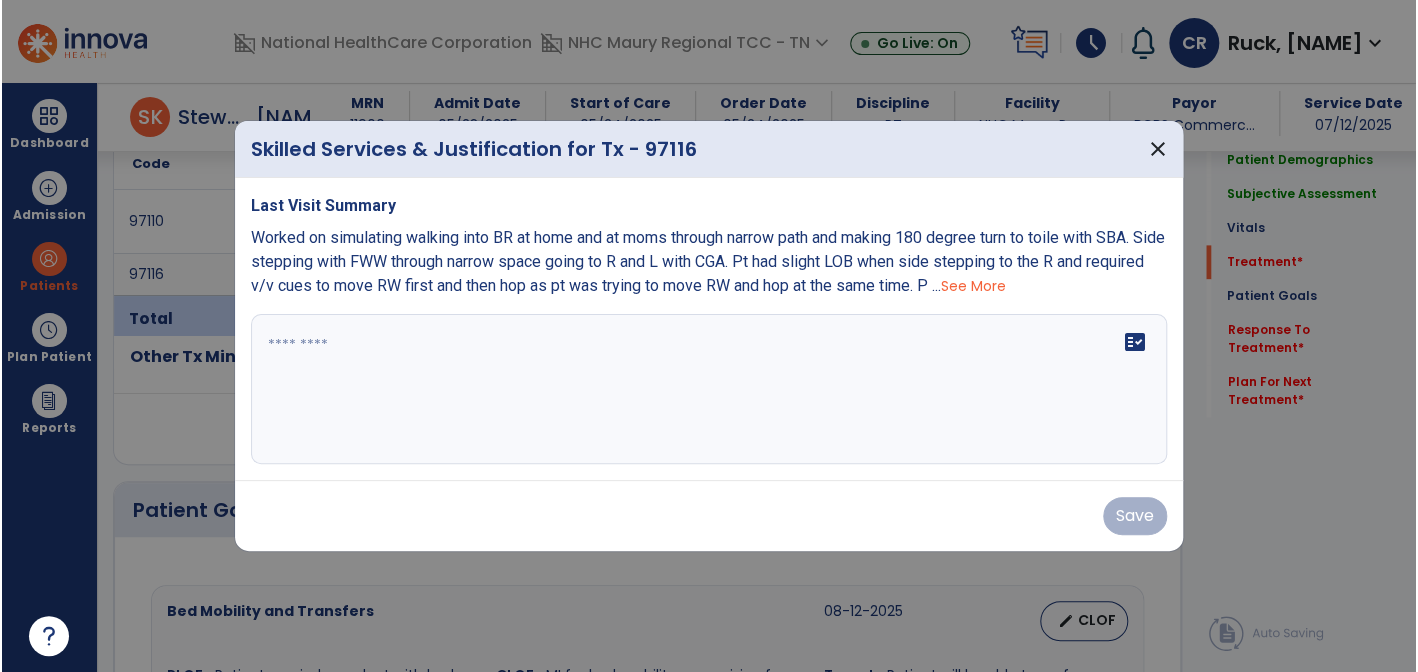 scroll, scrollTop: 1211, scrollLeft: 0, axis: vertical 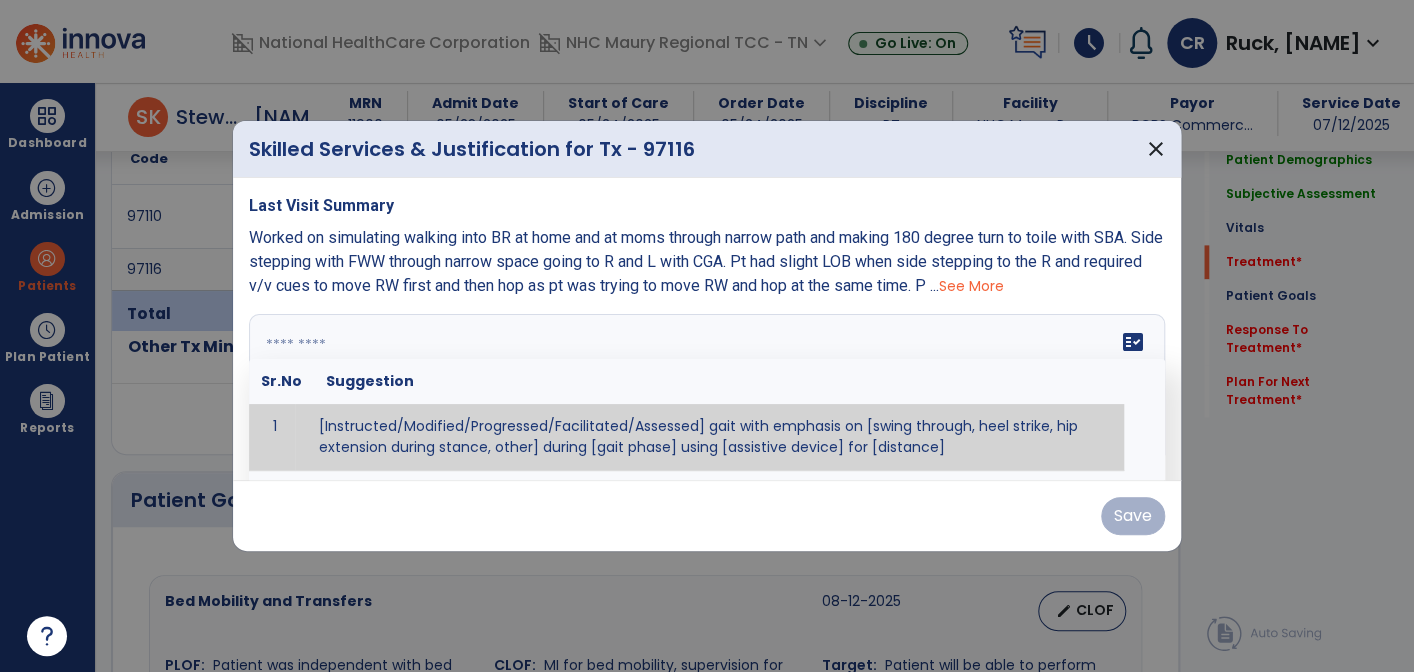 click at bounding box center (705, 389) 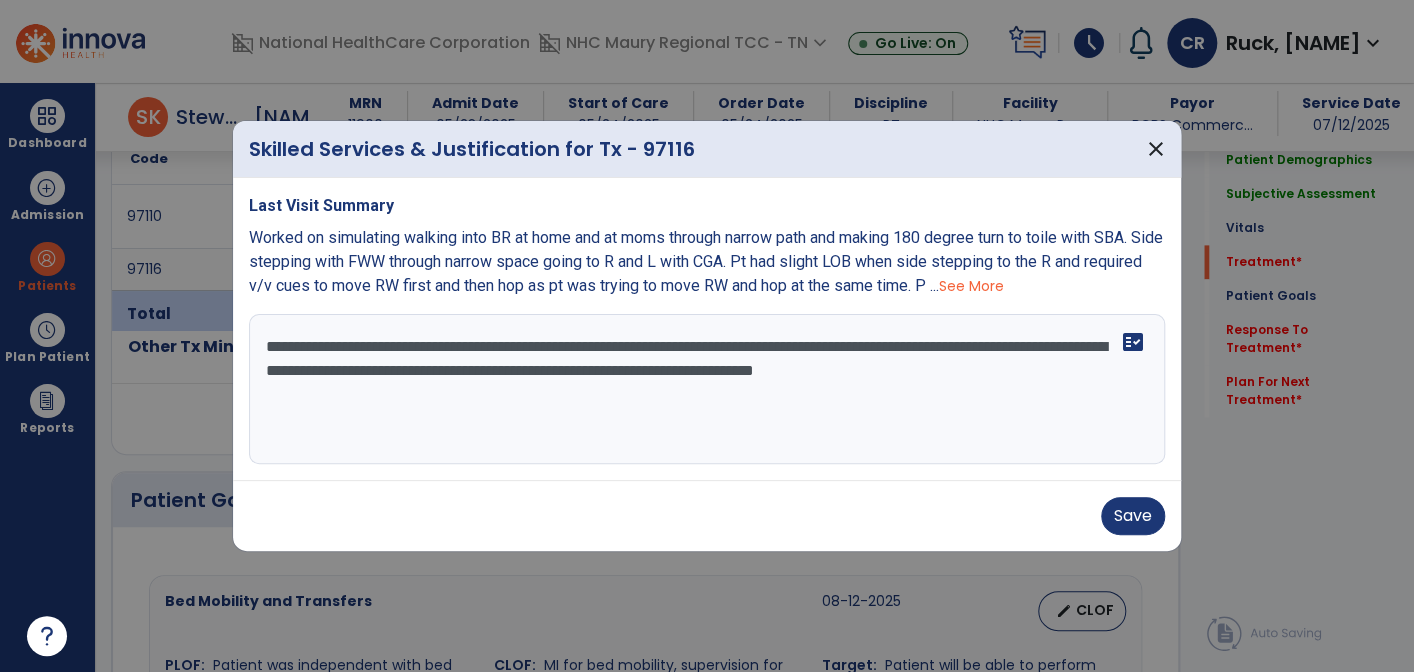 click on "**********" at bounding box center (707, 389) 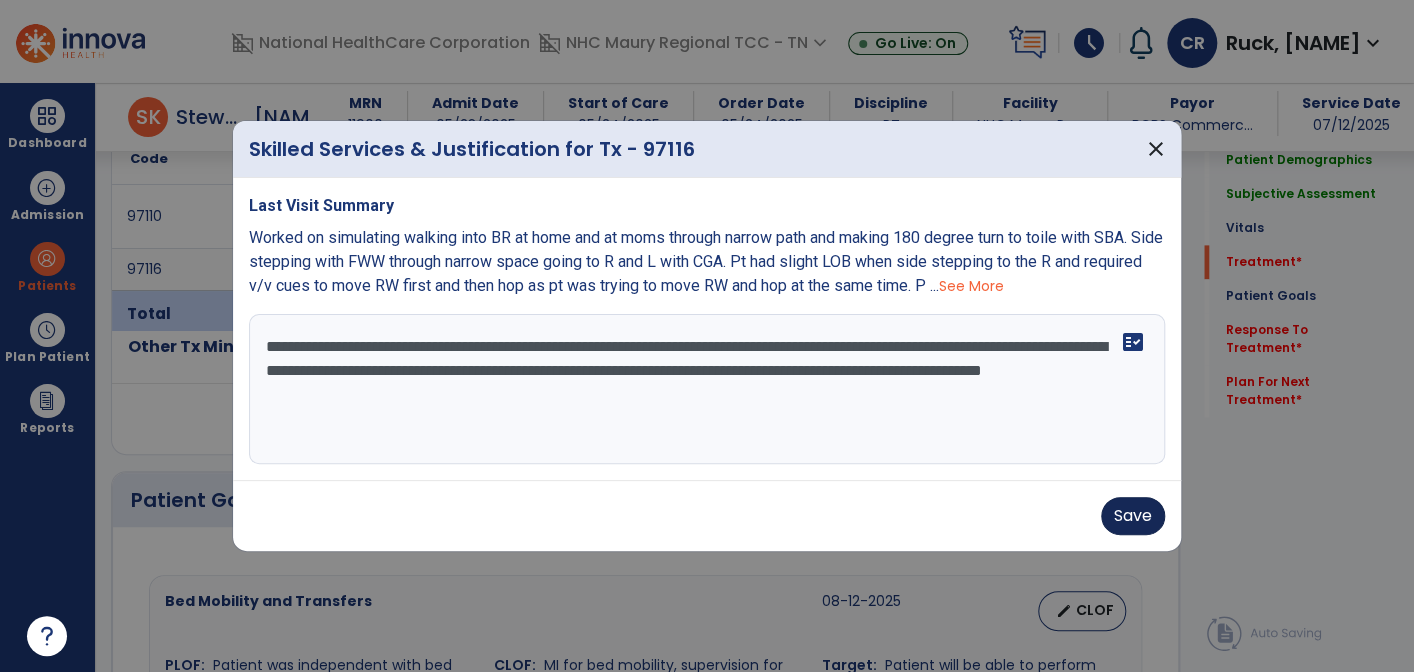 type on "**********" 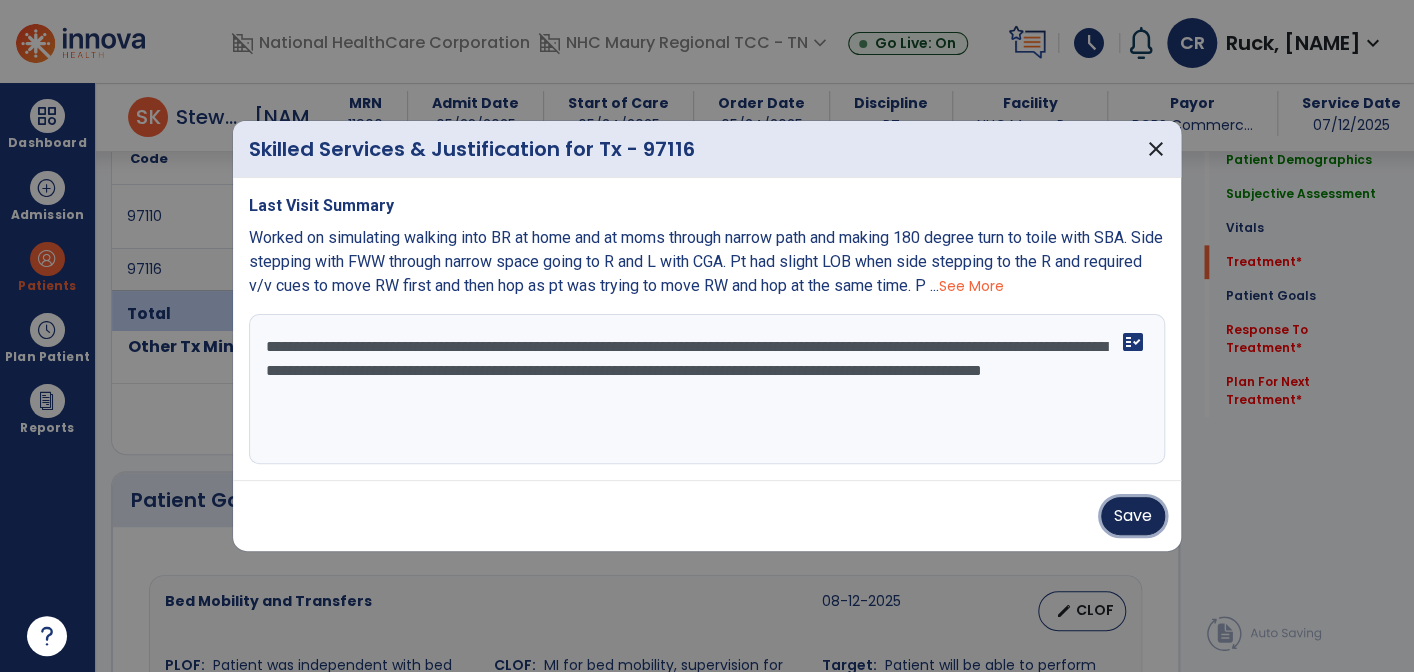 click on "Save" at bounding box center [1133, 516] 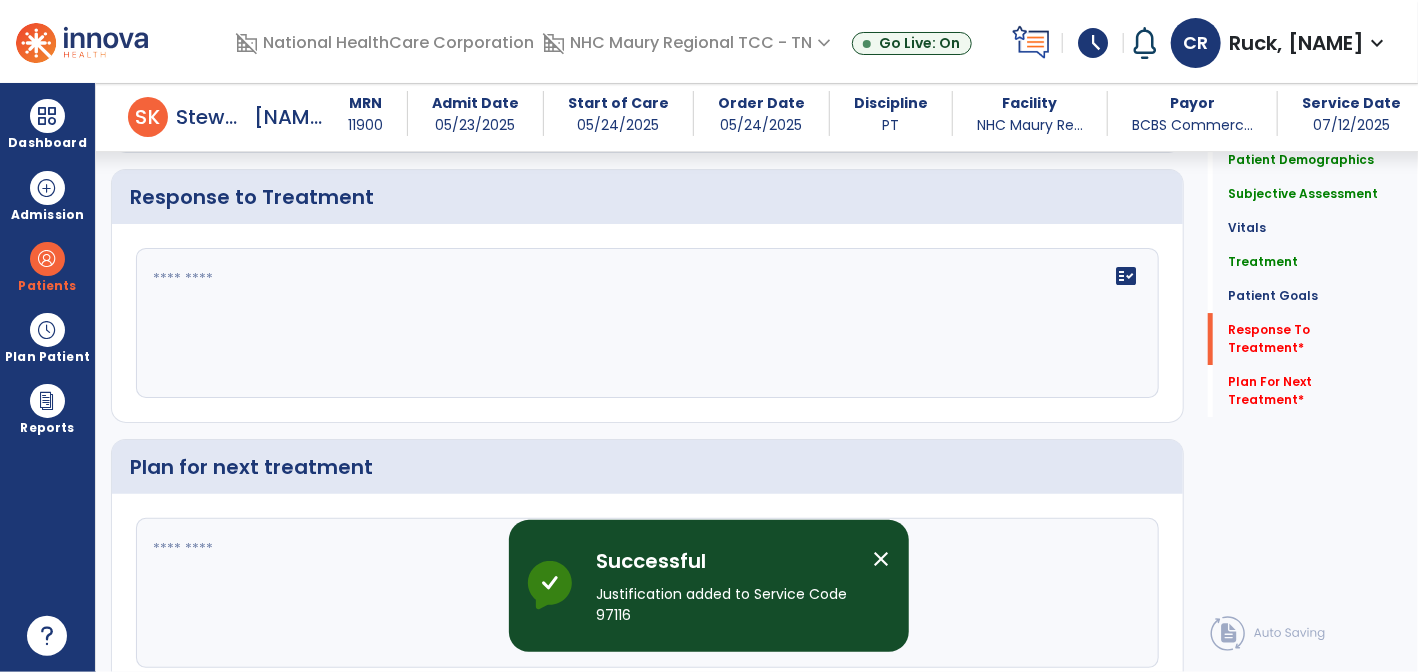 scroll, scrollTop: 3111, scrollLeft: 0, axis: vertical 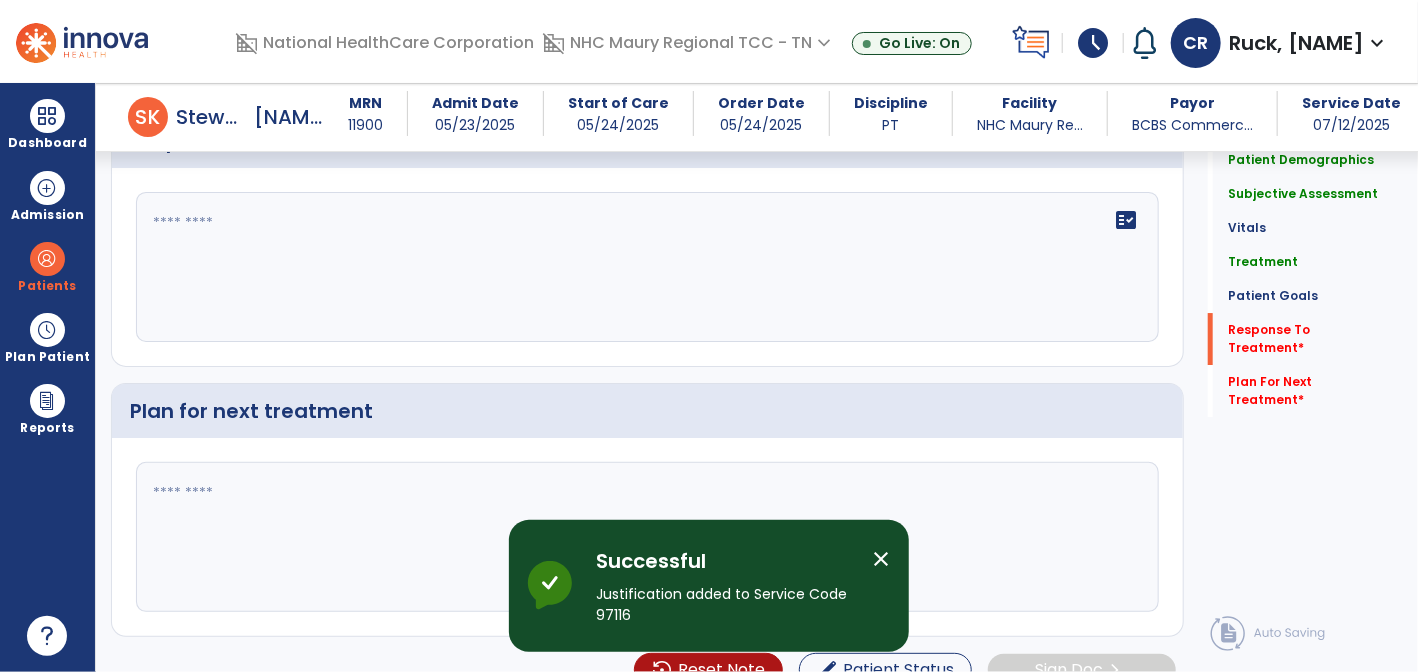 click on "close" at bounding box center (881, 559) 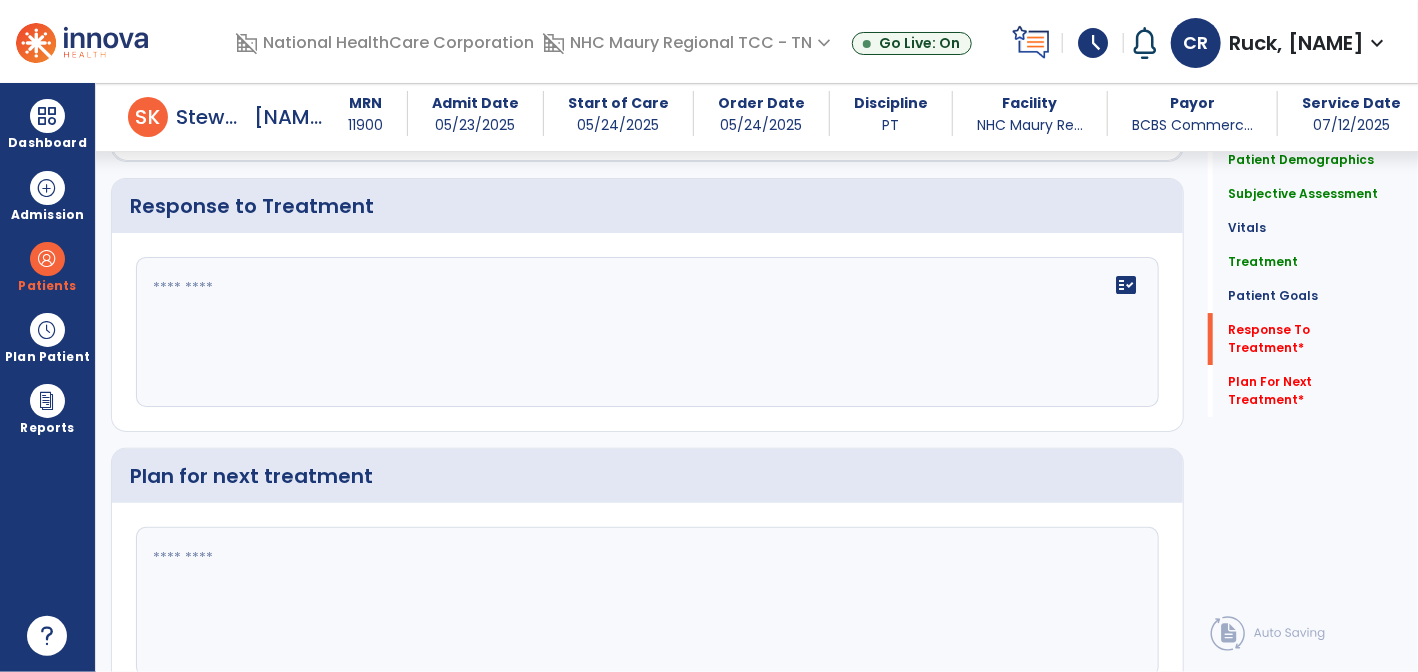 scroll, scrollTop: 3043, scrollLeft: 0, axis: vertical 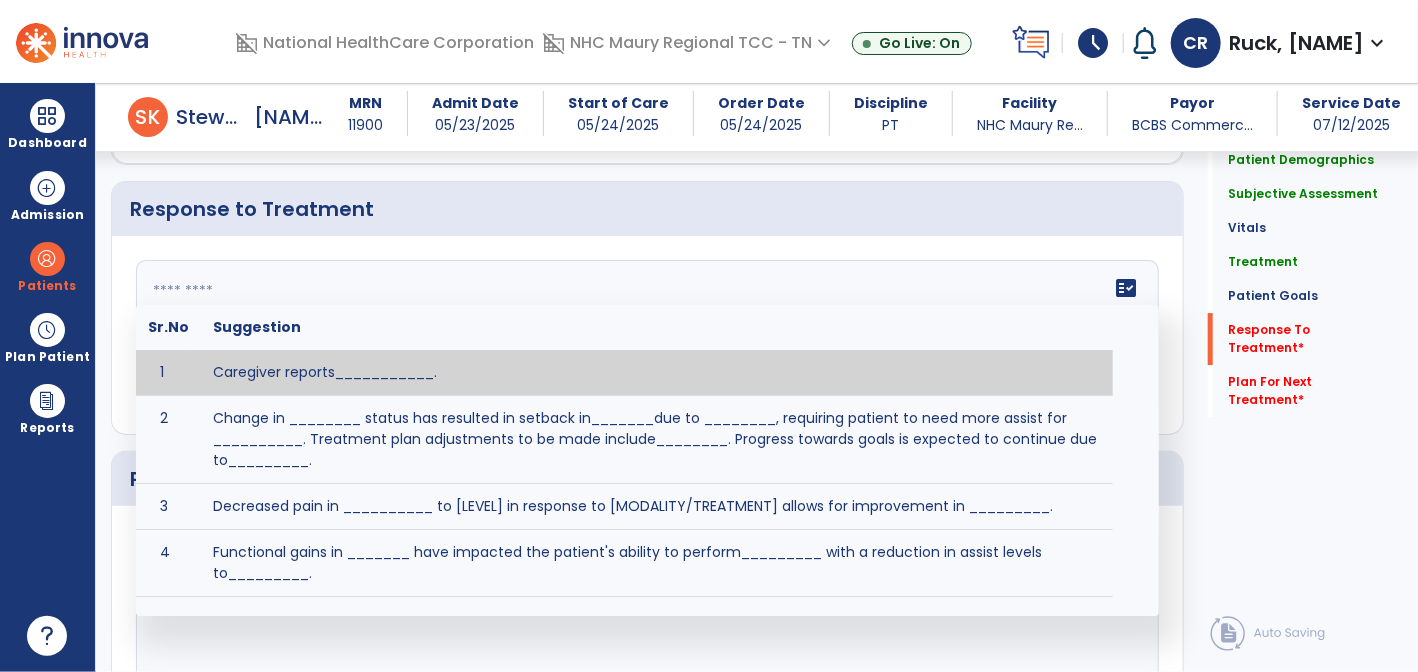 click 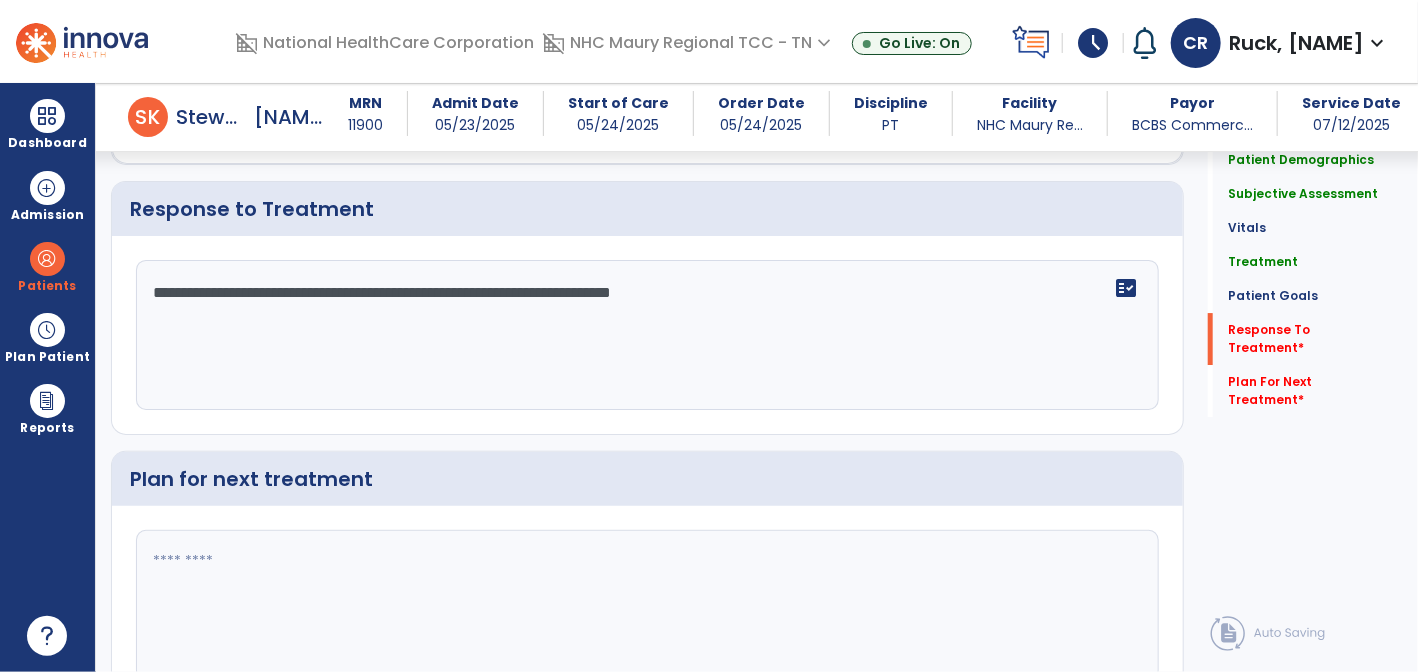 type on "**********" 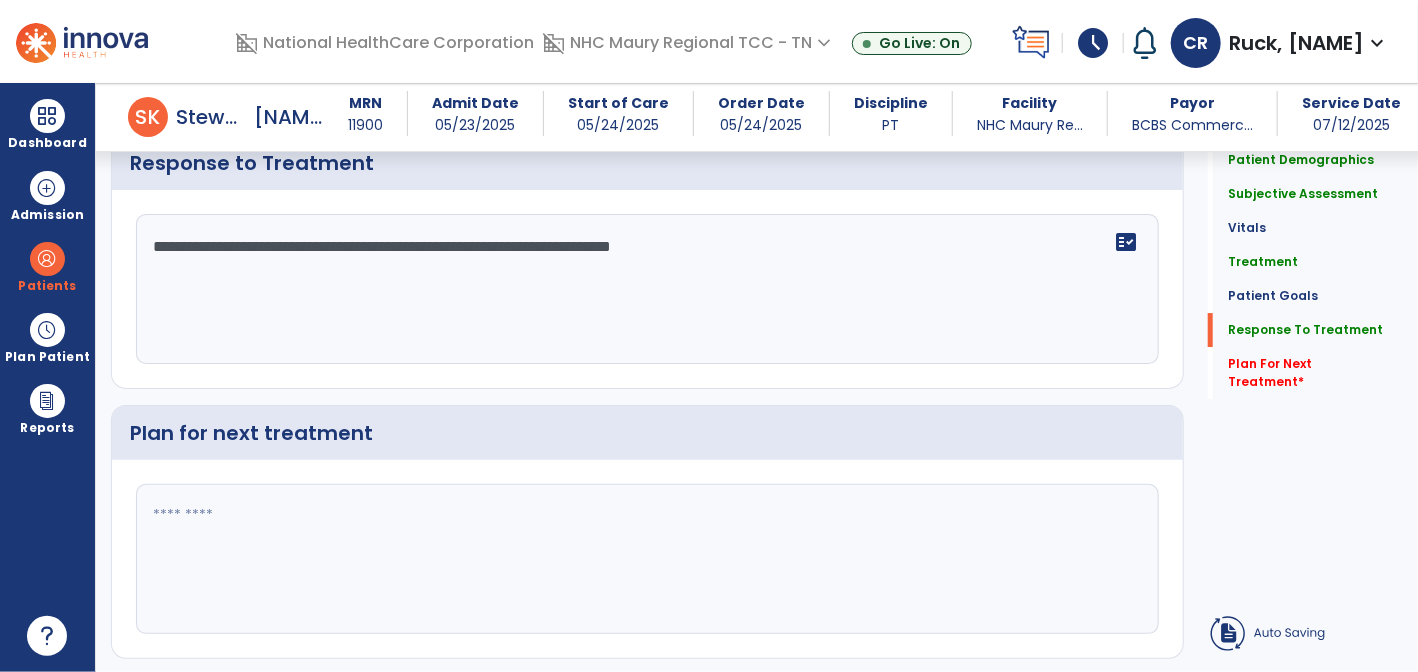 click 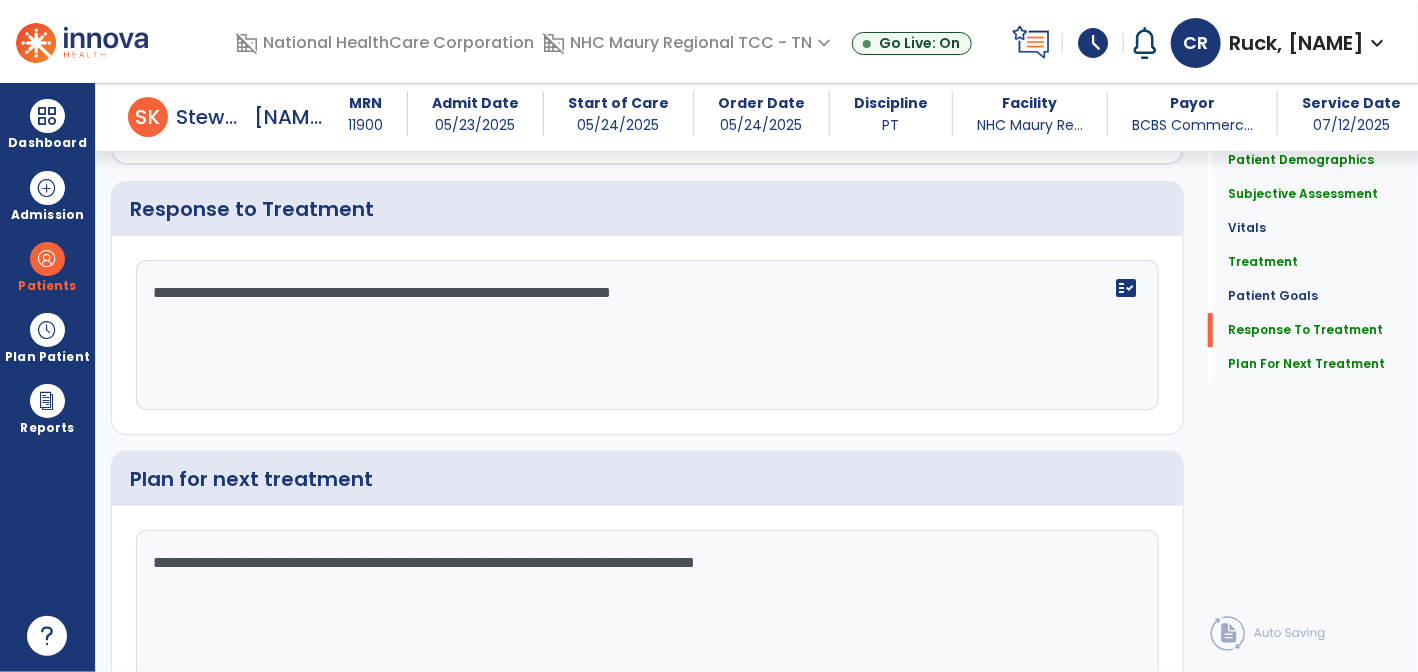 scroll, scrollTop: 3135, scrollLeft: 0, axis: vertical 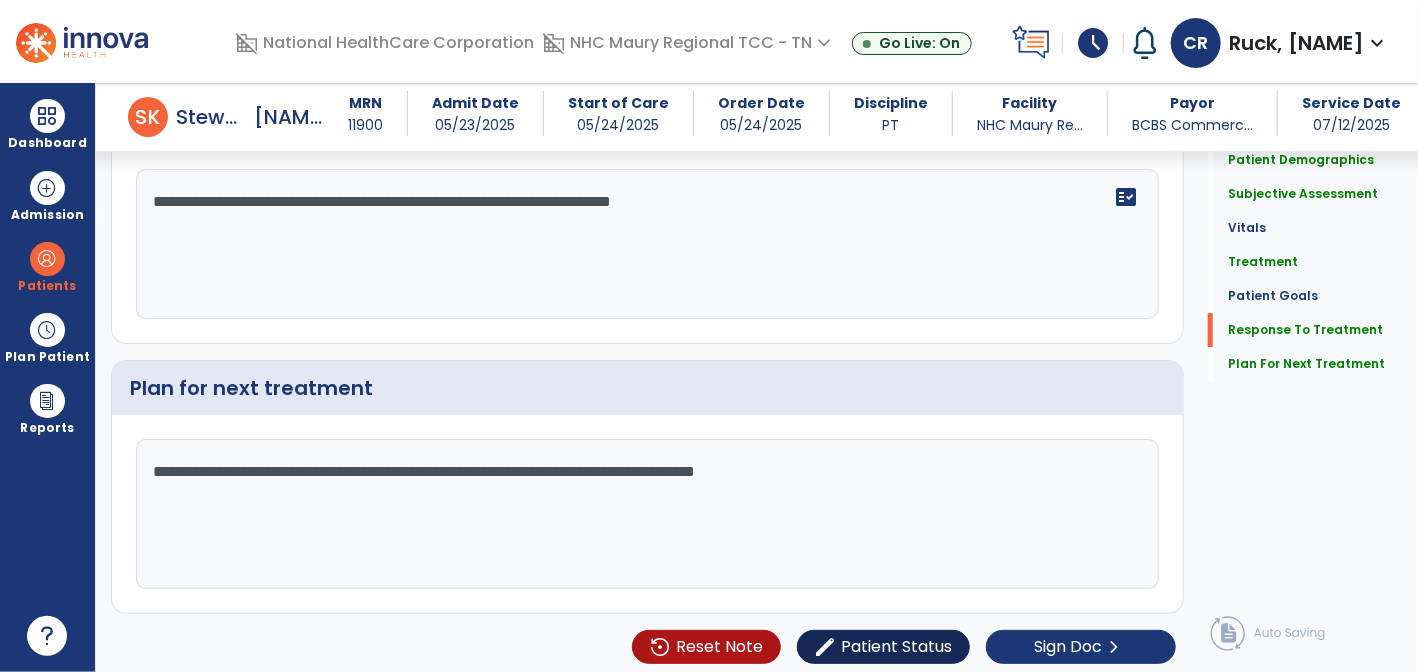 type on "**********" 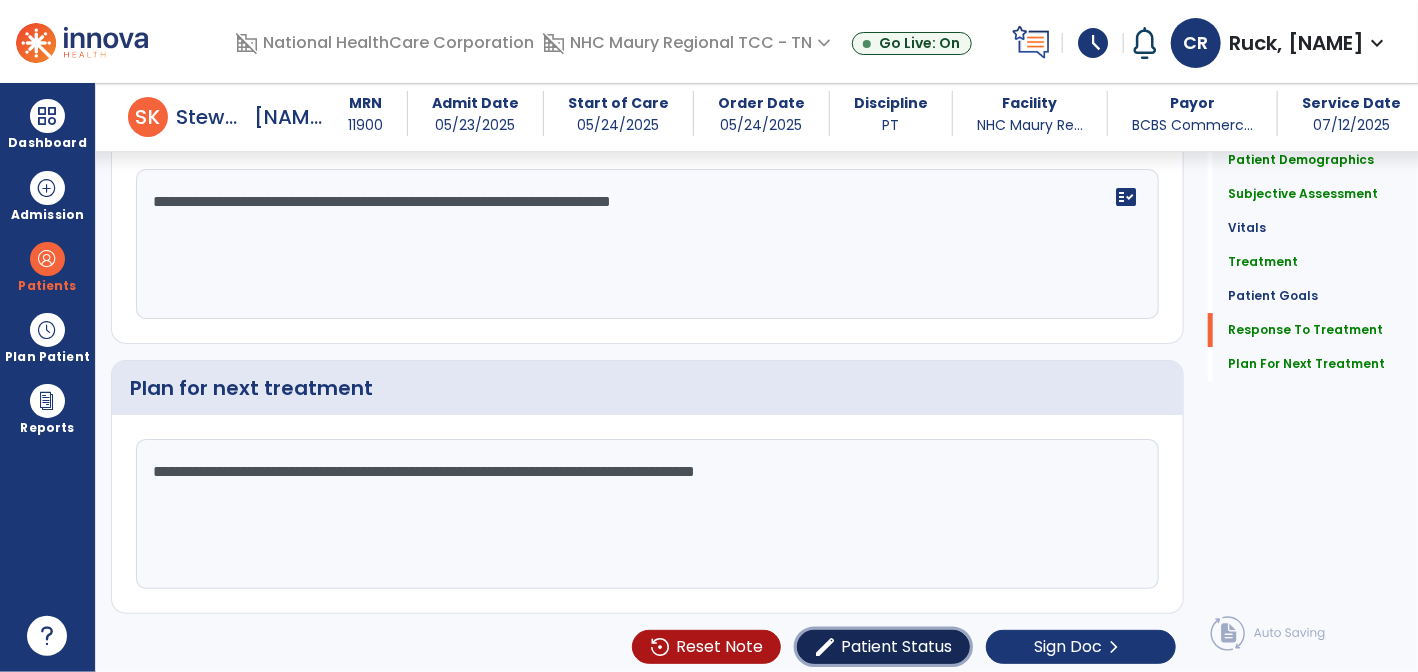 click on "Patient Status" 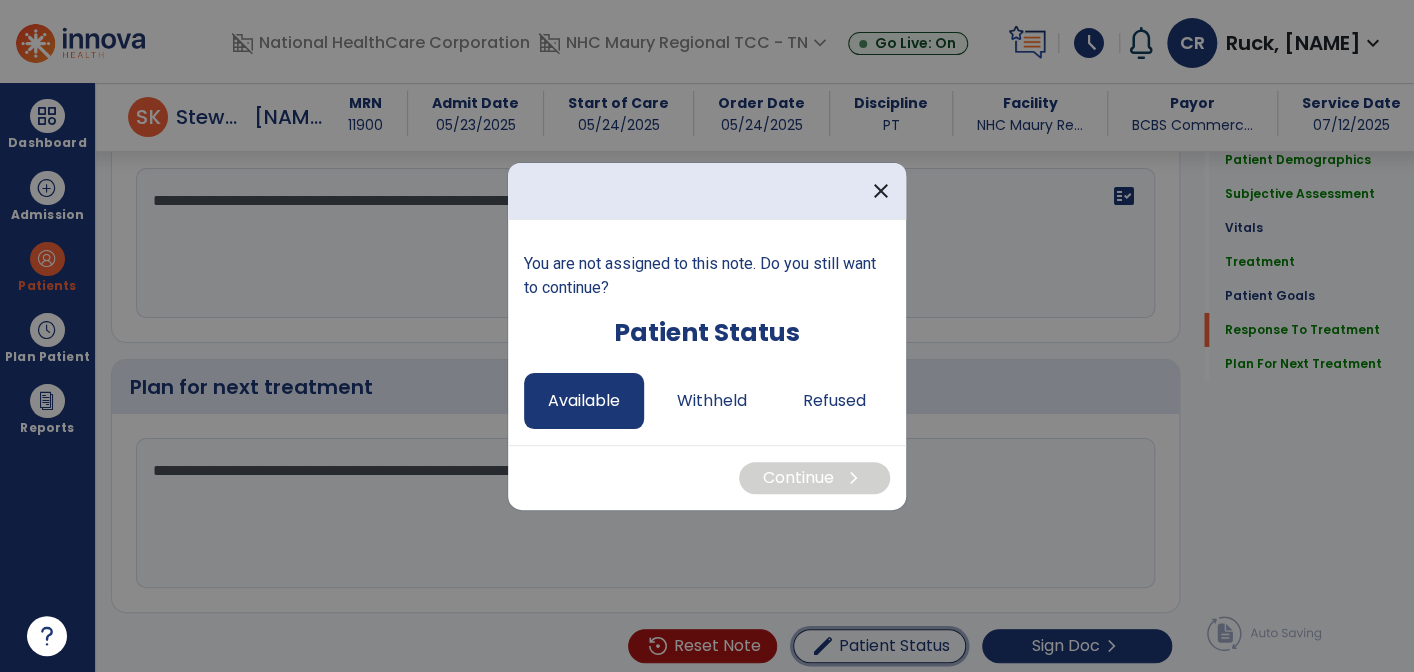 scroll, scrollTop: 3135, scrollLeft: 0, axis: vertical 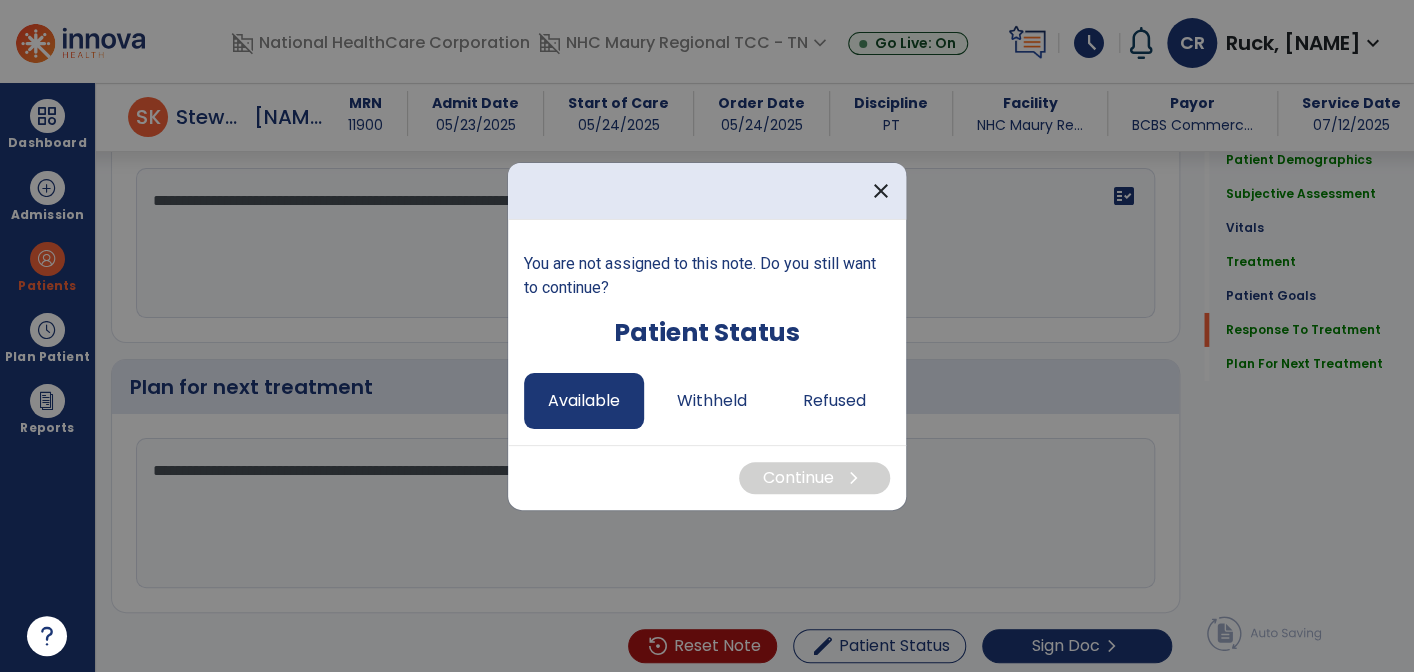 click at bounding box center [707, 336] 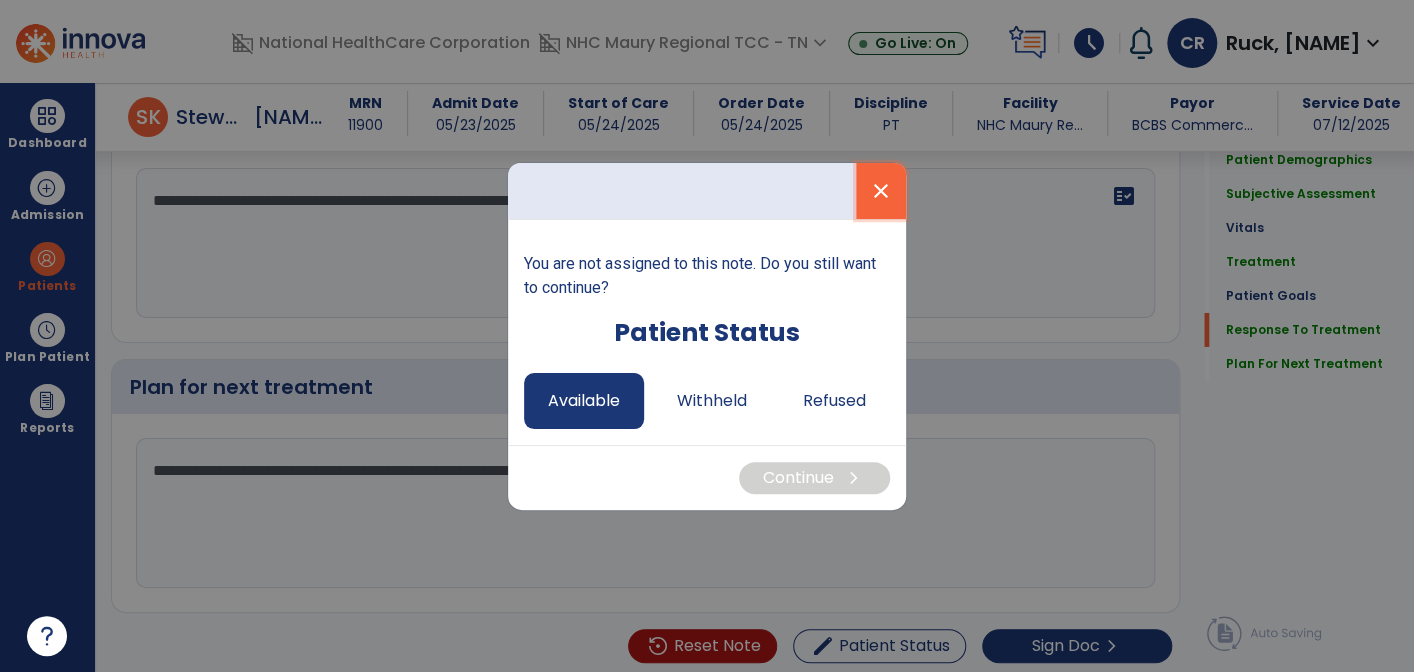 click on "close" at bounding box center (881, 191) 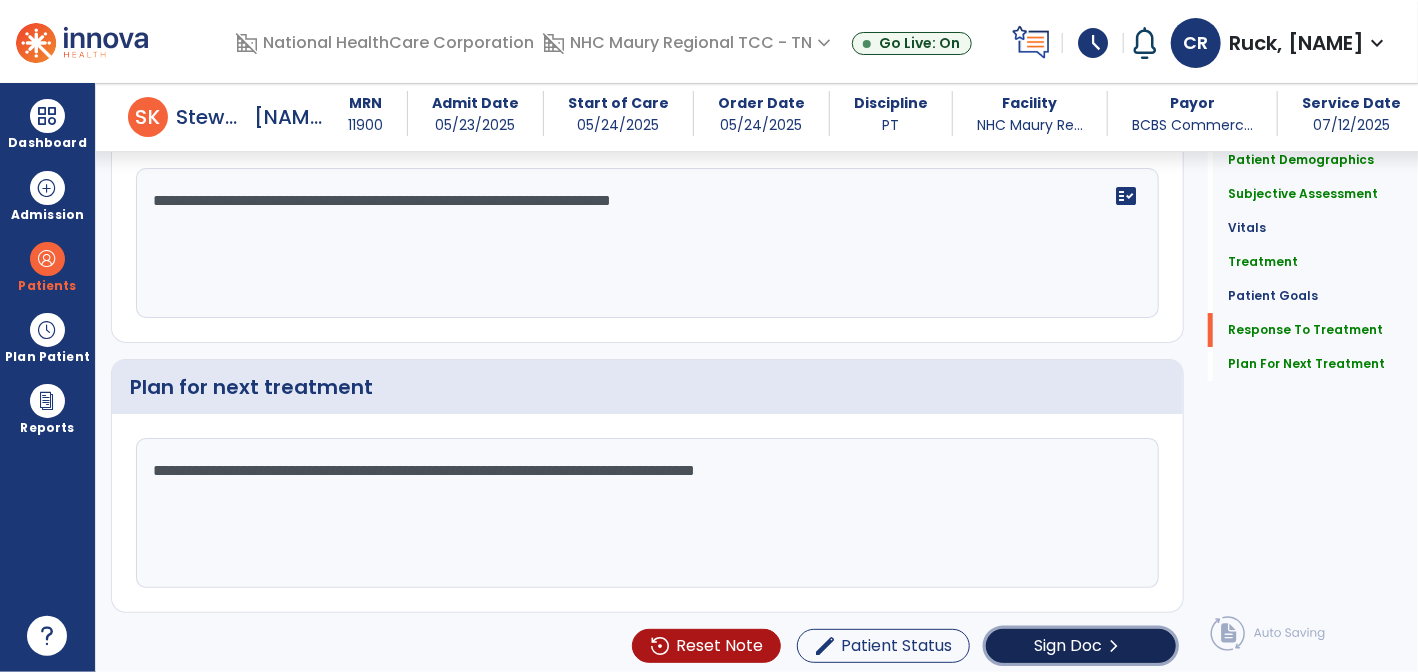 click on "Sign Doc" 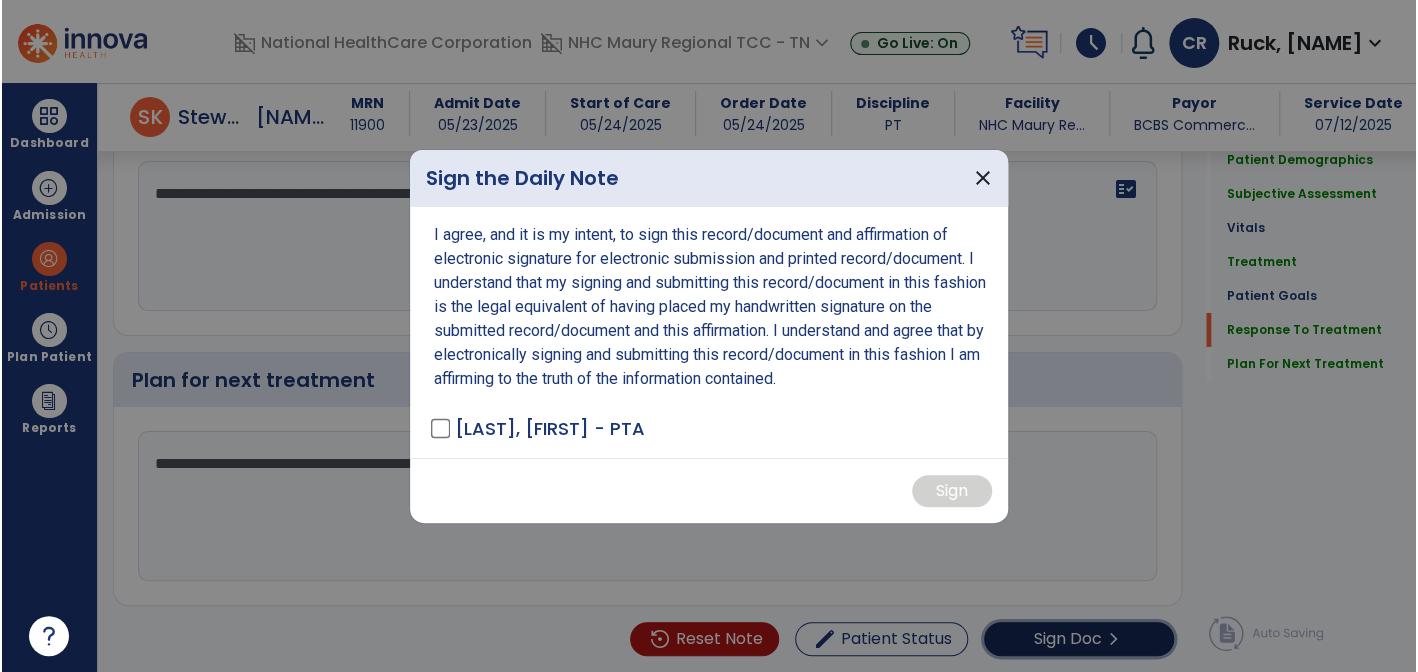 scroll, scrollTop: 3135, scrollLeft: 0, axis: vertical 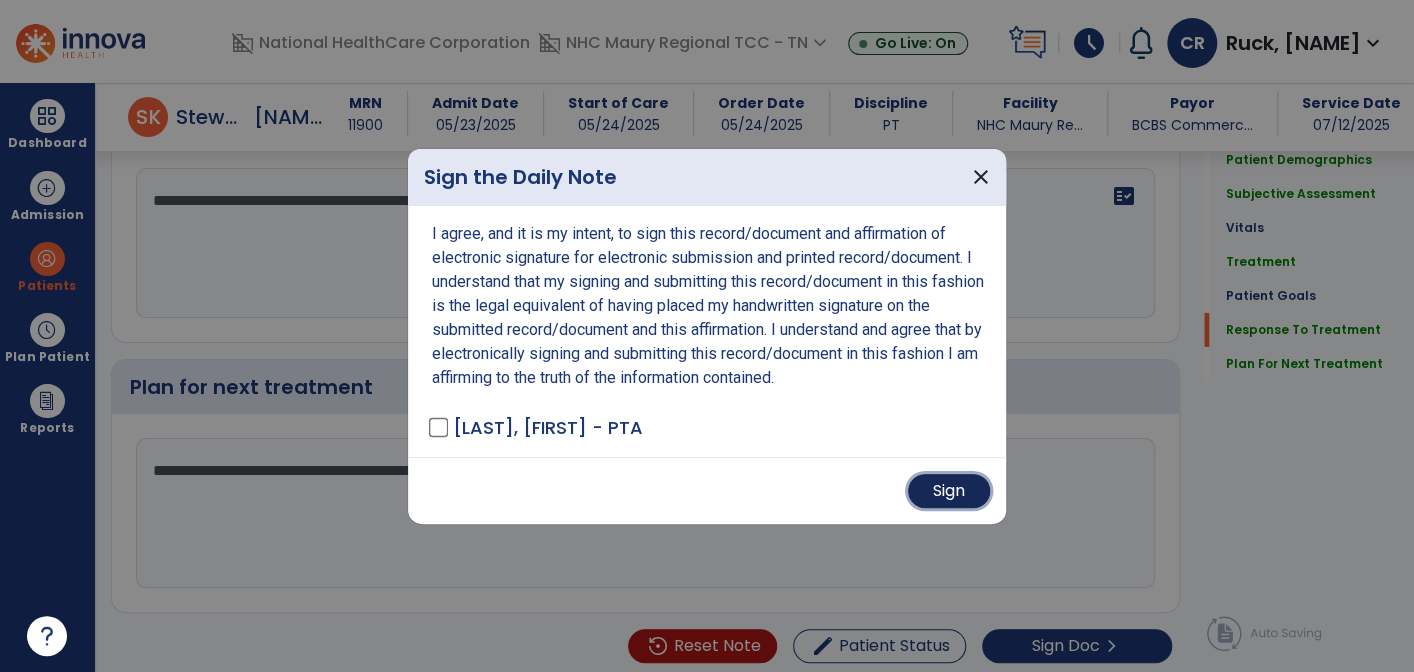 click on "Sign" at bounding box center (949, 491) 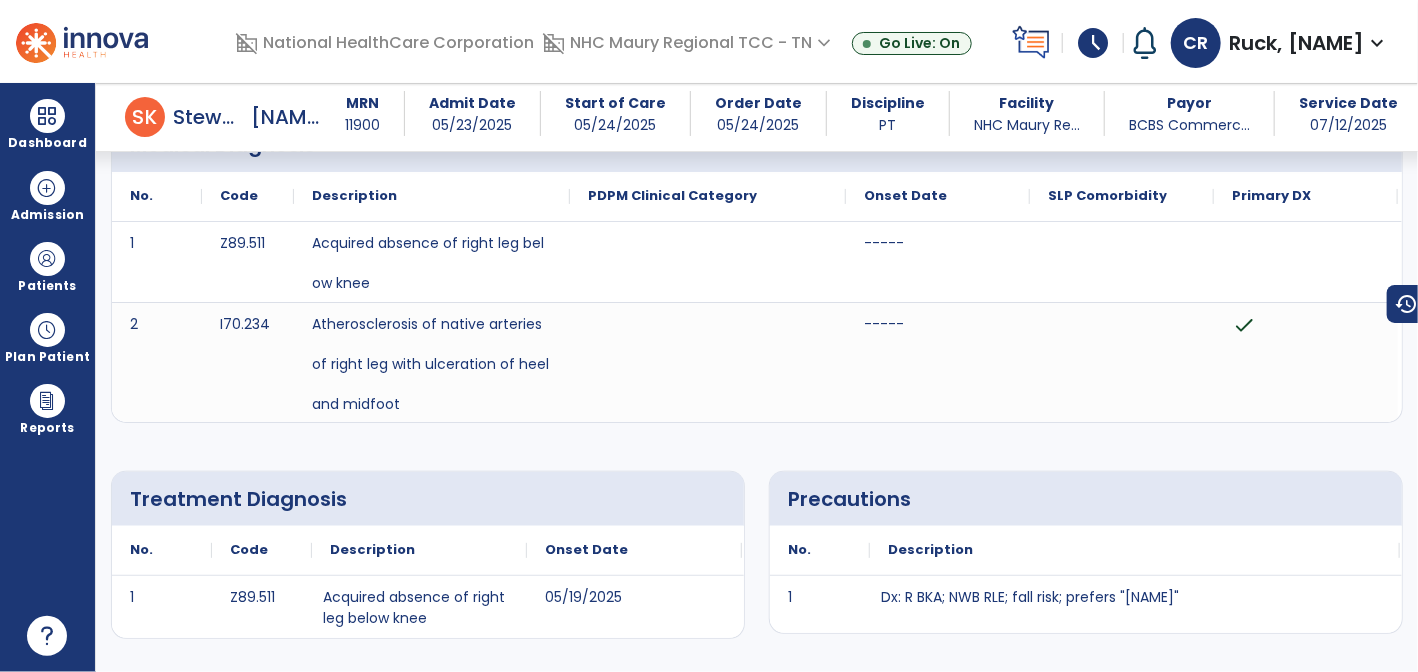 scroll, scrollTop: 0, scrollLeft: 0, axis: both 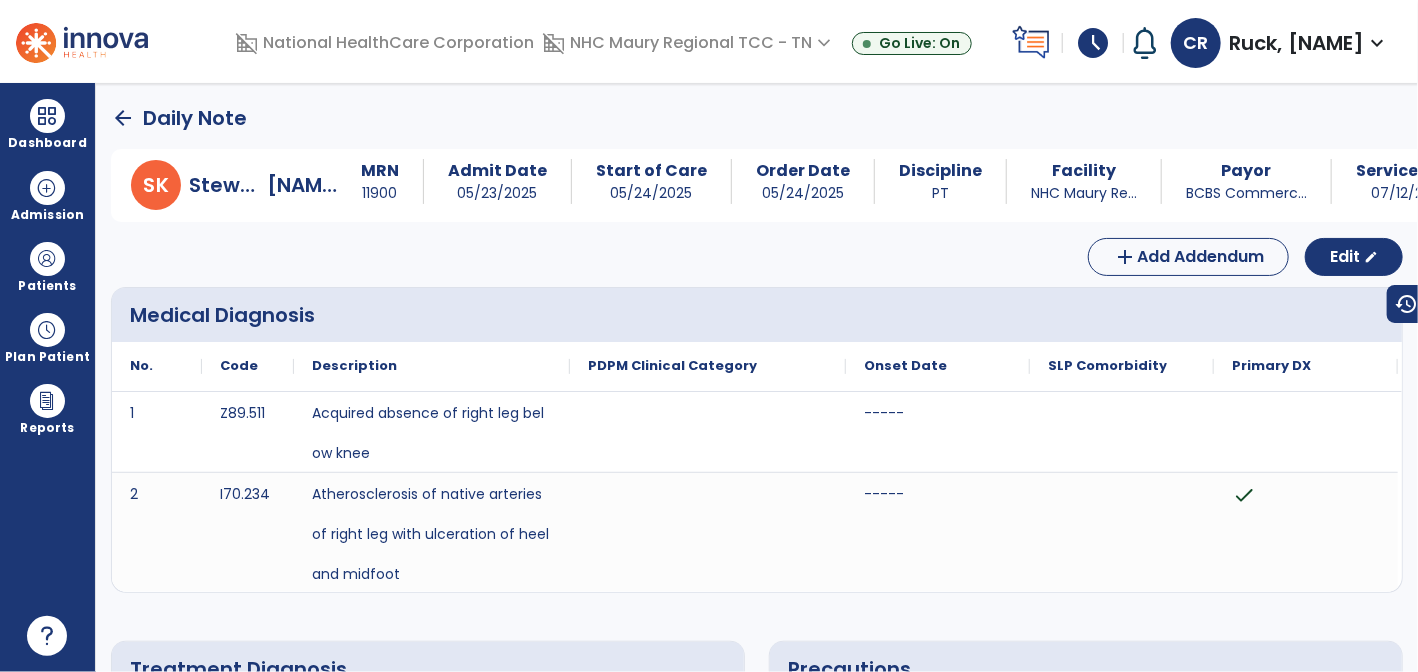 click on "arrow_back" 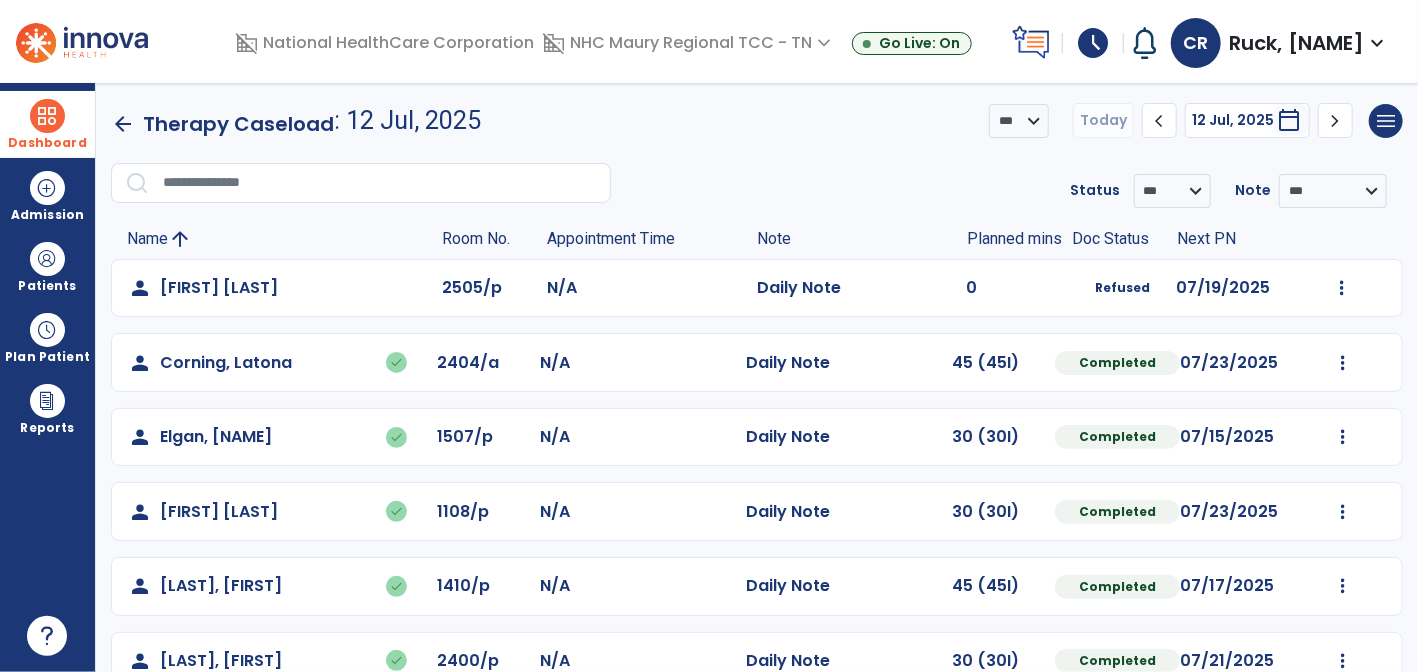 click at bounding box center (47, 116) 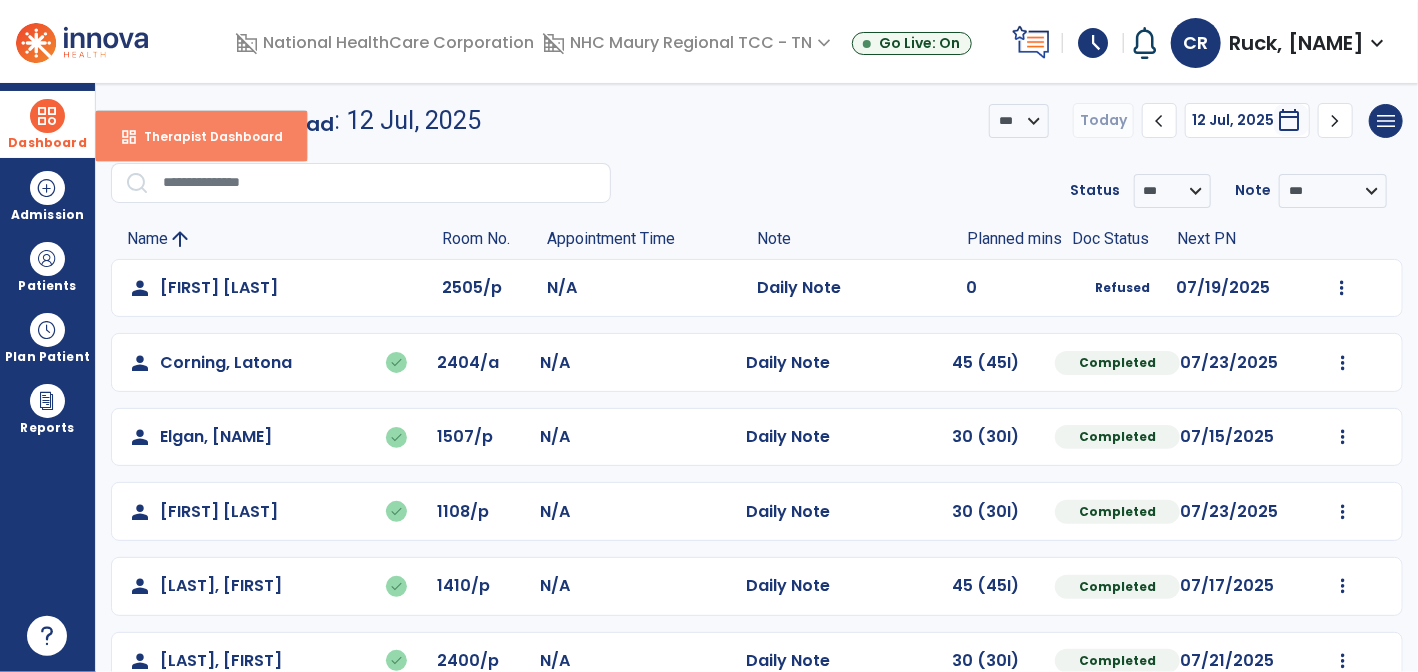 click on "Therapist Dashboard" at bounding box center [205, 136] 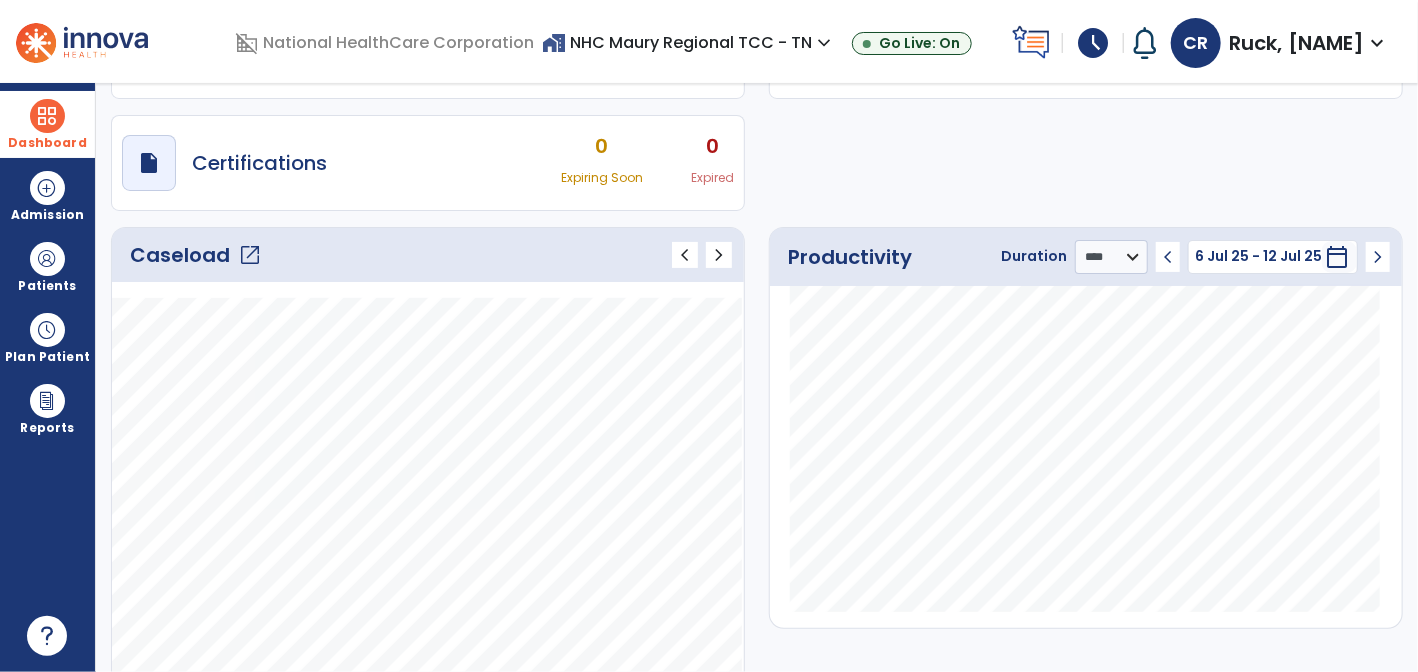 scroll, scrollTop: 0, scrollLeft: 0, axis: both 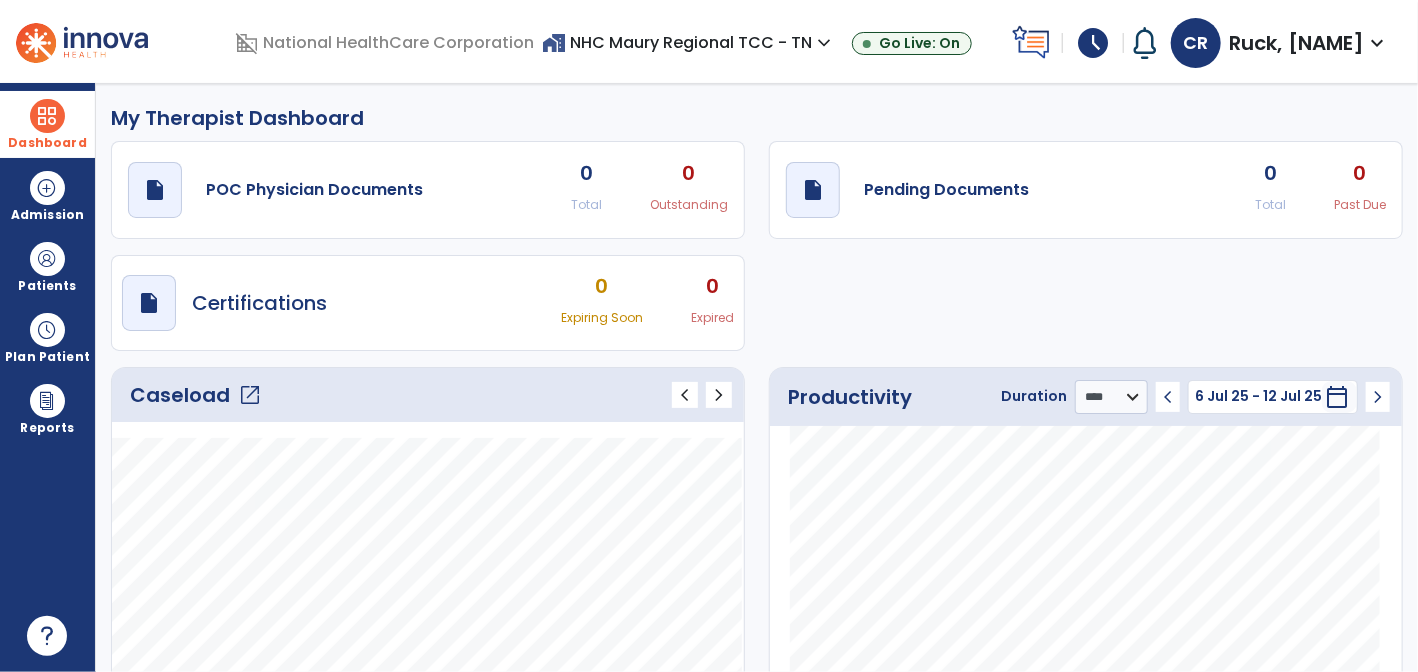 click on "expand_more" at bounding box center (1377, 43) 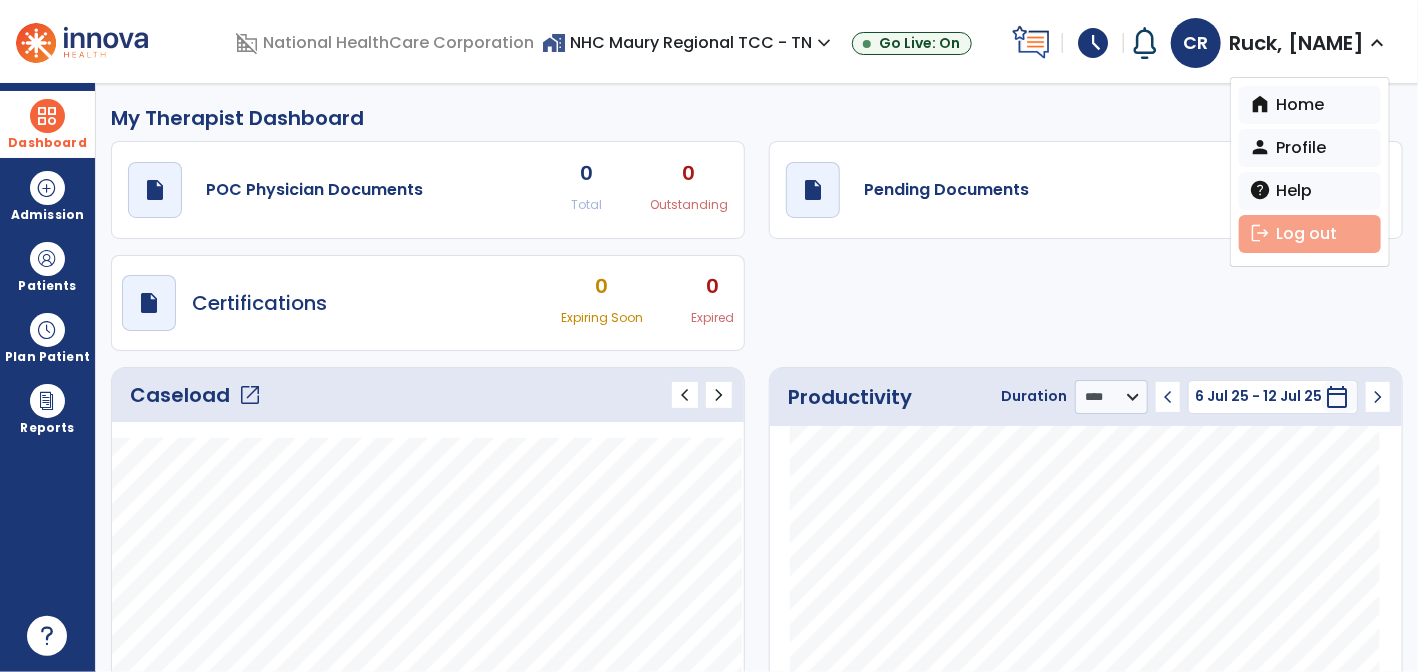 click on "logout   Log out" at bounding box center [1310, 234] 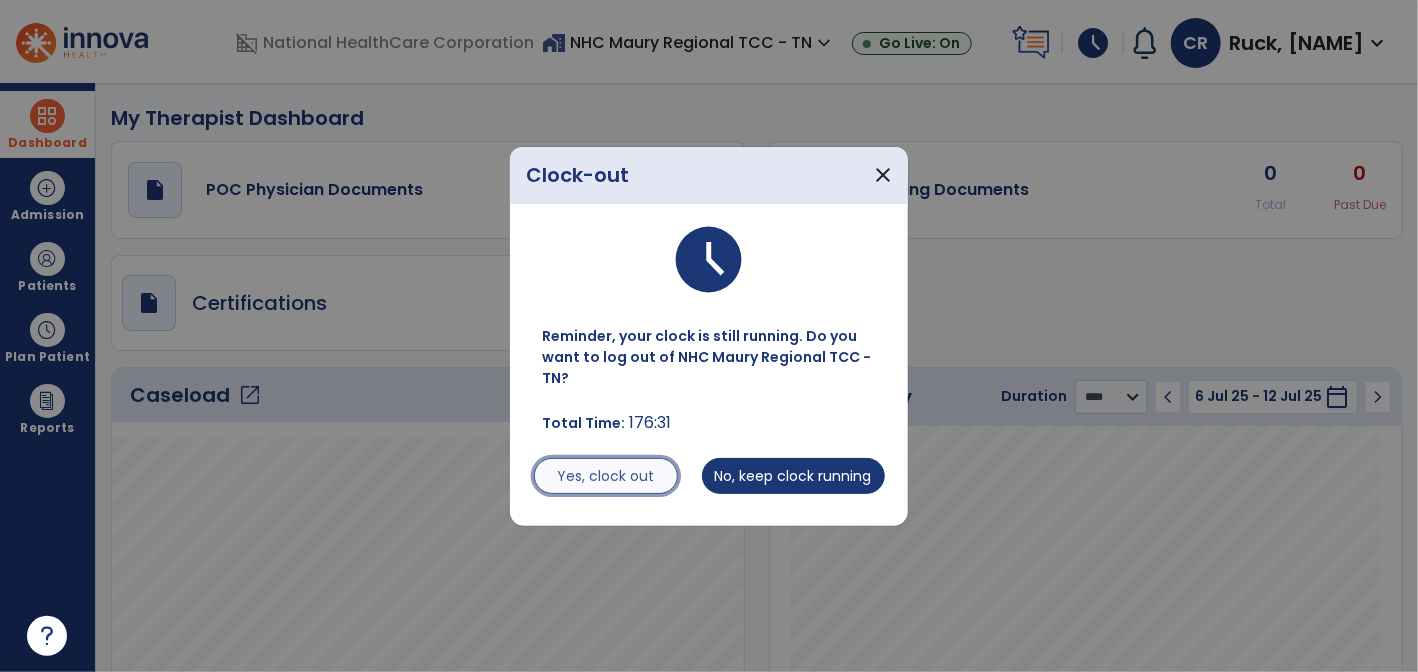 click on "Yes, clock out" at bounding box center [606, 476] 